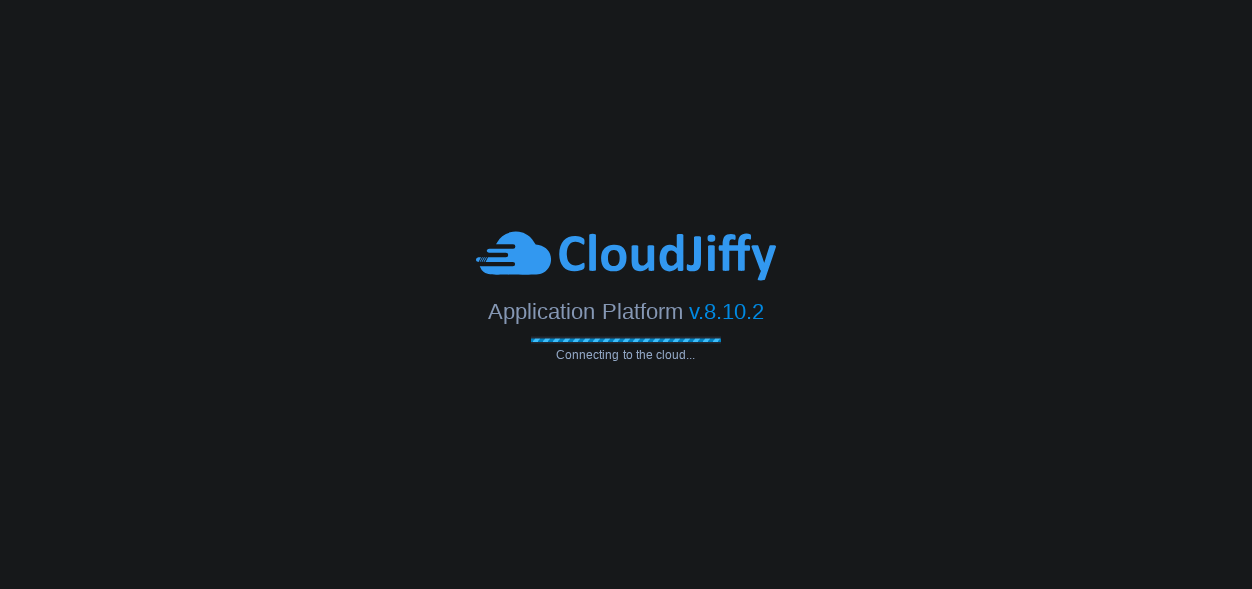 scroll, scrollTop: 0, scrollLeft: 0, axis: both 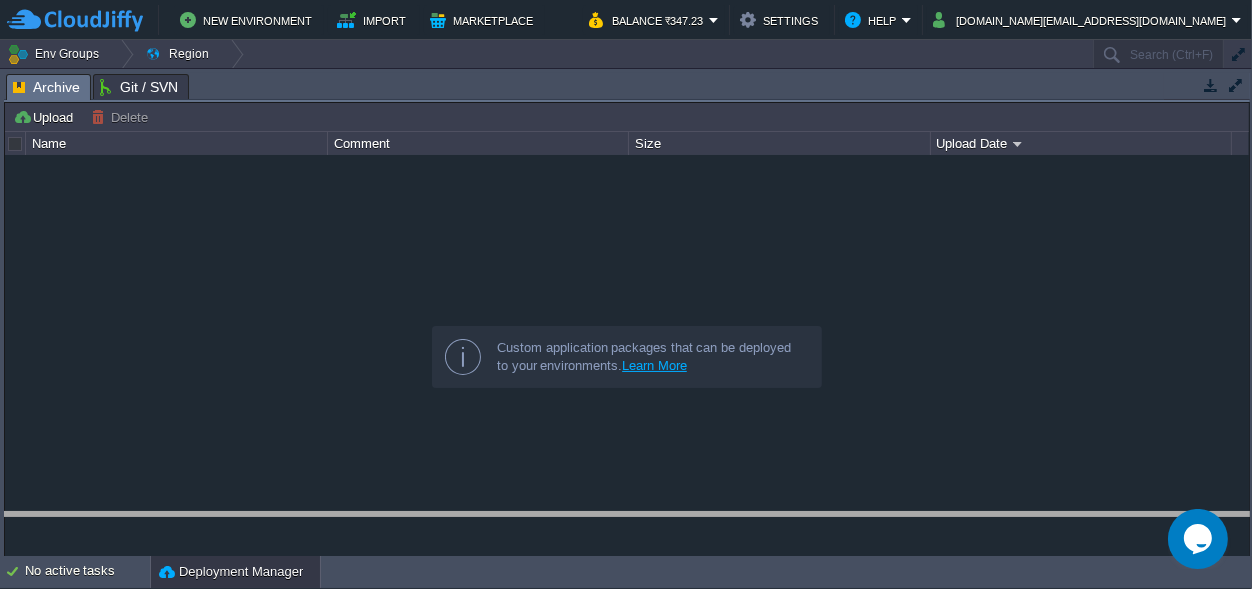 drag, startPoint x: 471, startPoint y: 85, endPoint x: 390, endPoint y: 625, distance: 546.0412 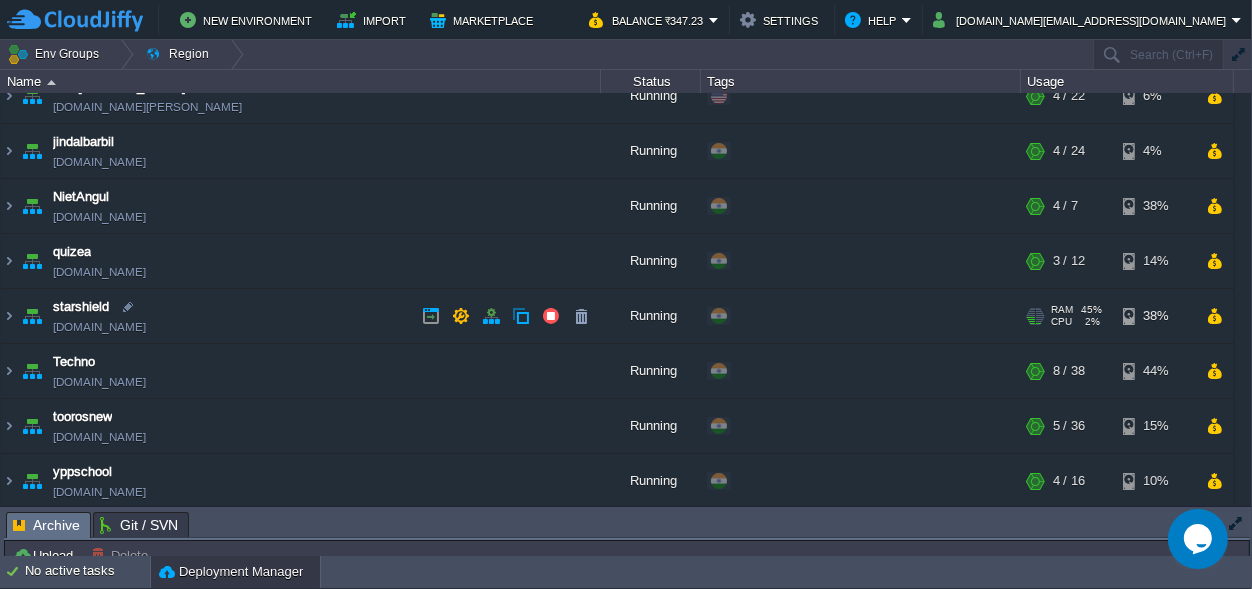 scroll, scrollTop: 137, scrollLeft: 0, axis: vertical 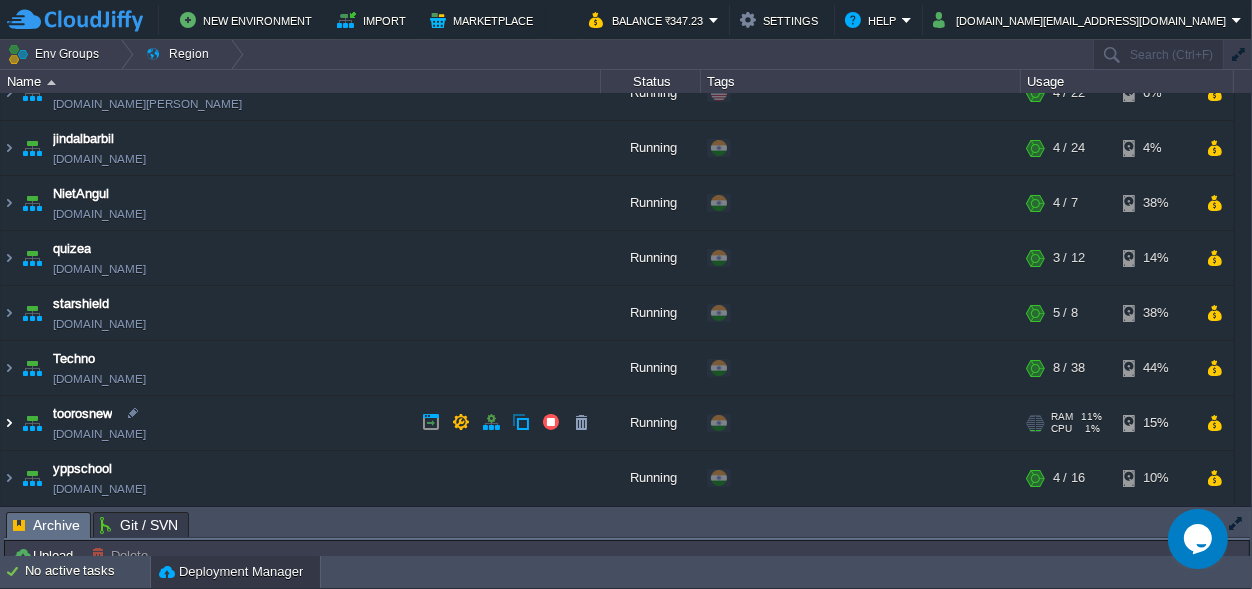 click at bounding box center [9, 423] 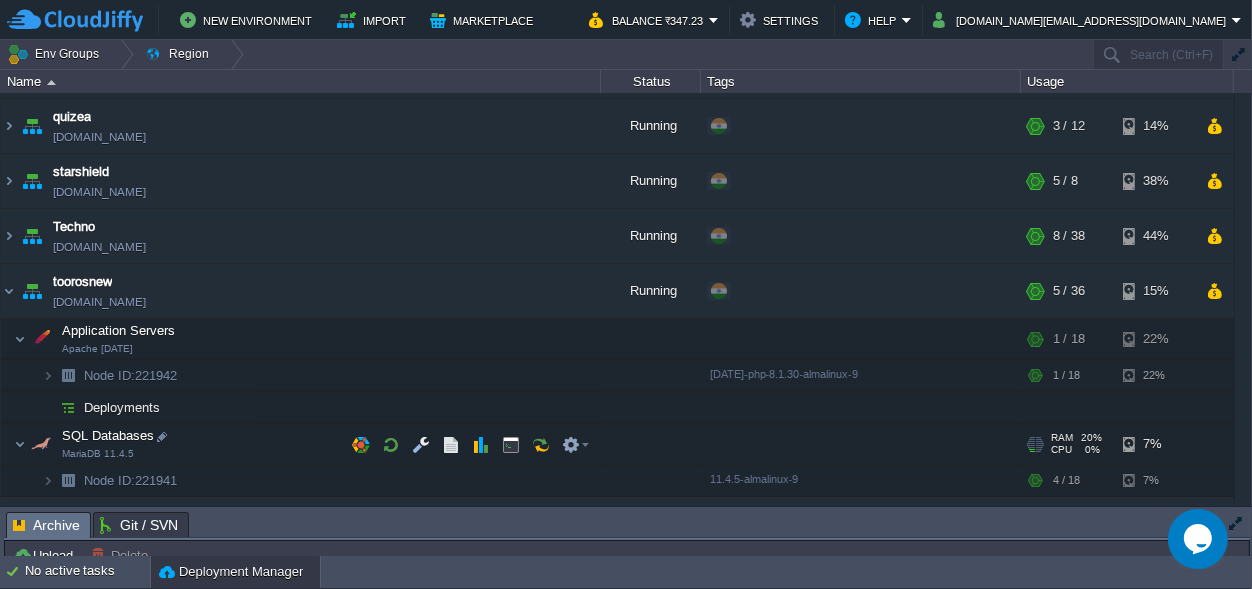 scroll, scrollTop: 315, scrollLeft: 0, axis: vertical 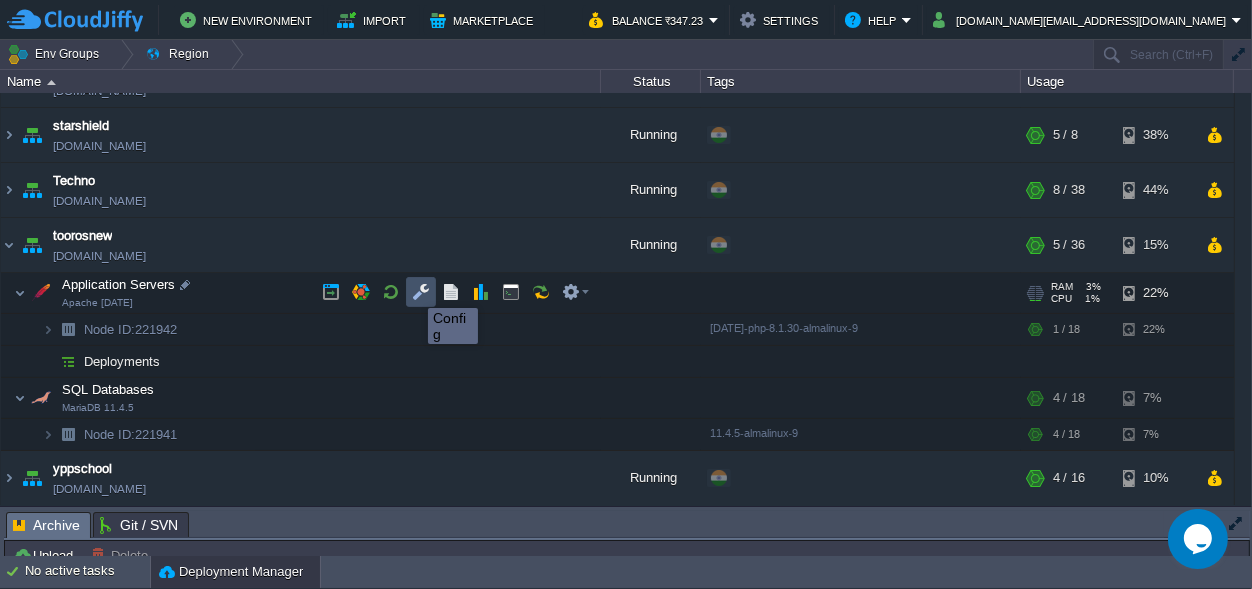 click at bounding box center [421, 292] 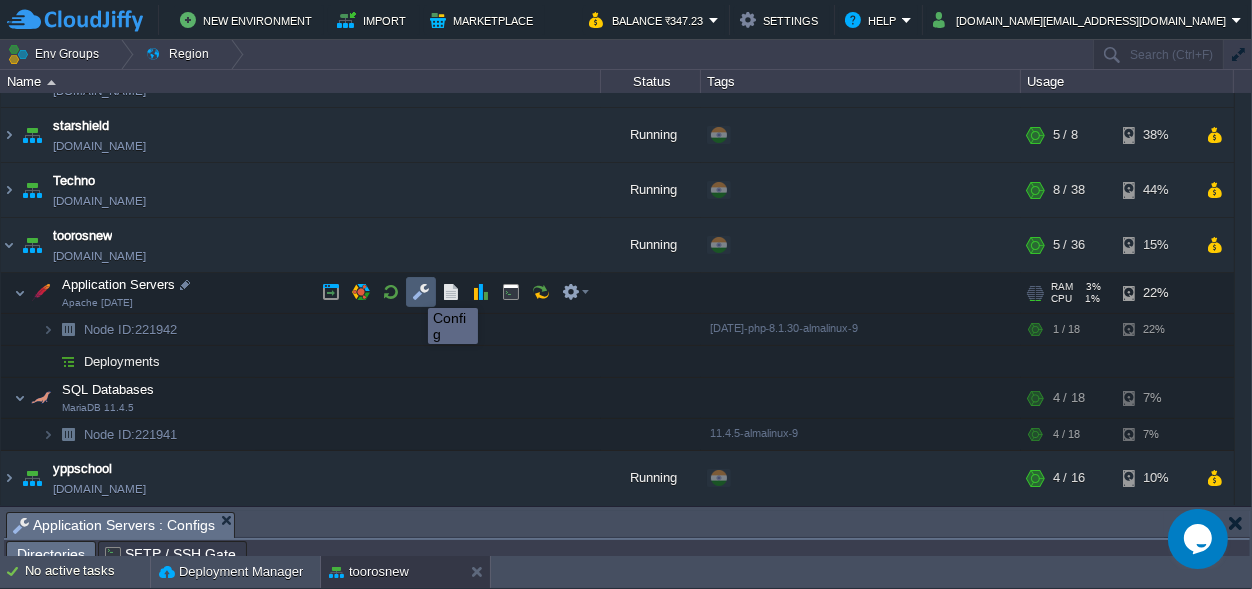 scroll, scrollTop: 32, scrollLeft: 0, axis: vertical 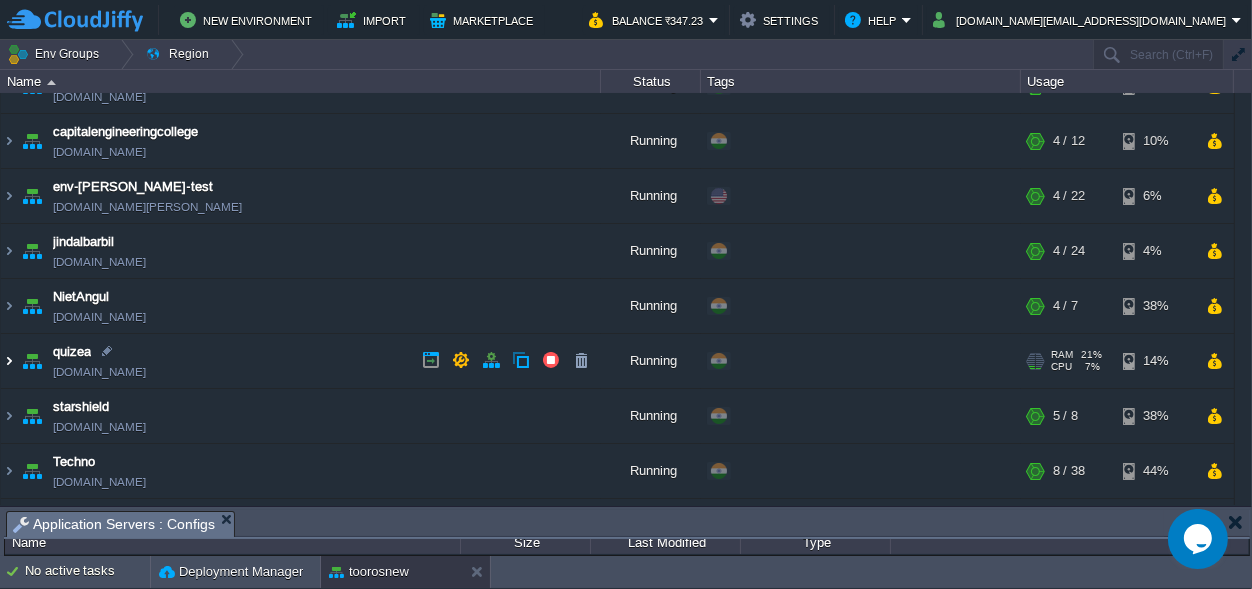 click at bounding box center [9, 361] 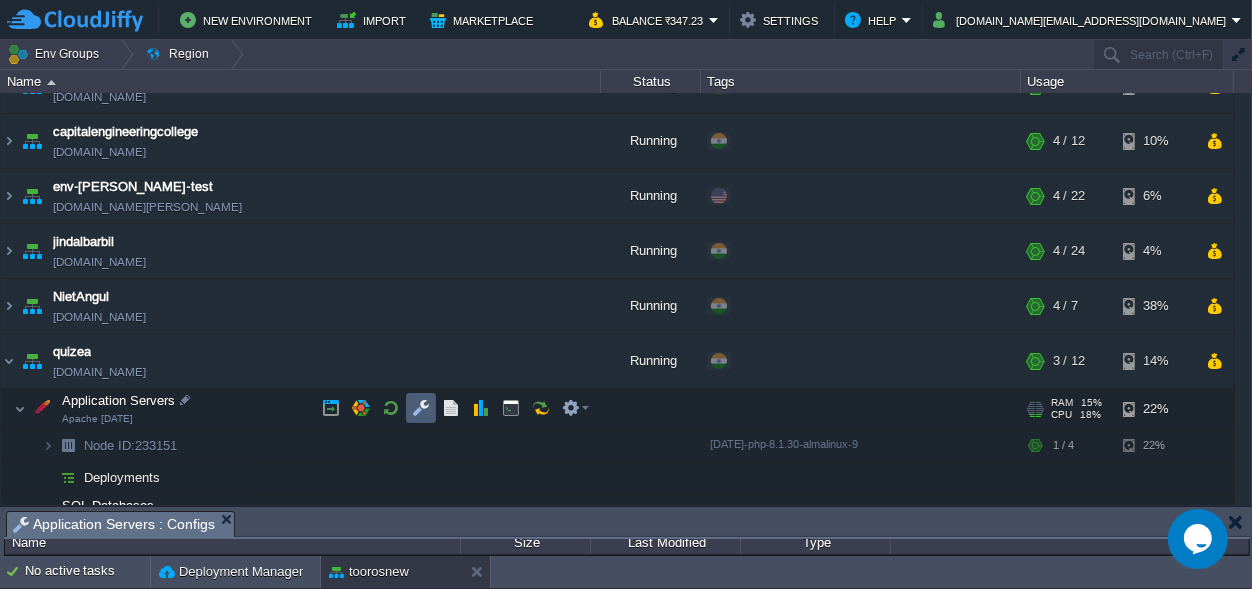 click at bounding box center (421, 408) 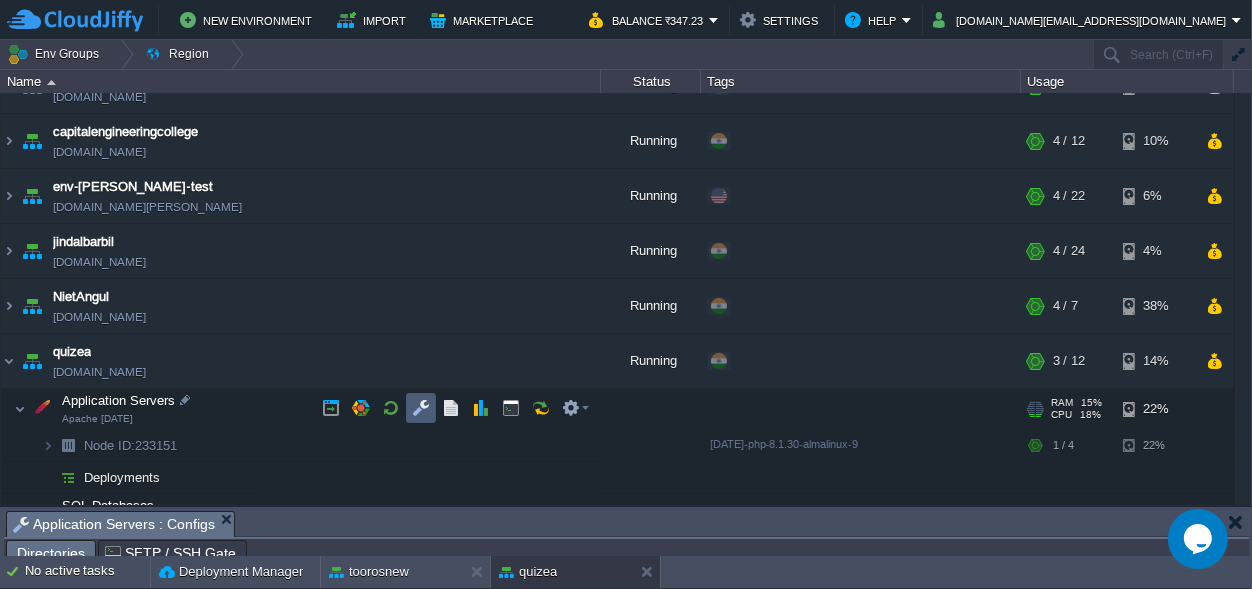 scroll, scrollTop: 32, scrollLeft: 0, axis: vertical 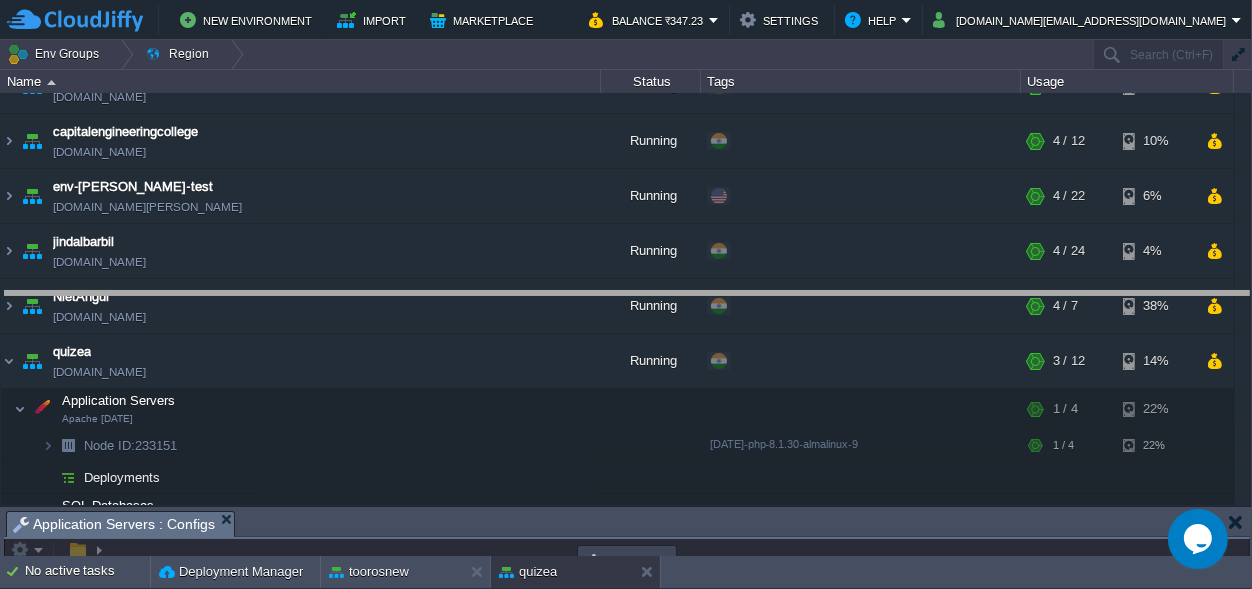 drag, startPoint x: 435, startPoint y: 523, endPoint x: 446, endPoint y: 32, distance: 491.1232 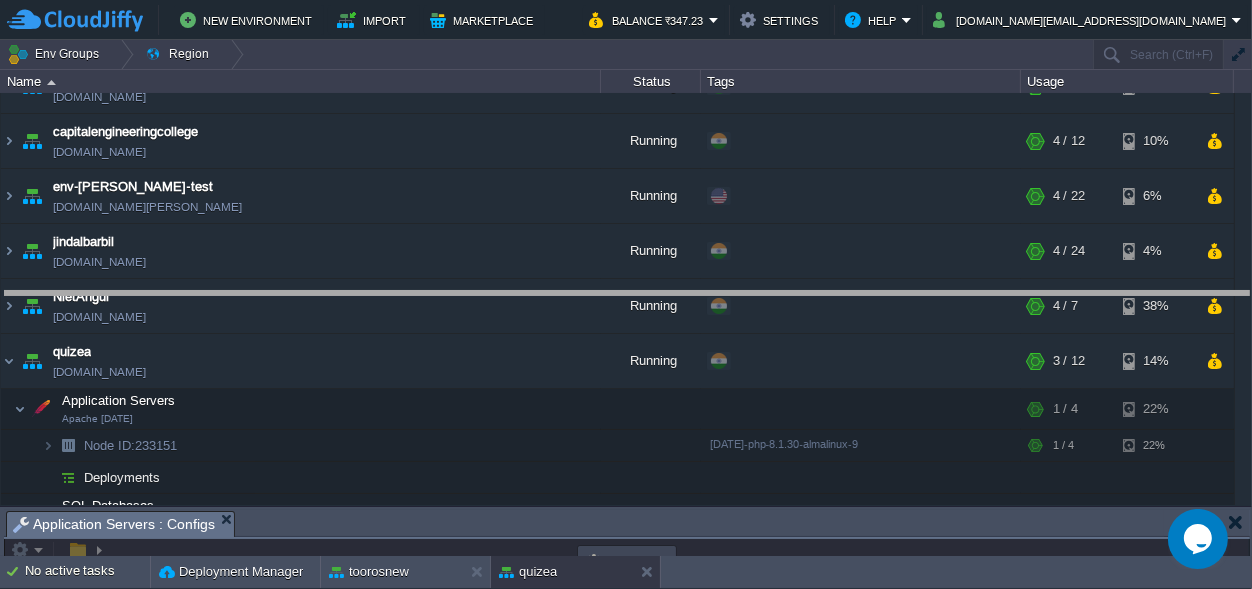 click on "New Environment Import Marketplace Bonus ₹0.00 Upgrade Account Balance ₹347.23 Settings Help [DOMAIN_NAME][EMAIL_ADDRESS][DOMAIN_NAME]       Env Groups             Region       Search (Ctrl+F)         auto-gen Name Status Tags Usage amit-college [DOMAIN_NAME] Running                                 + Add to Env Group                                                                                                                                                            RAM                 40%                                         CPU                 2%                             3 / 4                    3%       capitalengineeringcollege [DOMAIN_NAME] Running                                 + Add to Env Group                                                                                                                                                            RAM                 29%                                         CPU                 1%             10%" at bounding box center (626, 294) 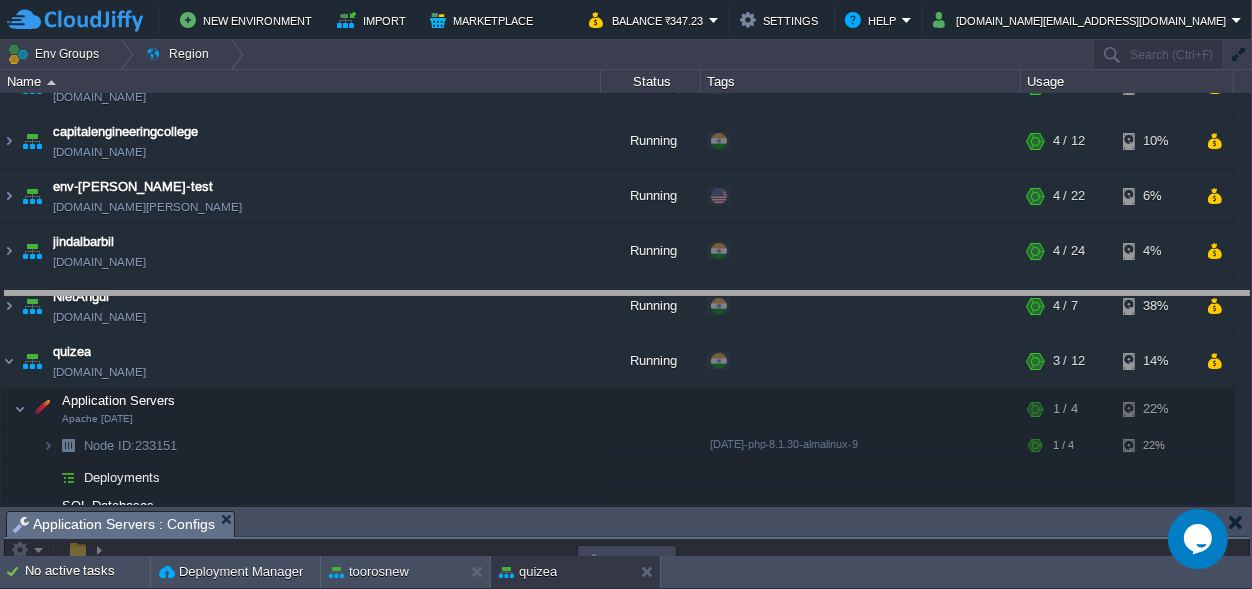 scroll, scrollTop: 0, scrollLeft: 0, axis: both 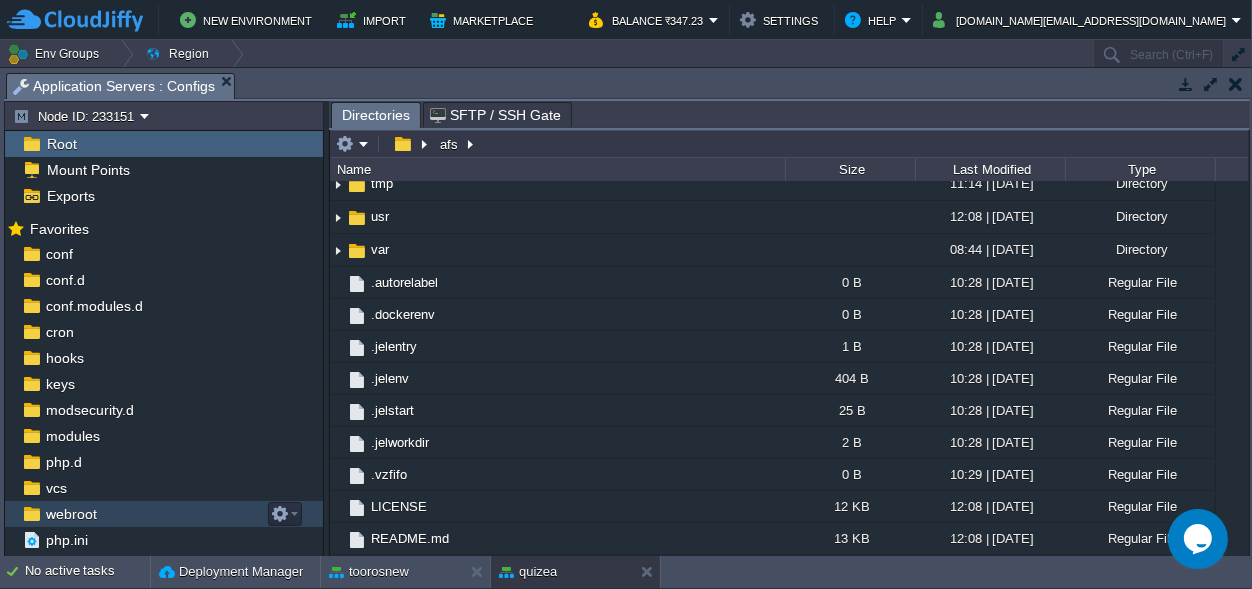 click on "webroot" at bounding box center (71, 514) 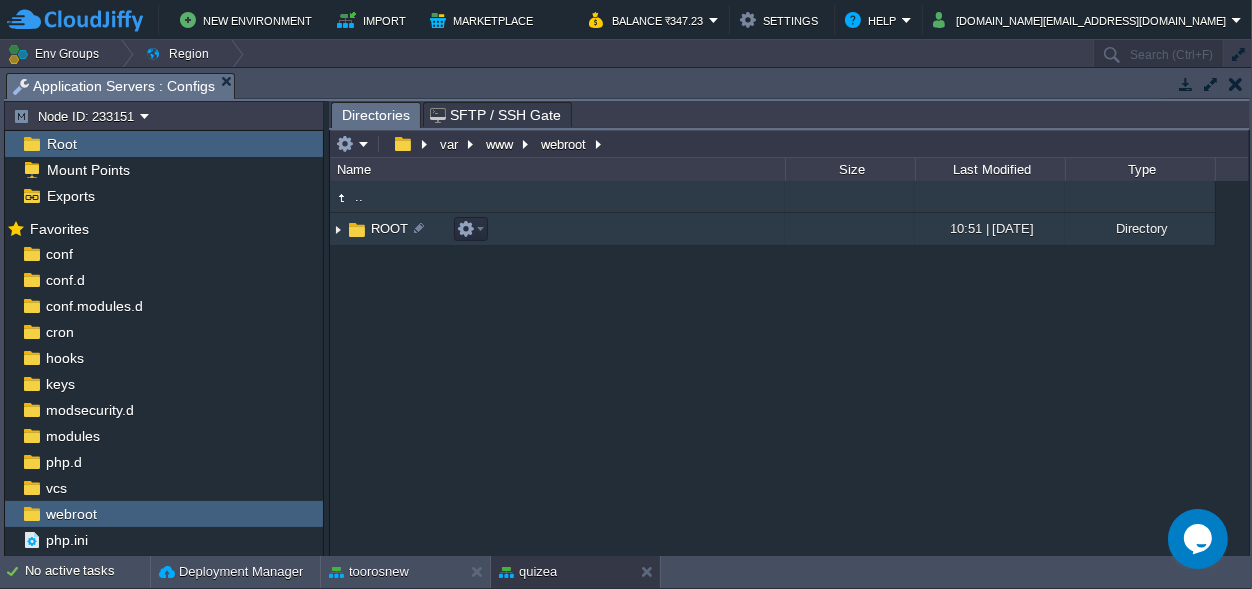 click on "ROOT" at bounding box center [389, 228] 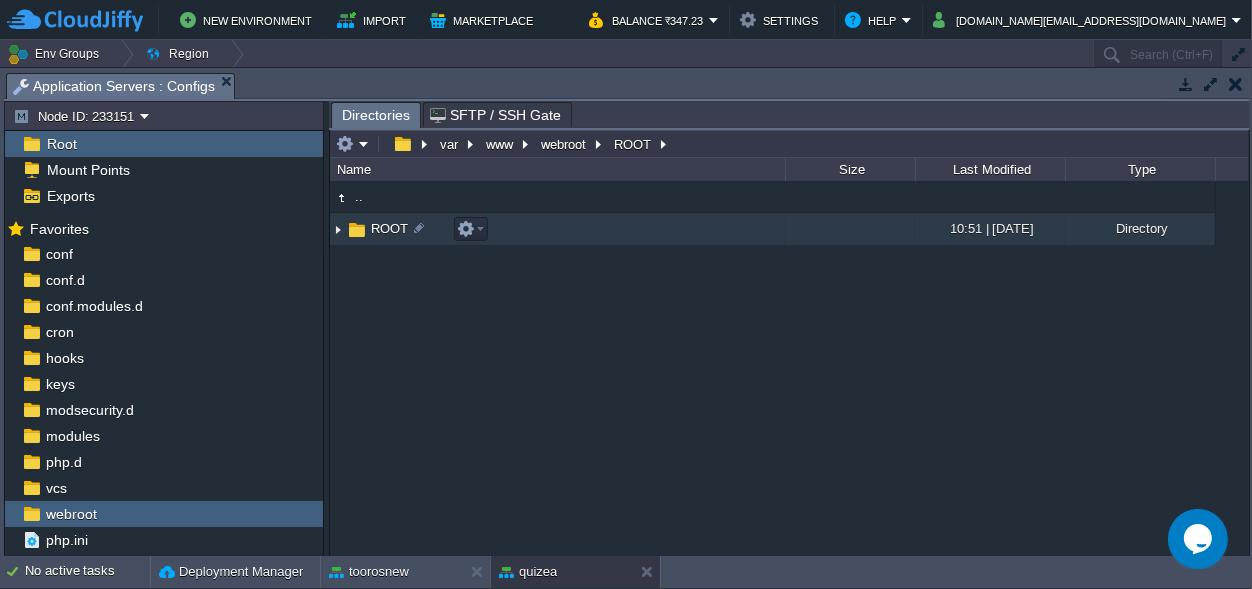 click on "ROOT" at bounding box center (389, 228) 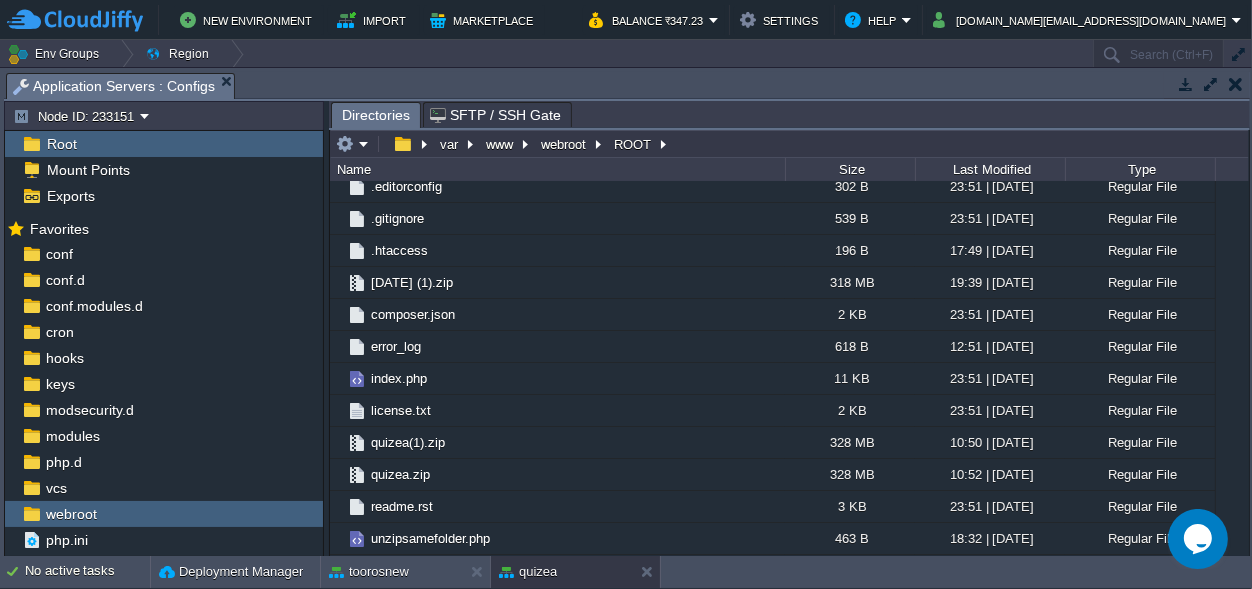 click on "admin" at bounding box center (388, -178) 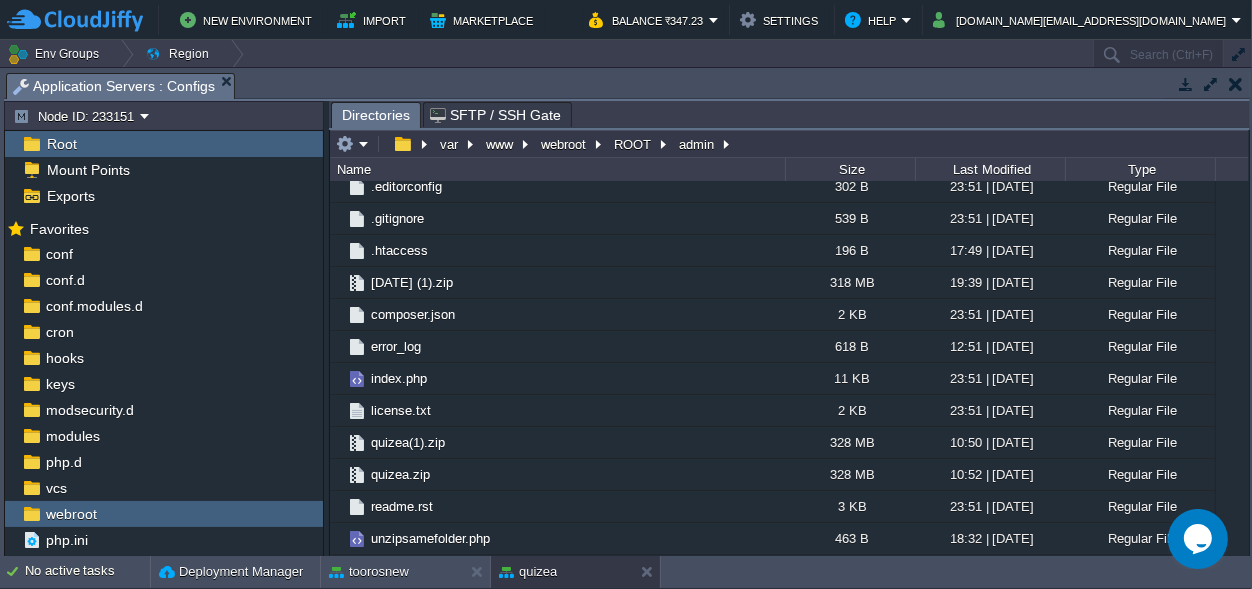 click on "admin" at bounding box center [388, -178] 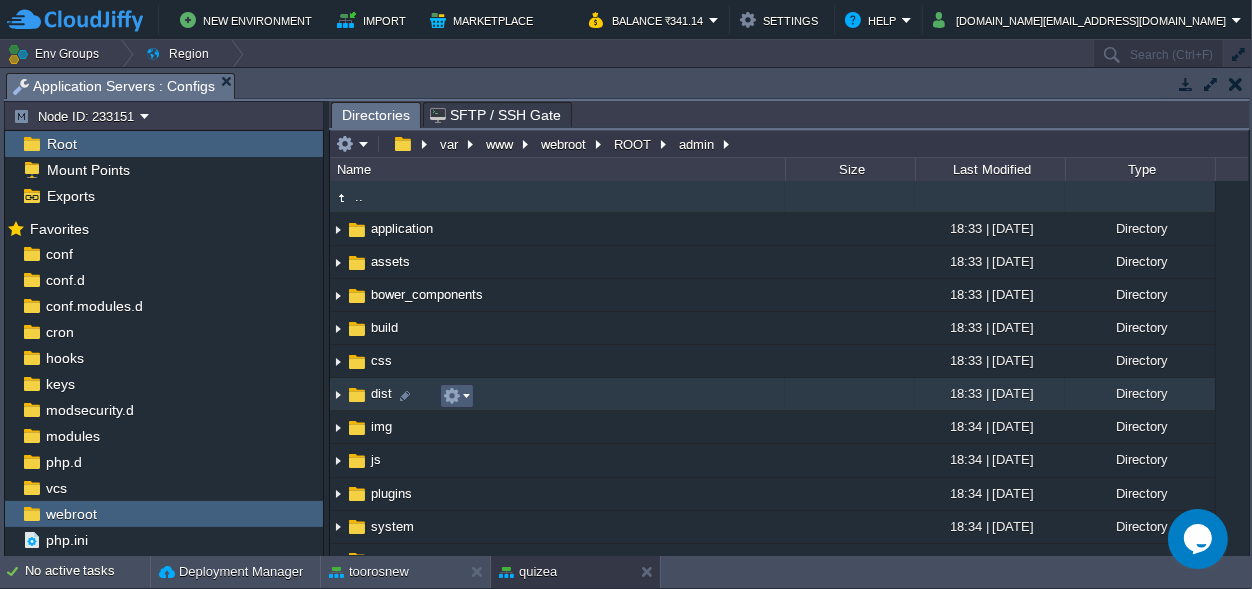 scroll, scrollTop: 314, scrollLeft: 0, axis: vertical 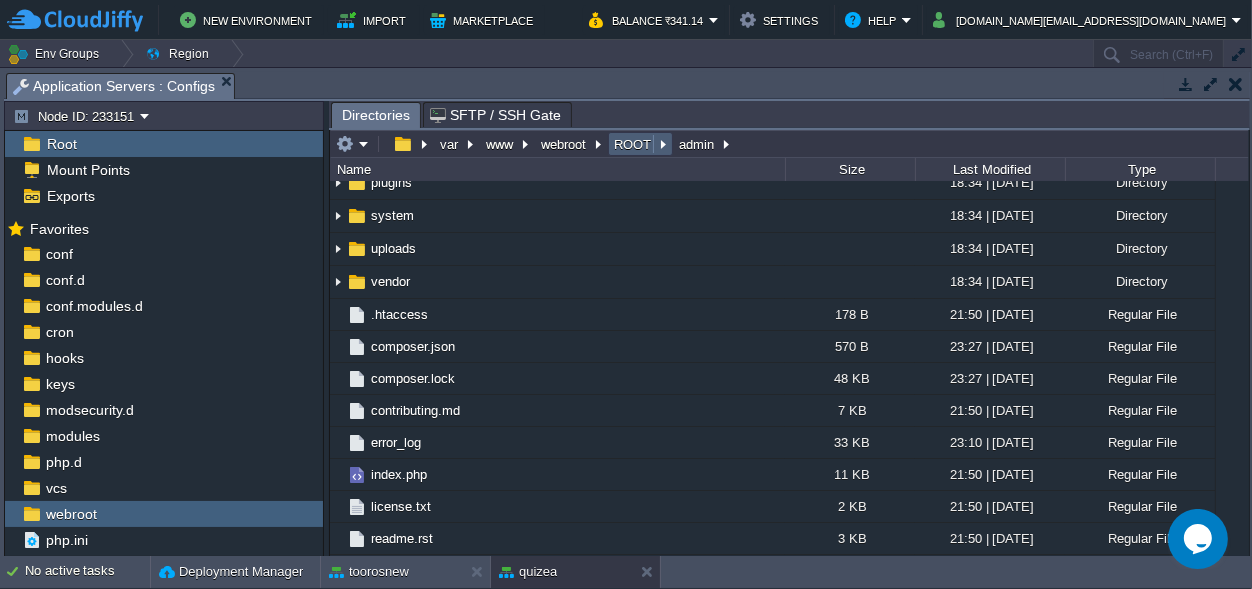 click on "ROOT" at bounding box center (633, 144) 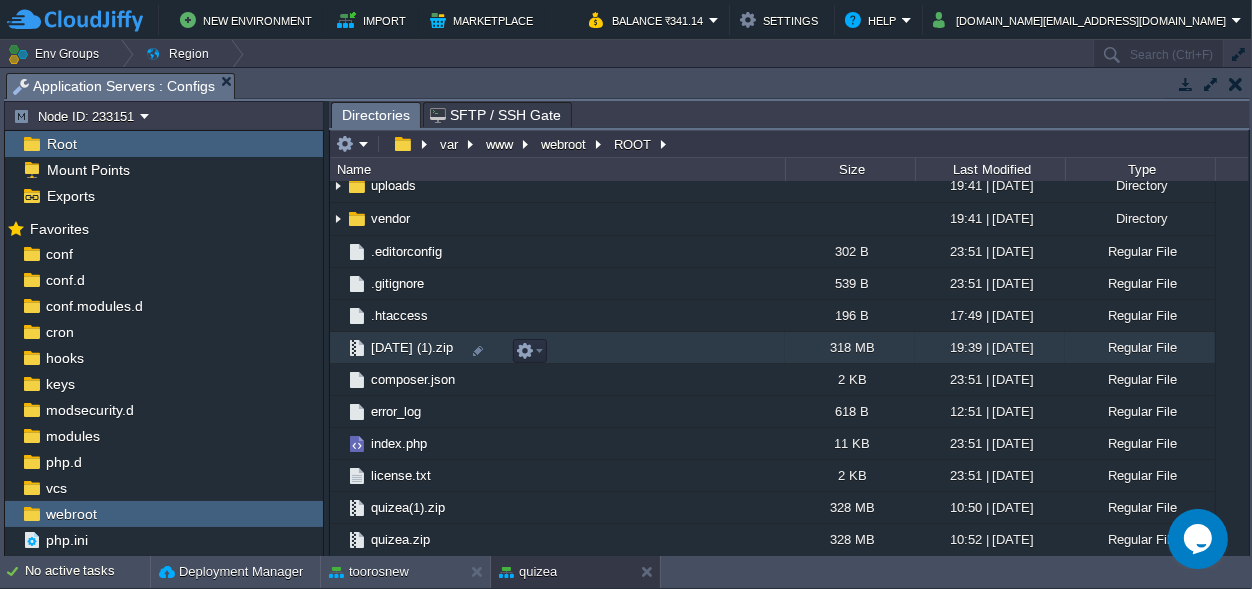 scroll, scrollTop: 441, scrollLeft: 0, axis: vertical 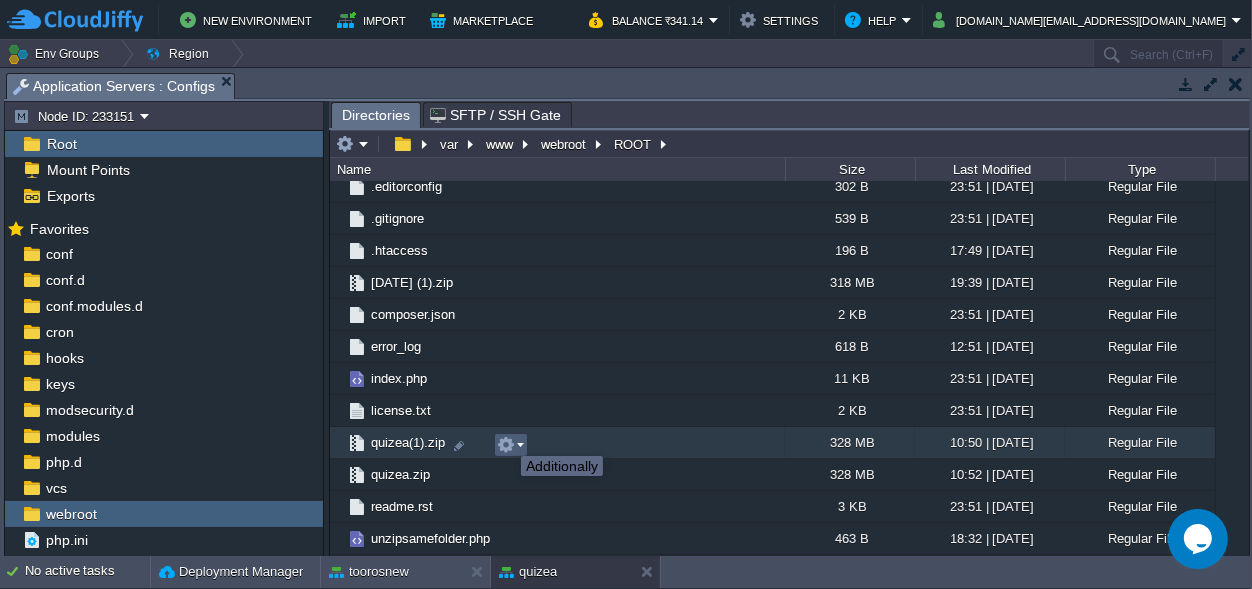 click at bounding box center [506, 445] 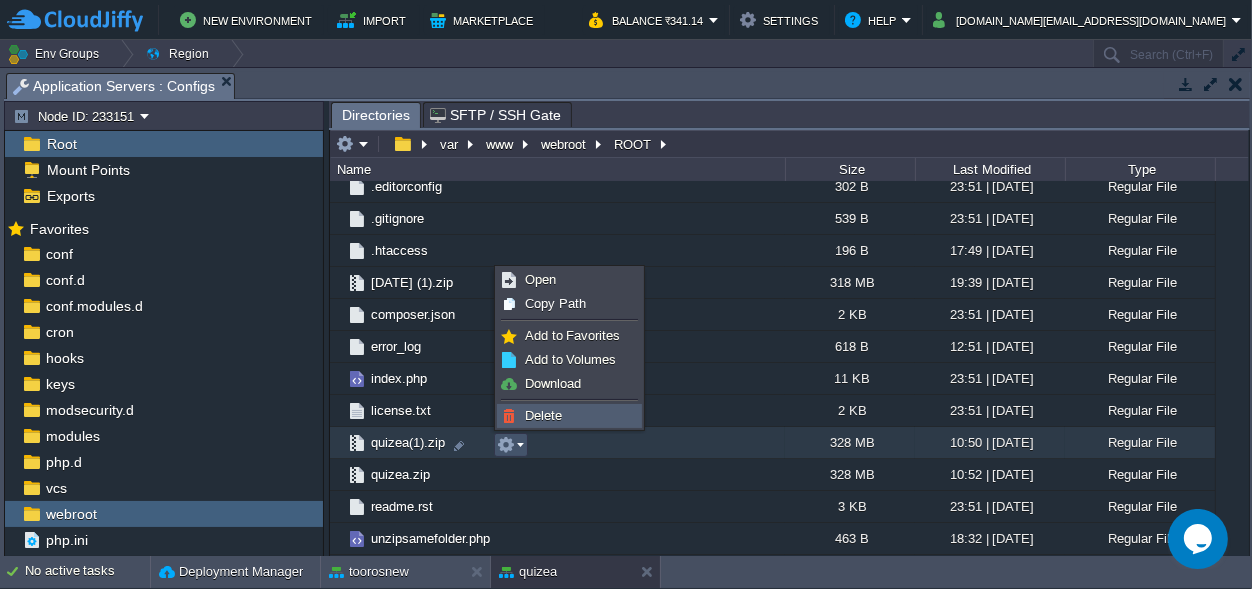 click on "Delete" at bounding box center (543, 415) 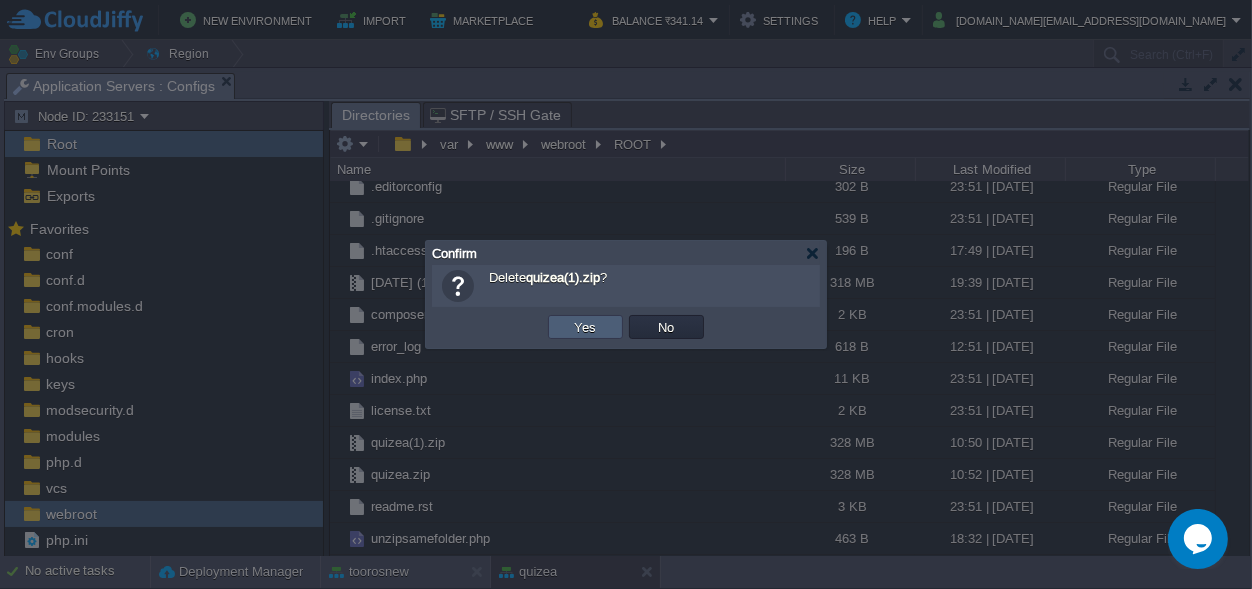 click on "Yes" at bounding box center (586, 327) 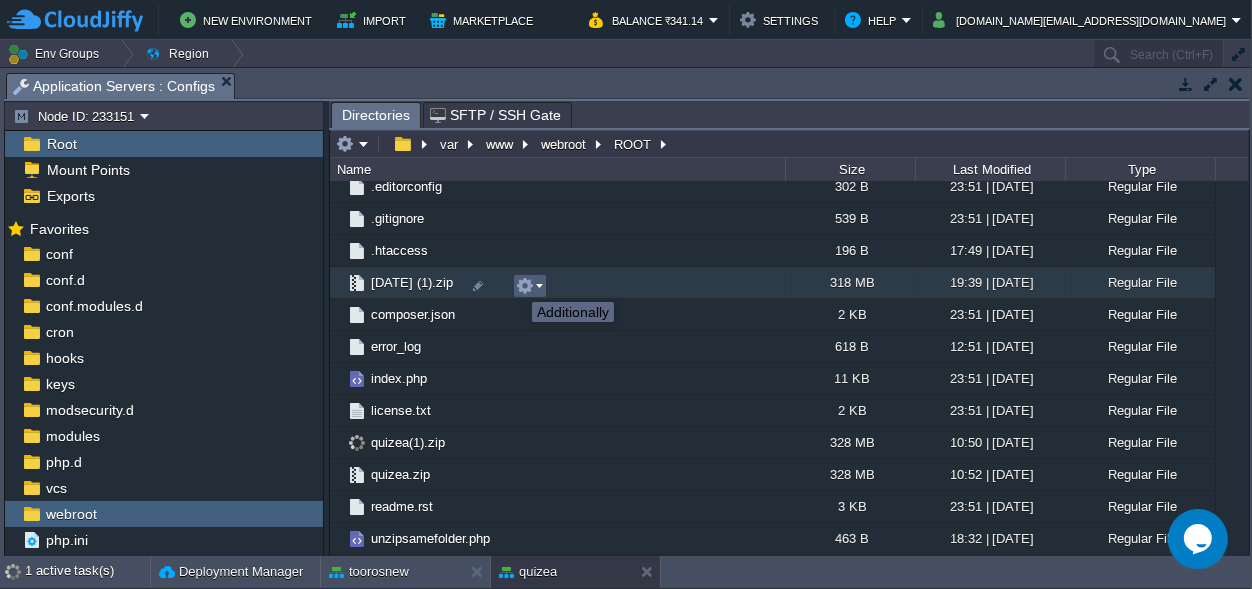 scroll, scrollTop: 410, scrollLeft: 0, axis: vertical 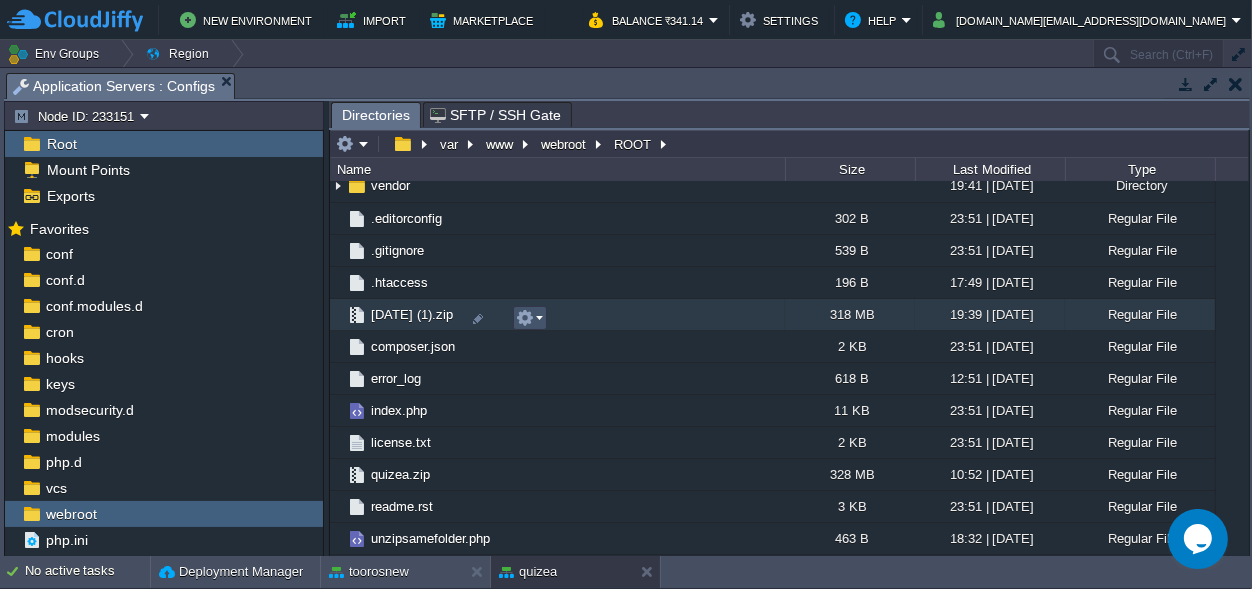 click at bounding box center [525, 318] 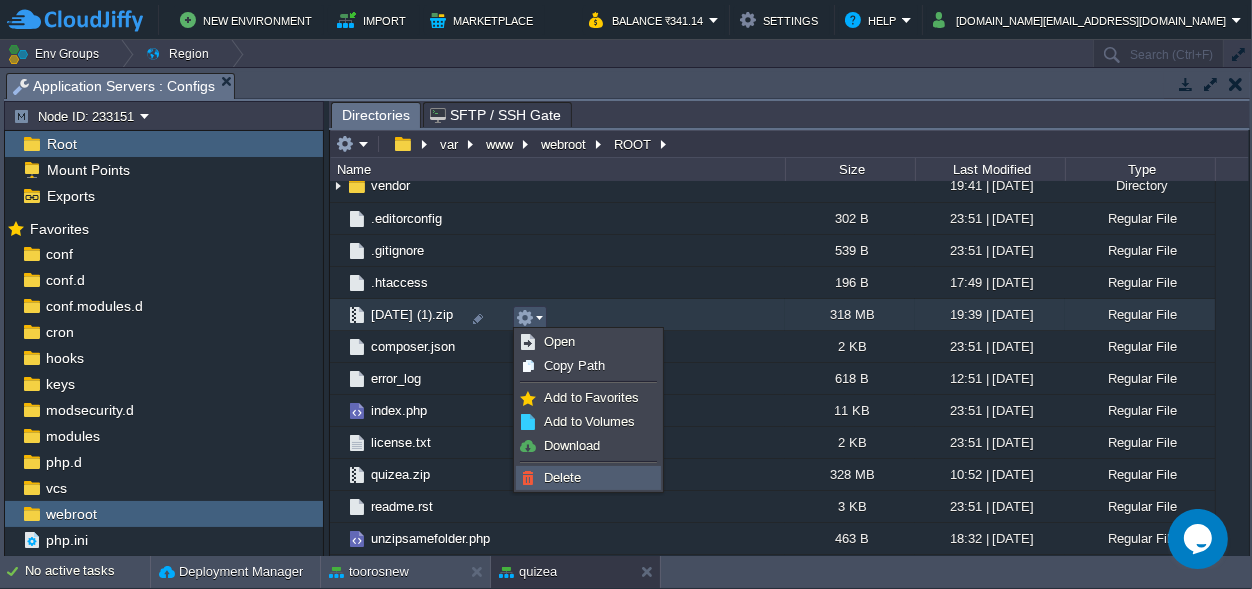 click on "Delete" at bounding box center (562, 477) 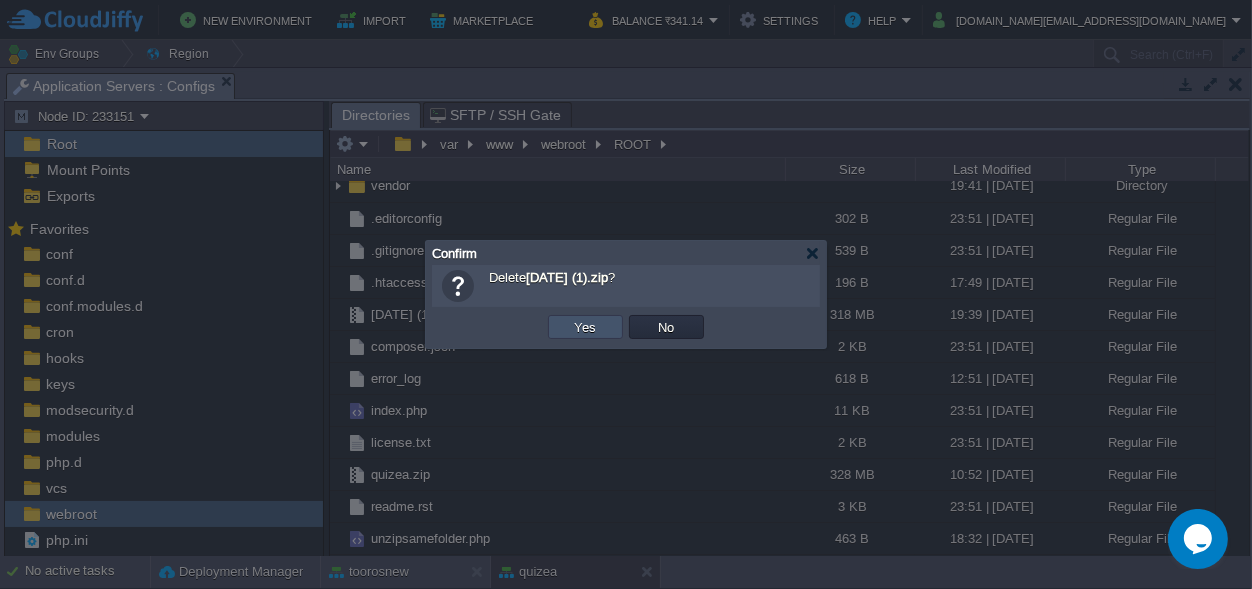 click on "Yes" at bounding box center (586, 327) 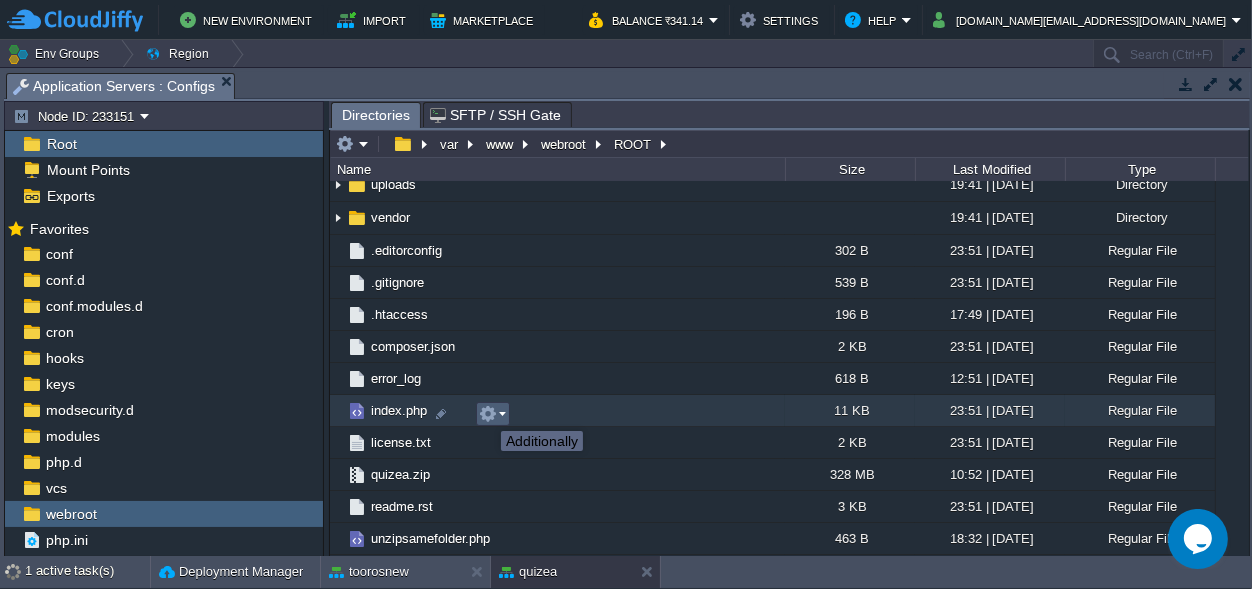scroll, scrollTop: 378, scrollLeft: 0, axis: vertical 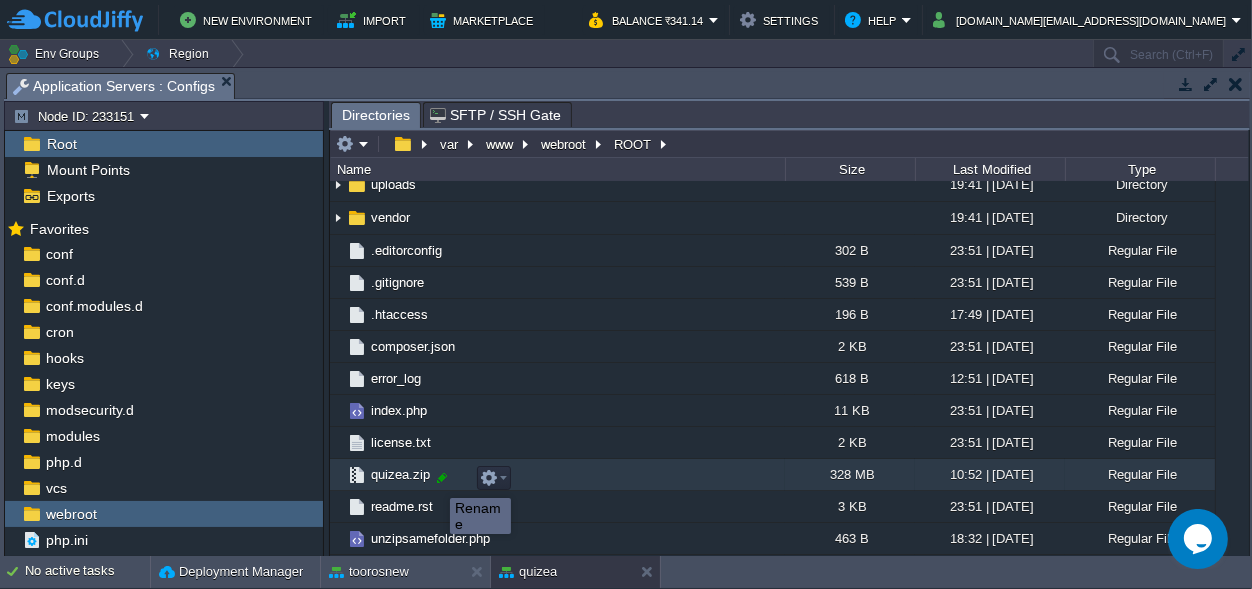 click at bounding box center (442, 478) 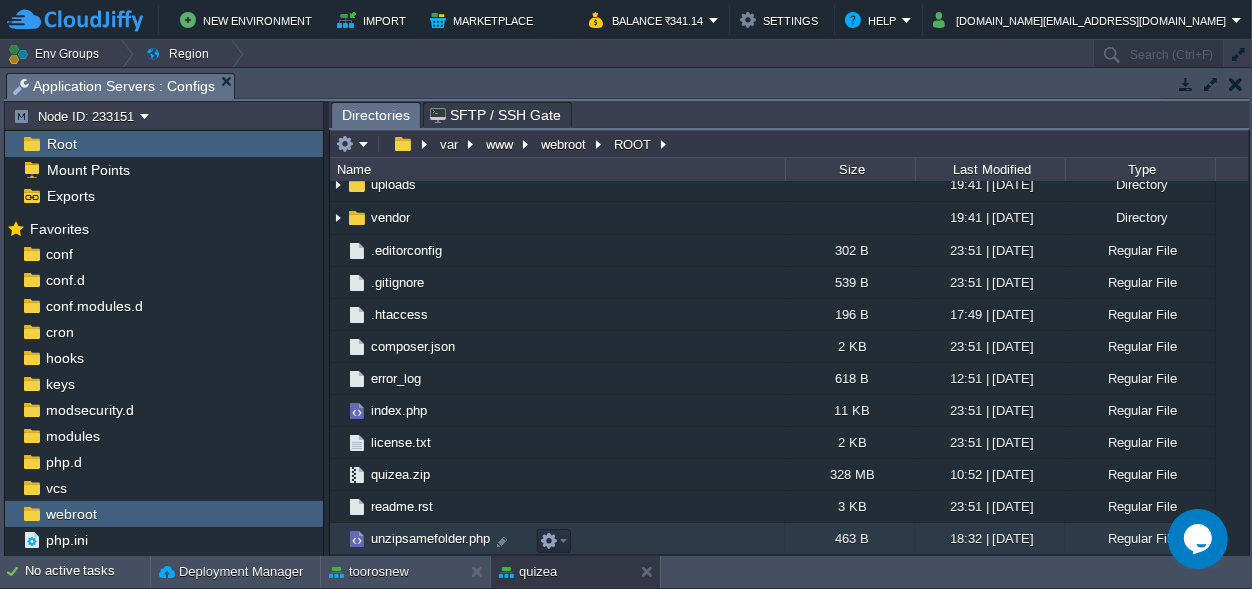 click on "unzipsamefolder.php" at bounding box center [430, 538] 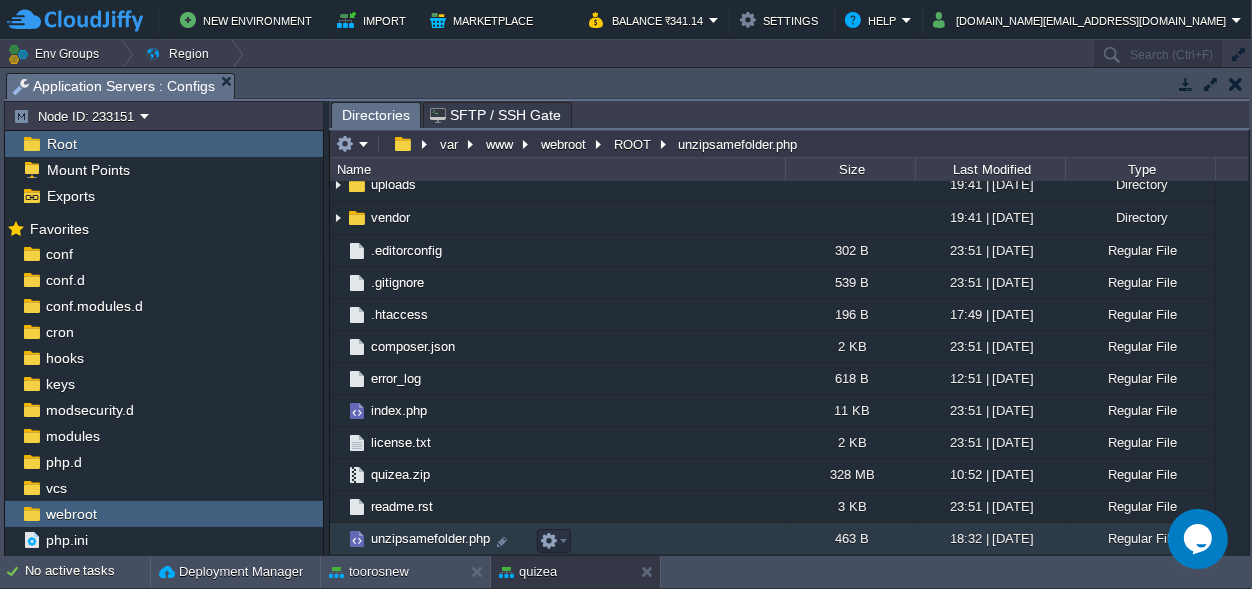 click on "unzipsamefolder.php" at bounding box center [430, 538] 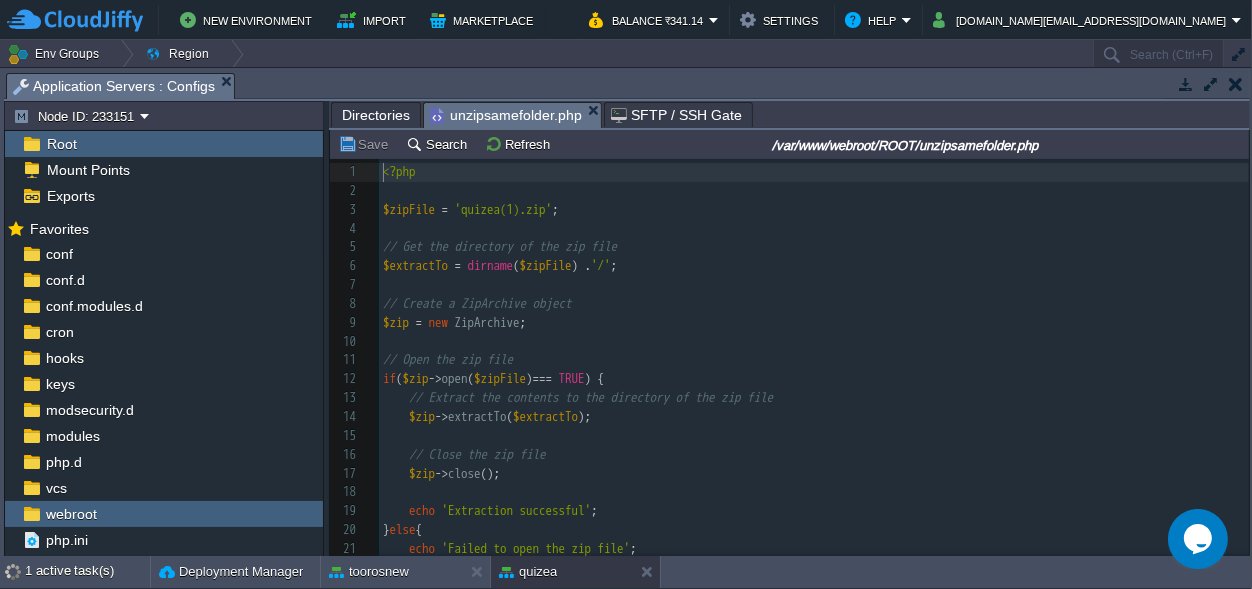 scroll, scrollTop: 7, scrollLeft: 0, axis: vertical 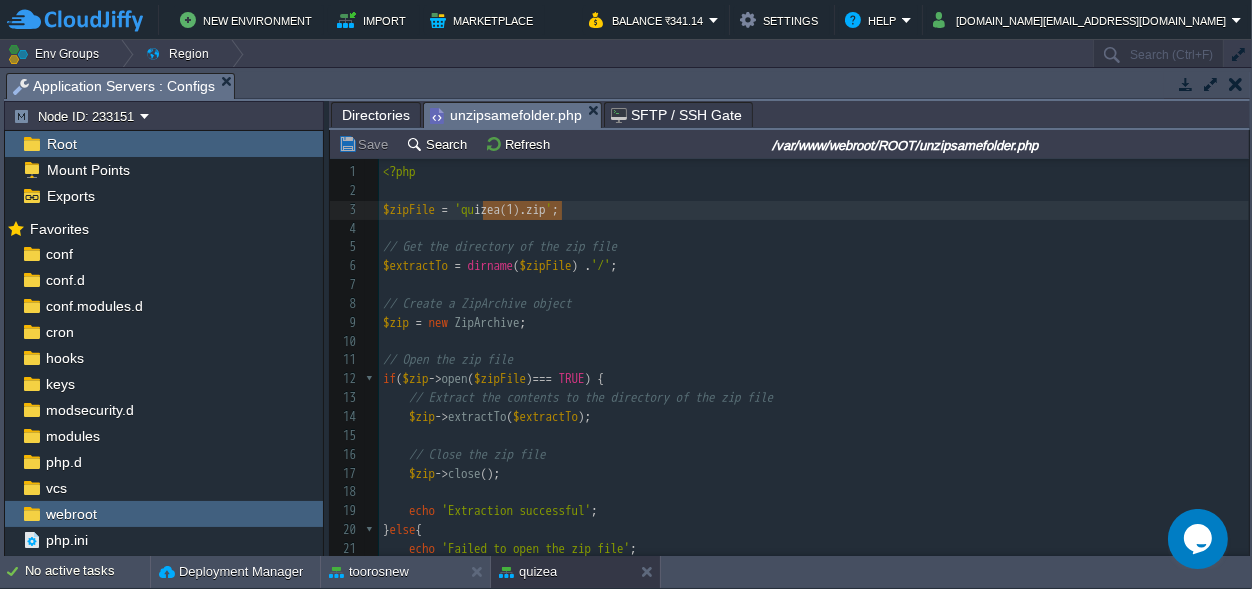 type on "quizea(1).zip" 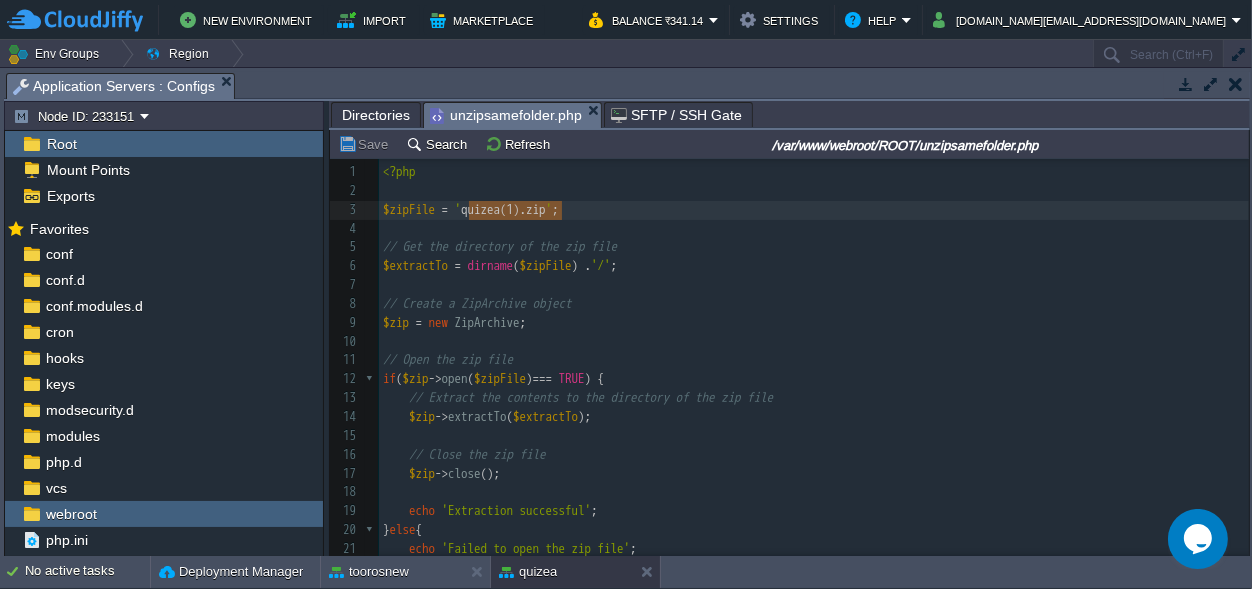 scroll, scrollTop: 0, scrollLeft: 92, axis: horizontal 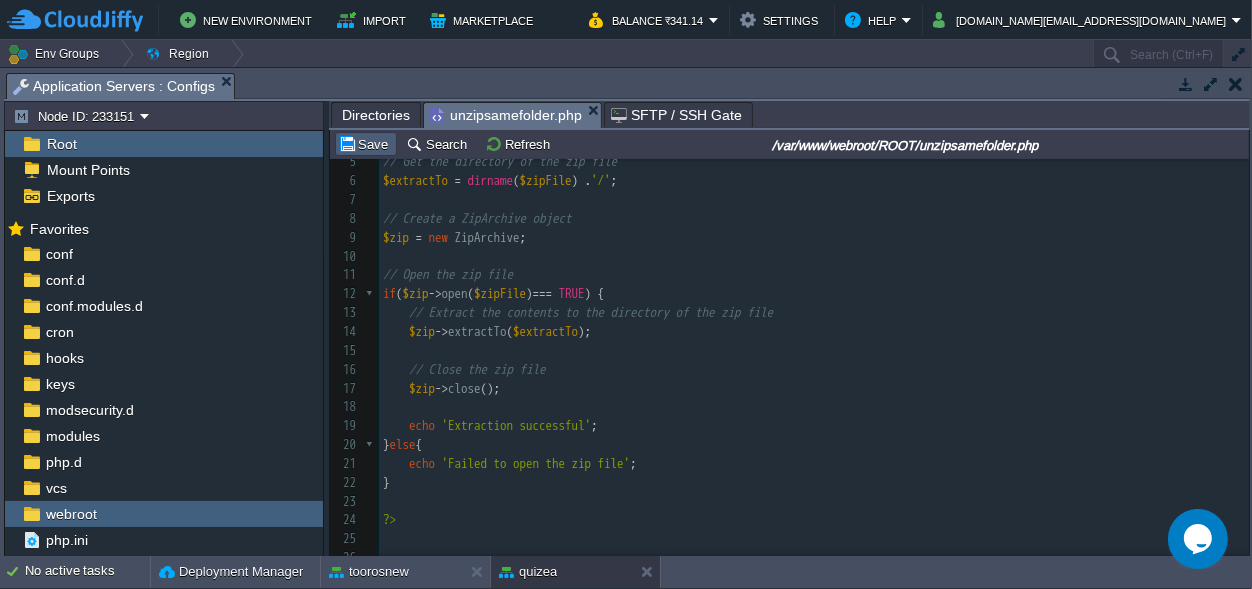 click on "Save" at bounding box center [366, 144] 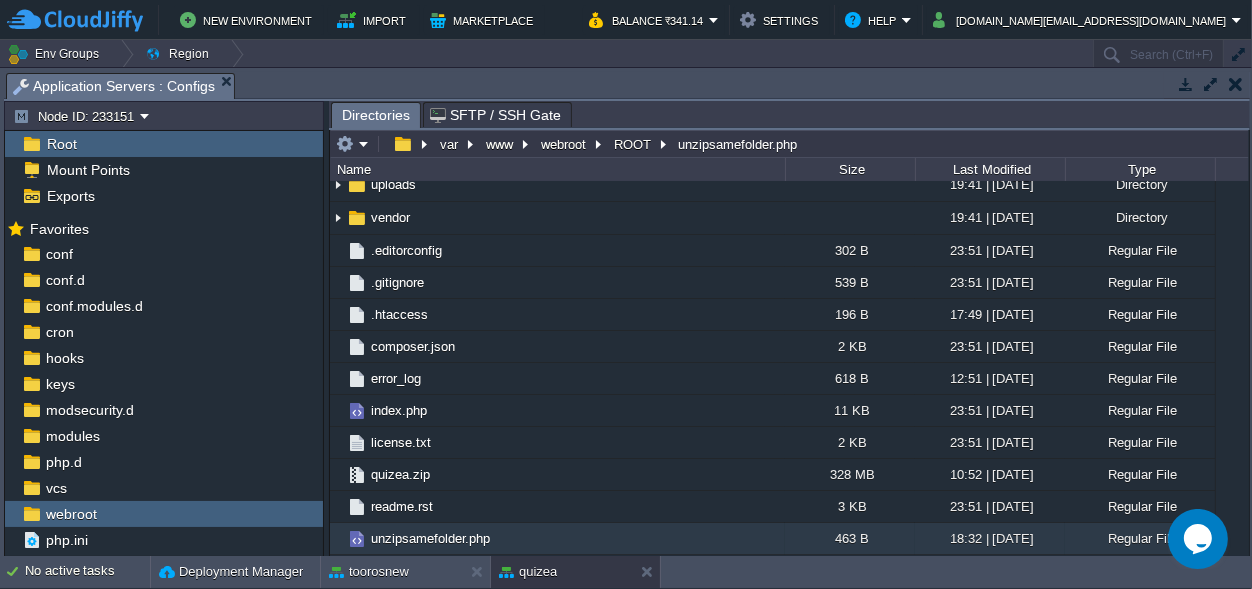 scroll, scrollTop: 378, scrollLeft: 0, axis: vertical 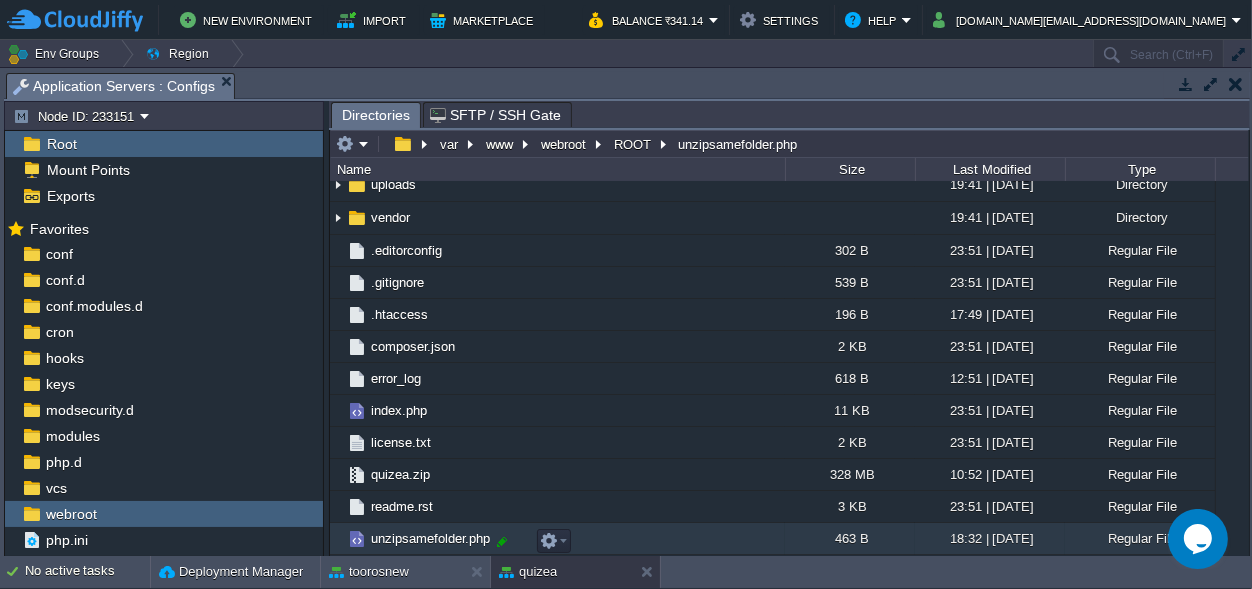 click at bounding box center (502, 542) 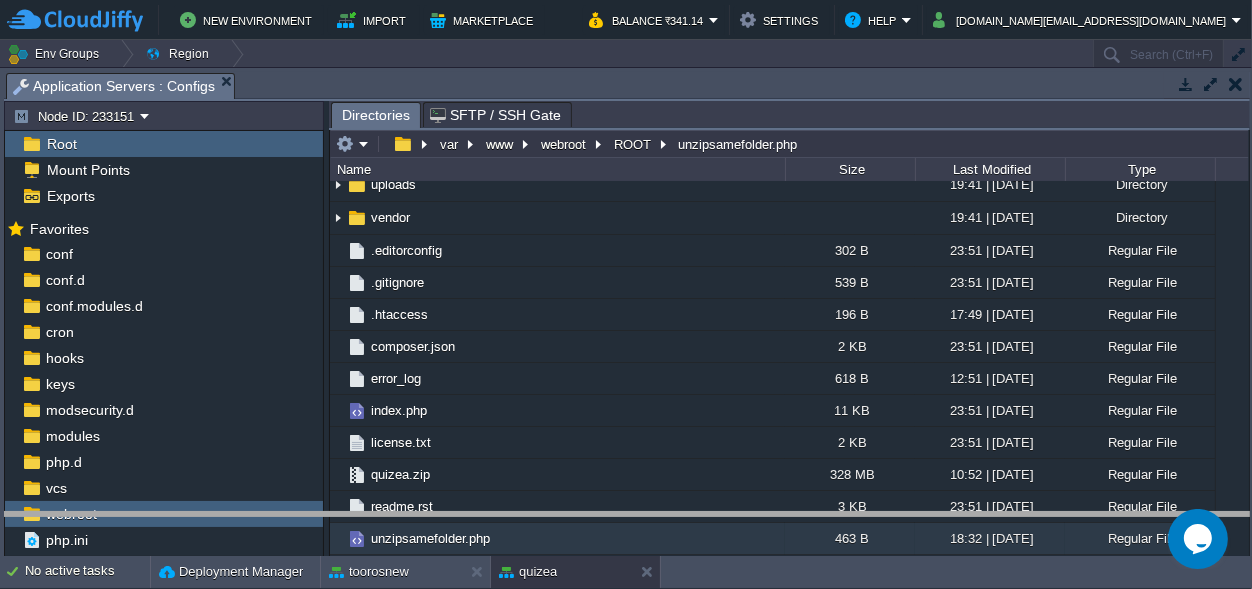 drag, startPoint x: 441, startPoint y: 77, endPoint x: 435, endPoint y: 594, distance: 517.0348 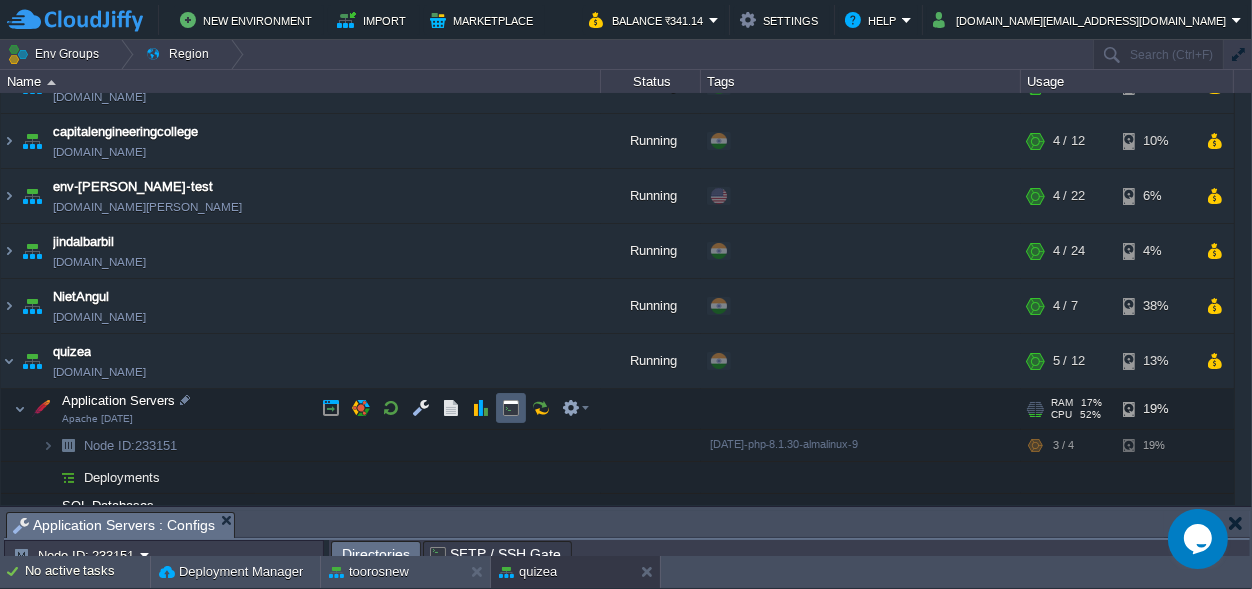 scroll, scrollTop: 128, scrollLeft: 0, axis: vertical 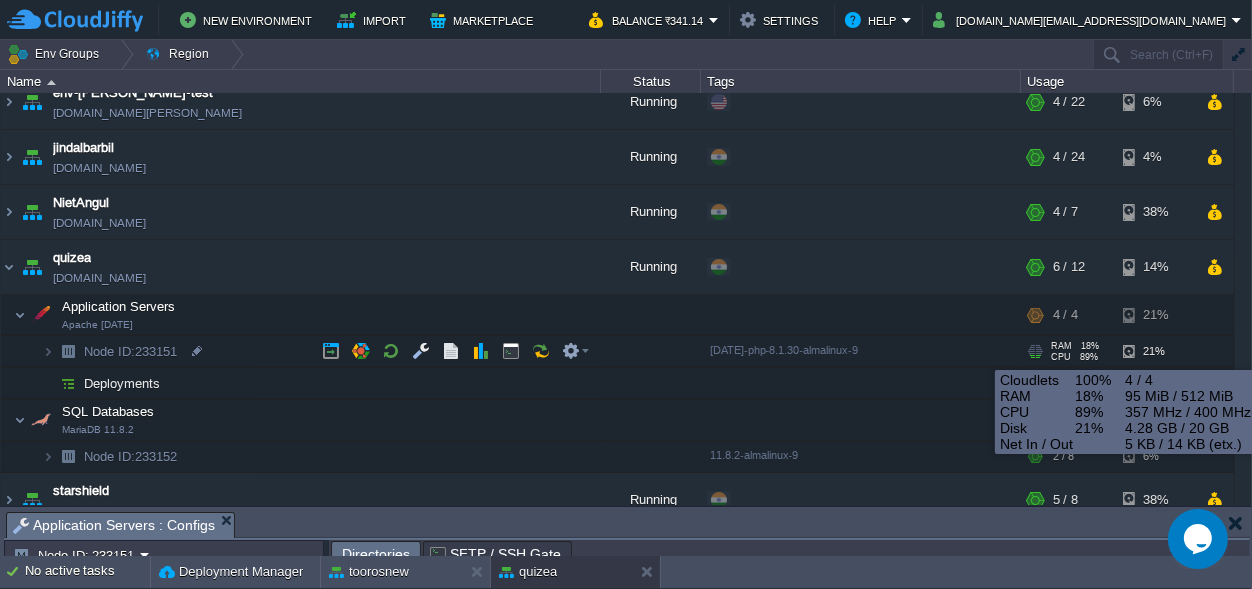 click at bounding box center [1040, 351] 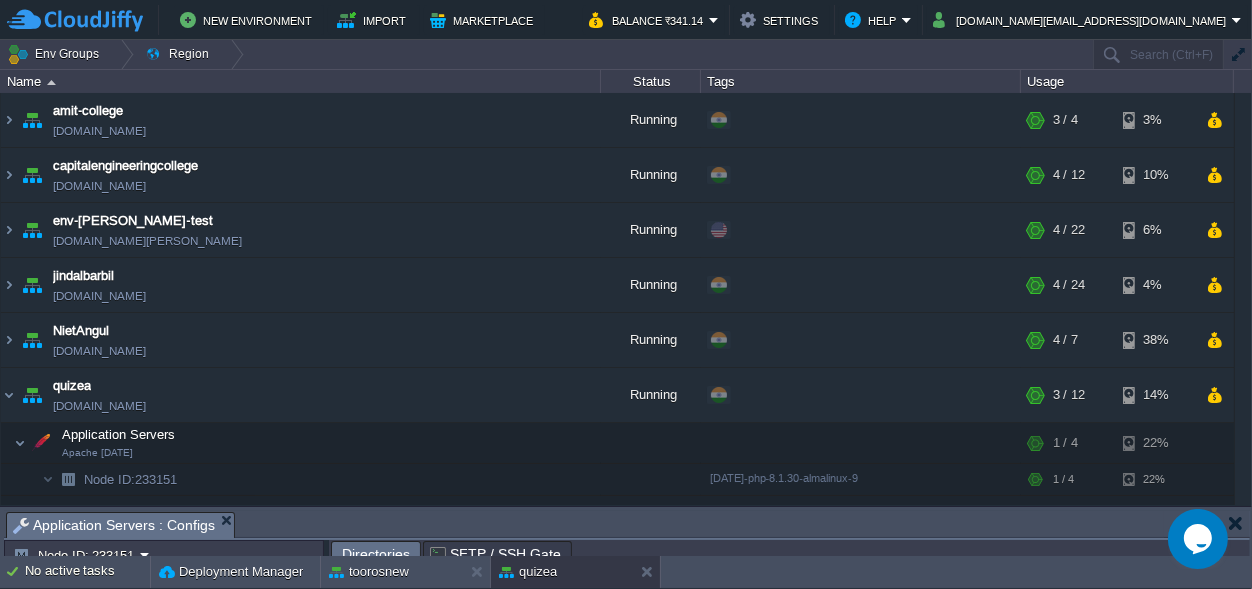 scroll, scrollTop: 187, scrollLeft: 0, axis: vertical 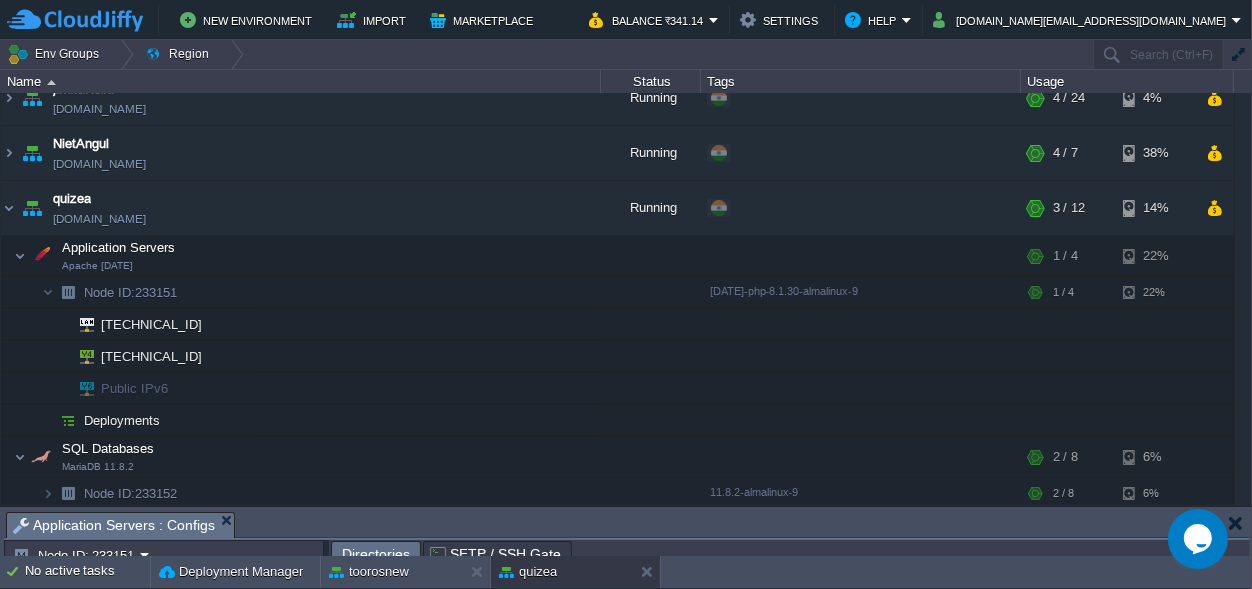 click on "Opens Chat This icon Opens the chat window." at bounding box center (1199, 538) 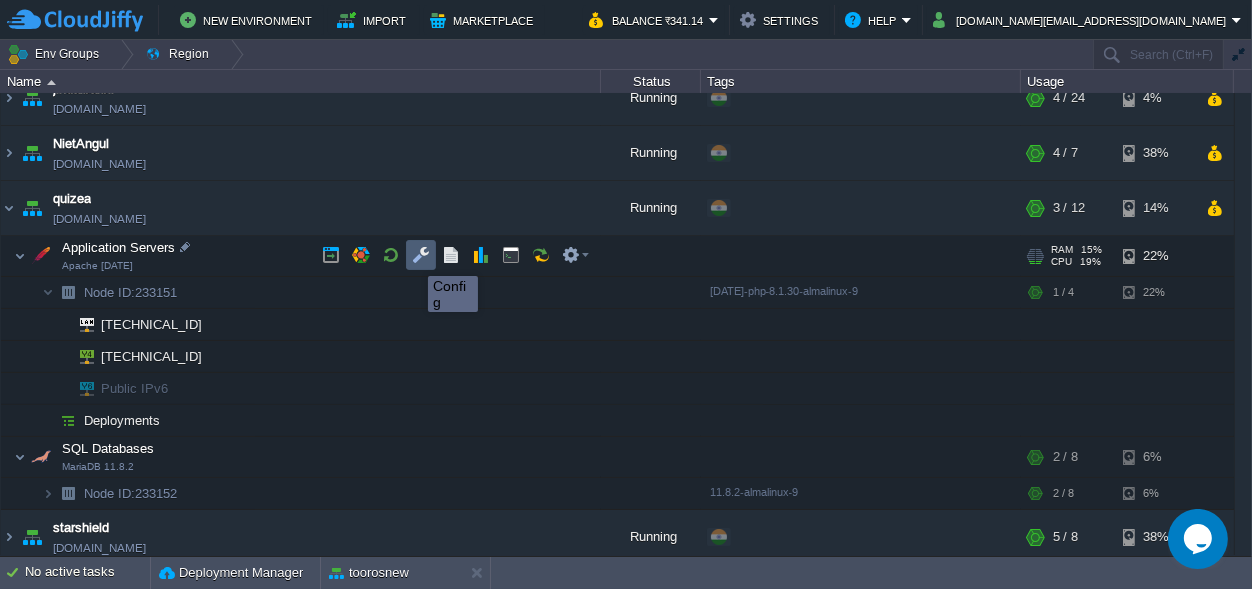click at bounding box center [421, 255] 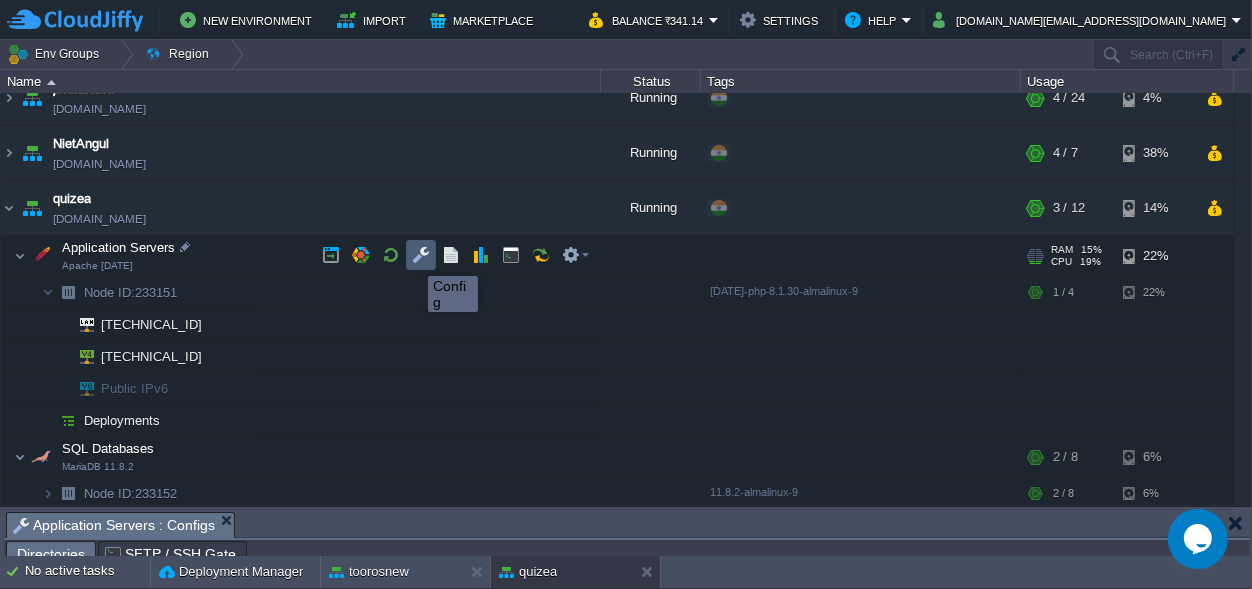 scroll, scrollTop: 32, scrollLeft: 0, axis: vertical 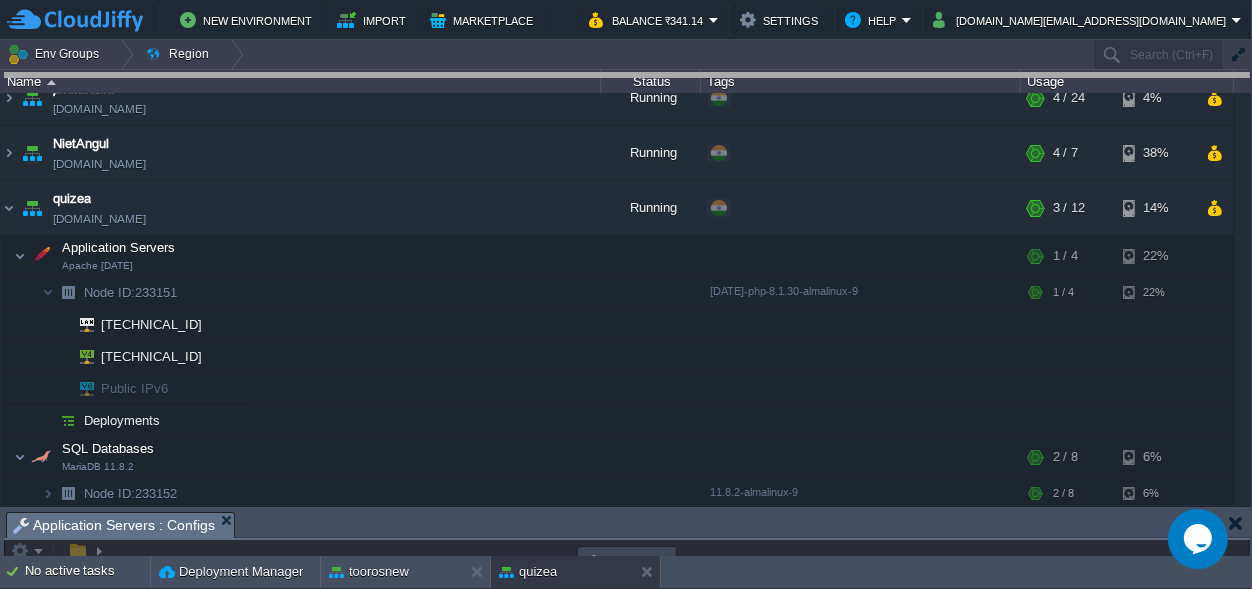 drag, startPoint x: 515, startPoint y: 526, endPoint x: 500, endPoint y: -73, distance: 599.1878 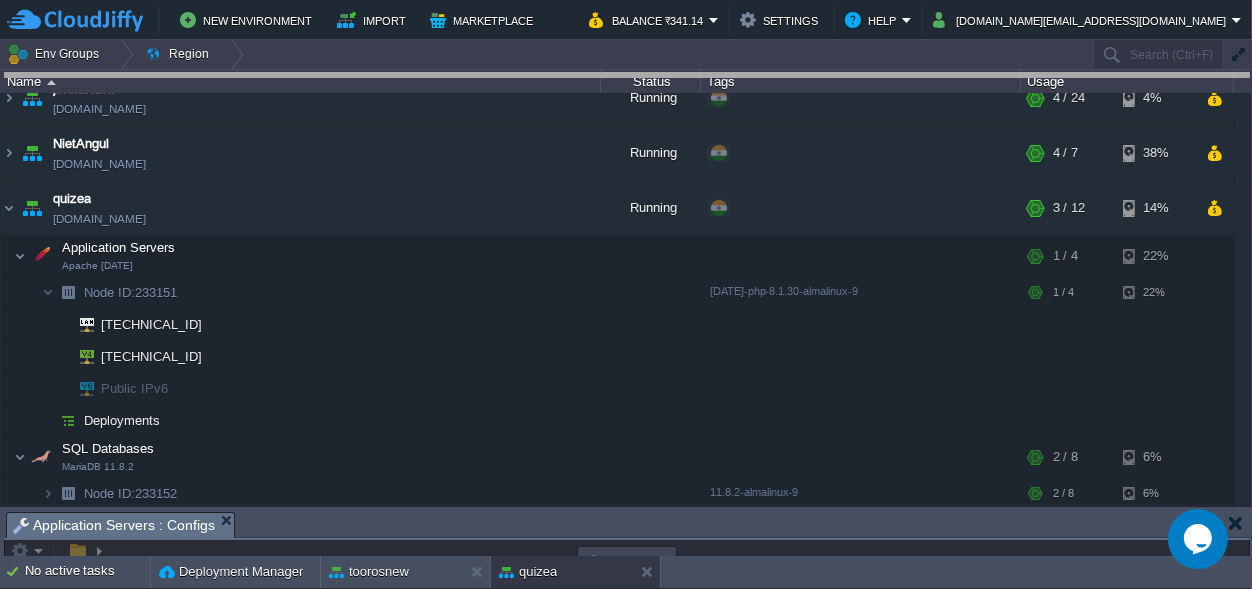 scroll, scrollTop: 0, scrollLeft: 0, axis: both 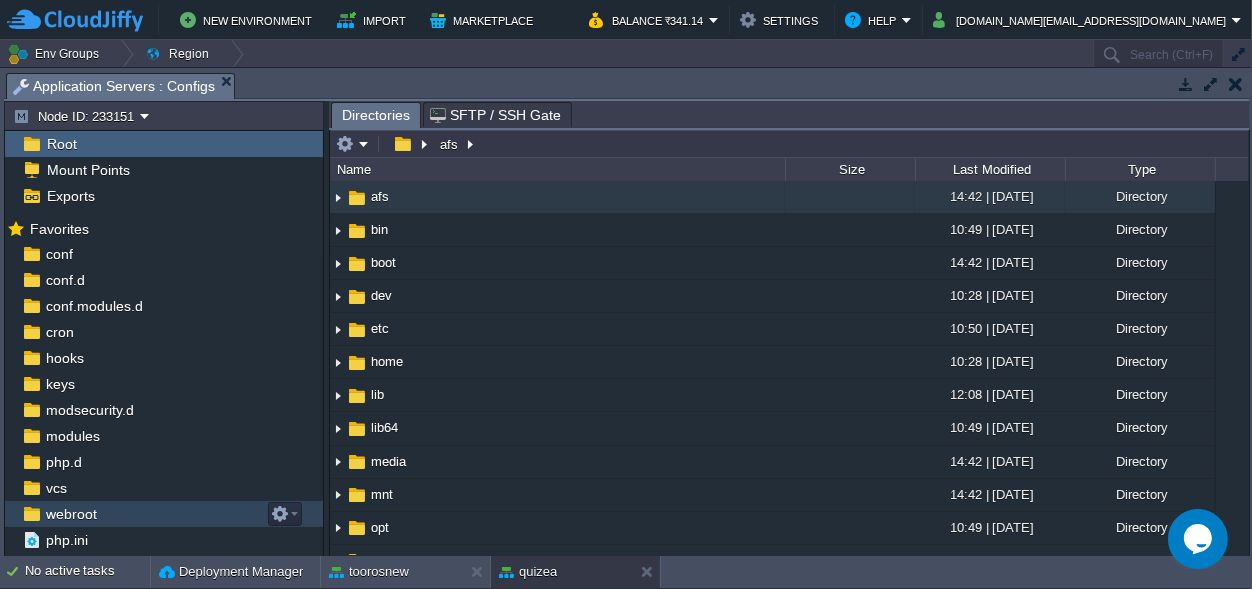 click on "webroot" at bounding box center (71, 514) 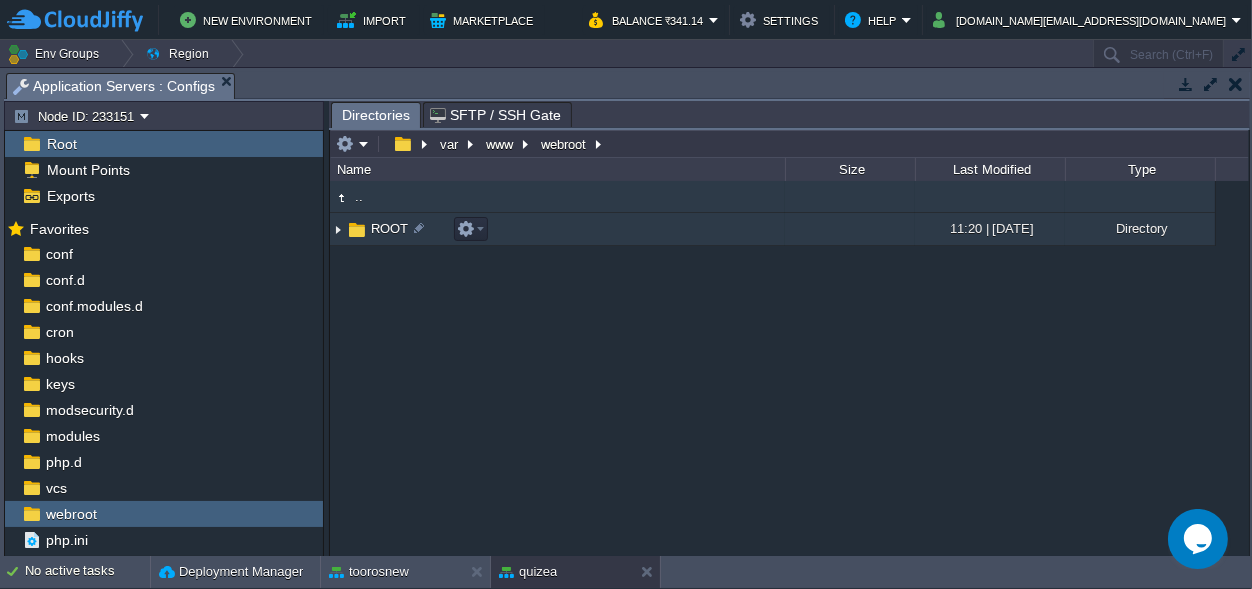 click on "ROOT" at bounding box center (389, 228) 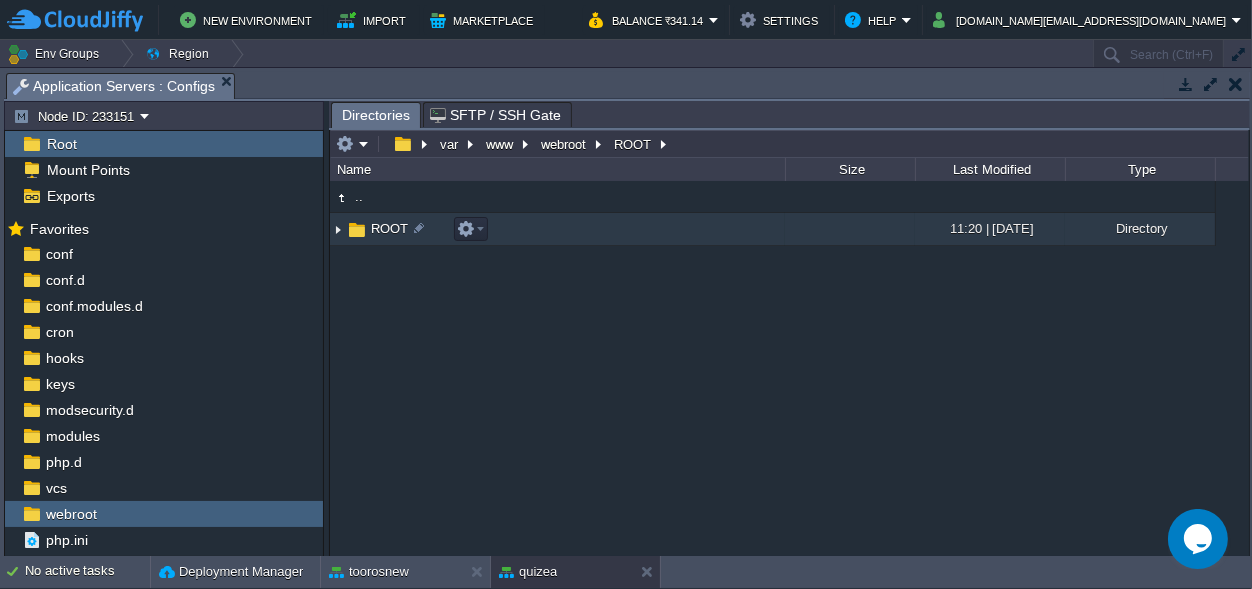 click on "ROOT" at bounding box center [389, 228] 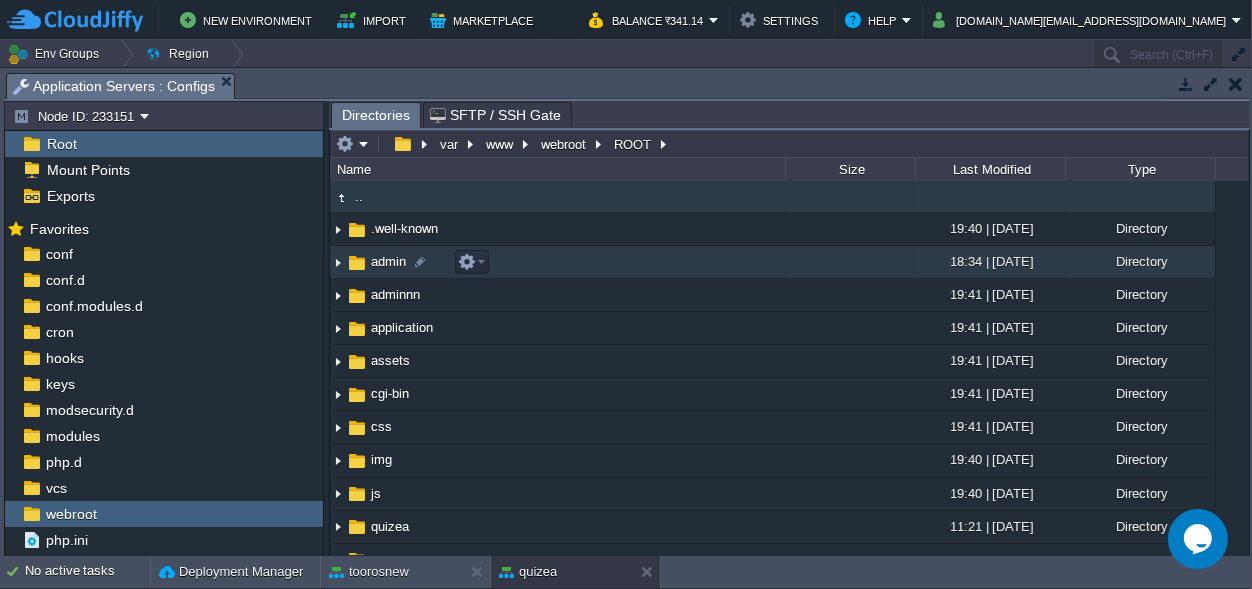 click on "admin" at bounding box center [388, 261] 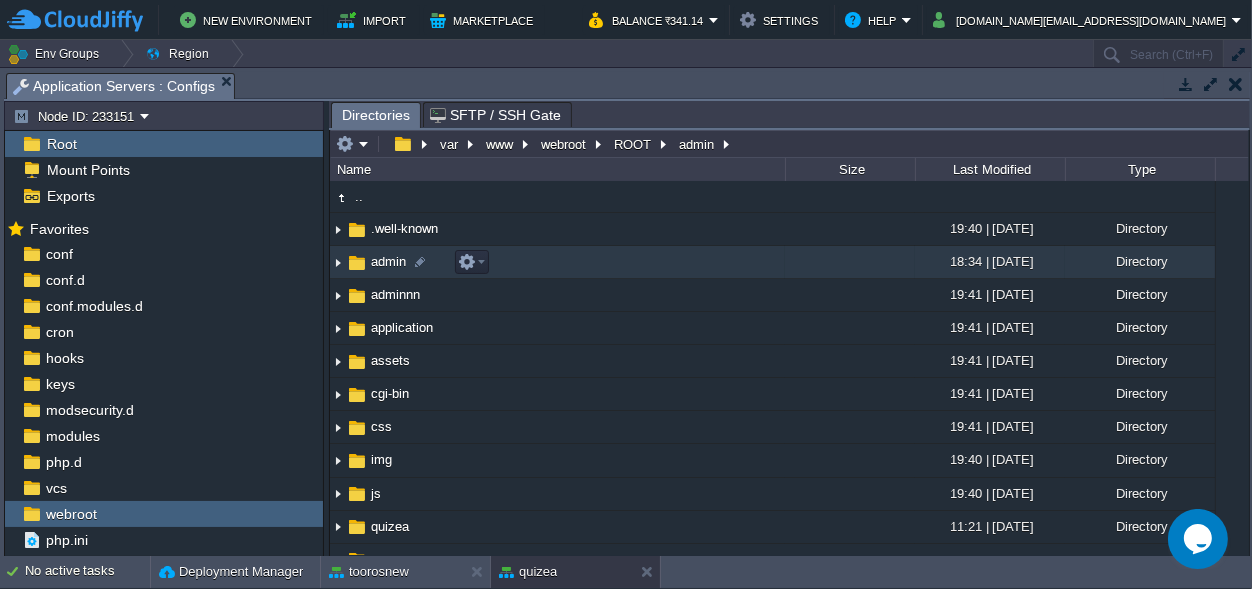 click on "admin" at bounding box center [388, 261] 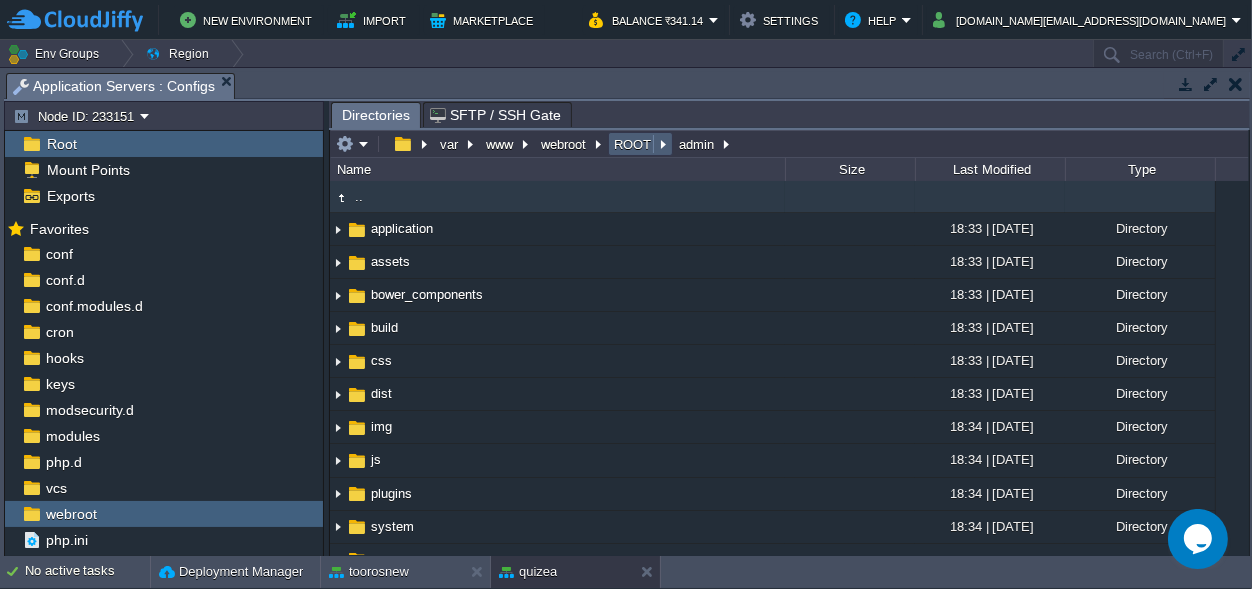 click on "ROOT" at bounding box center (633, 144) 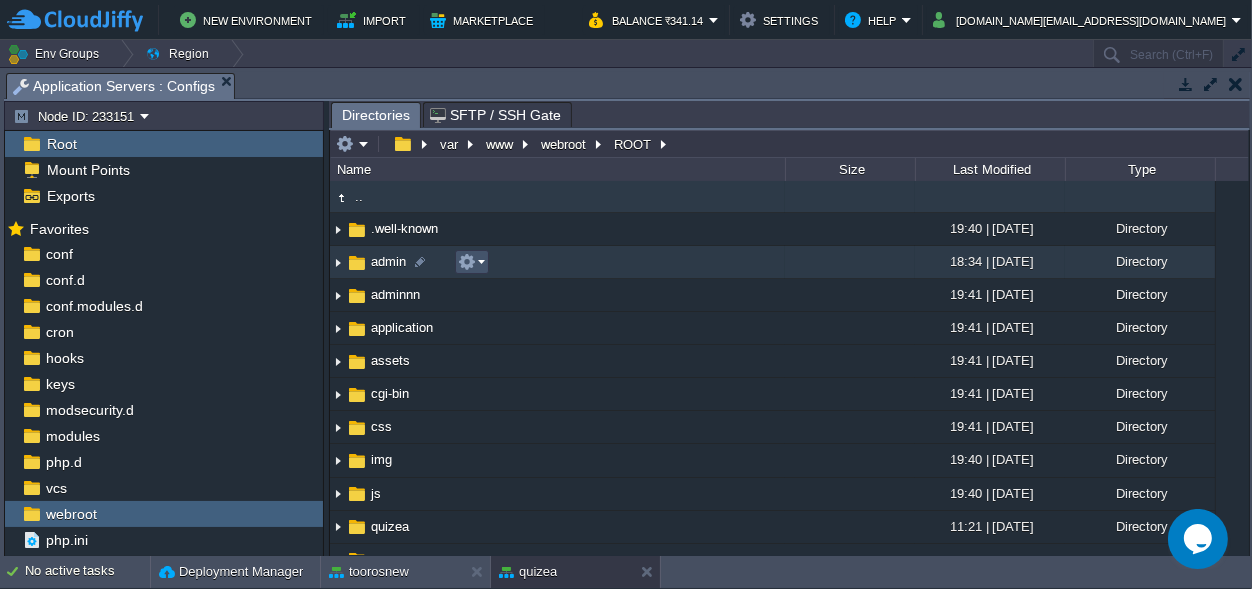 click at bounding box center [467, 262] 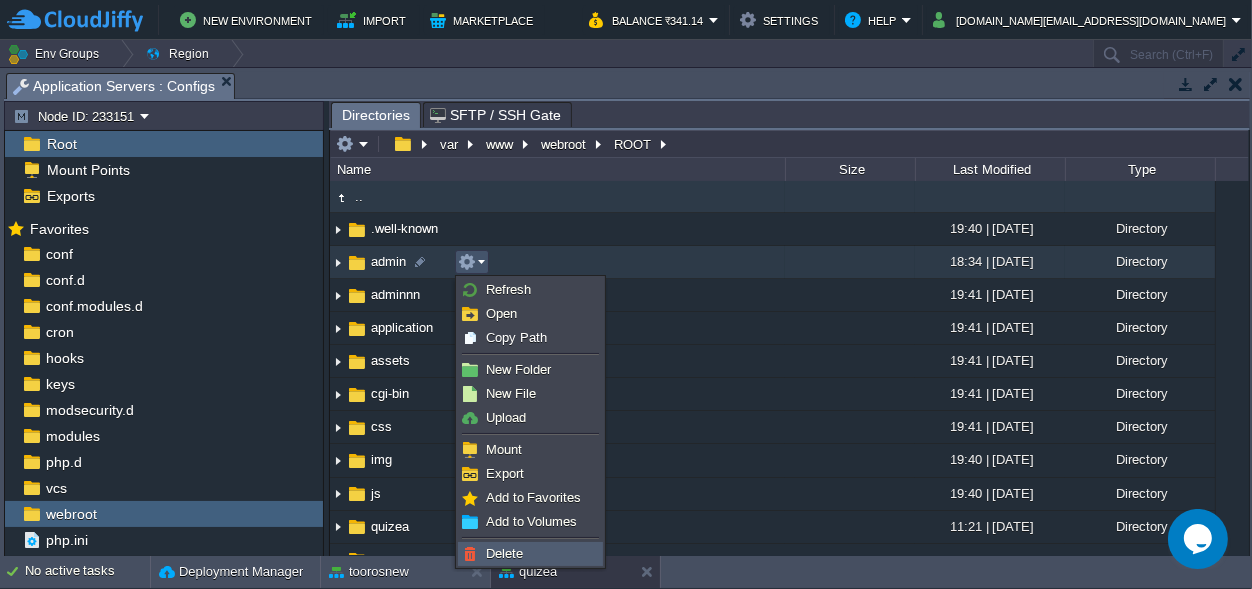 click on "Delete" at bounding box center (504, 553) 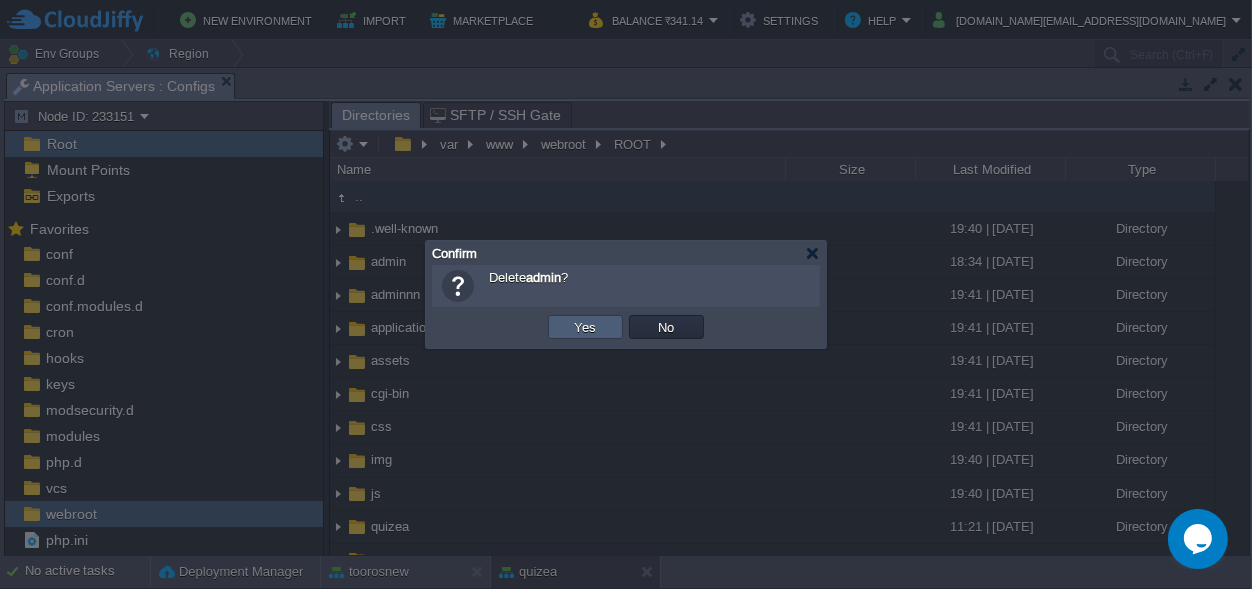 click on "Yes" at bounding box center (586, 327) 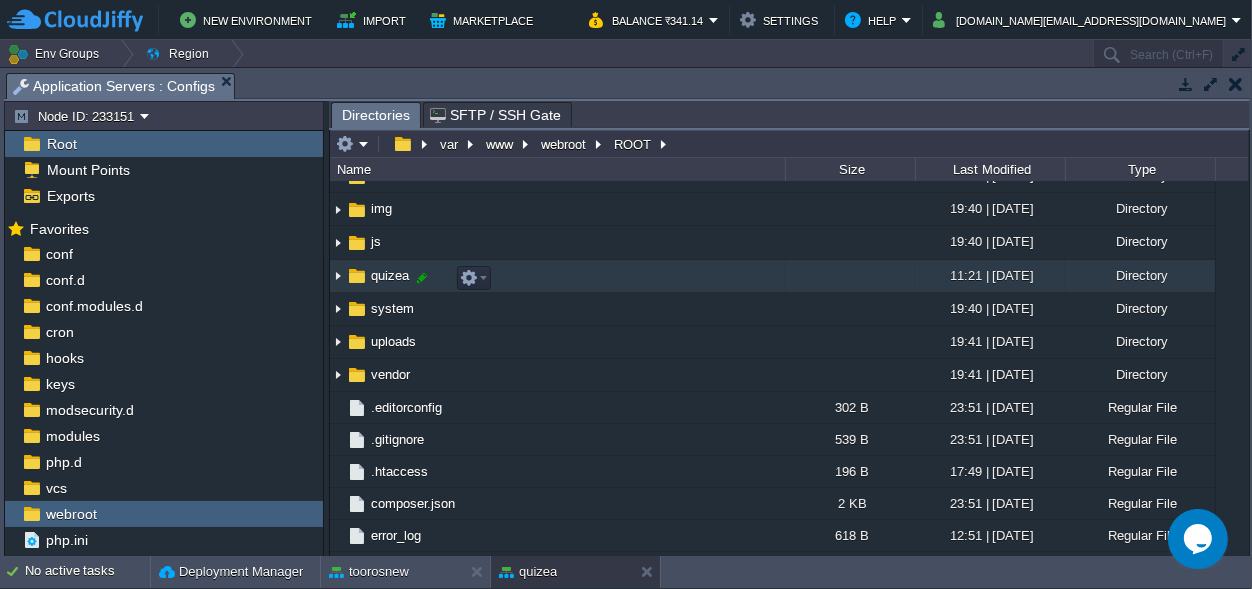 scroll, scrollTop: 187, scrollLeft: 0, axis: vertical 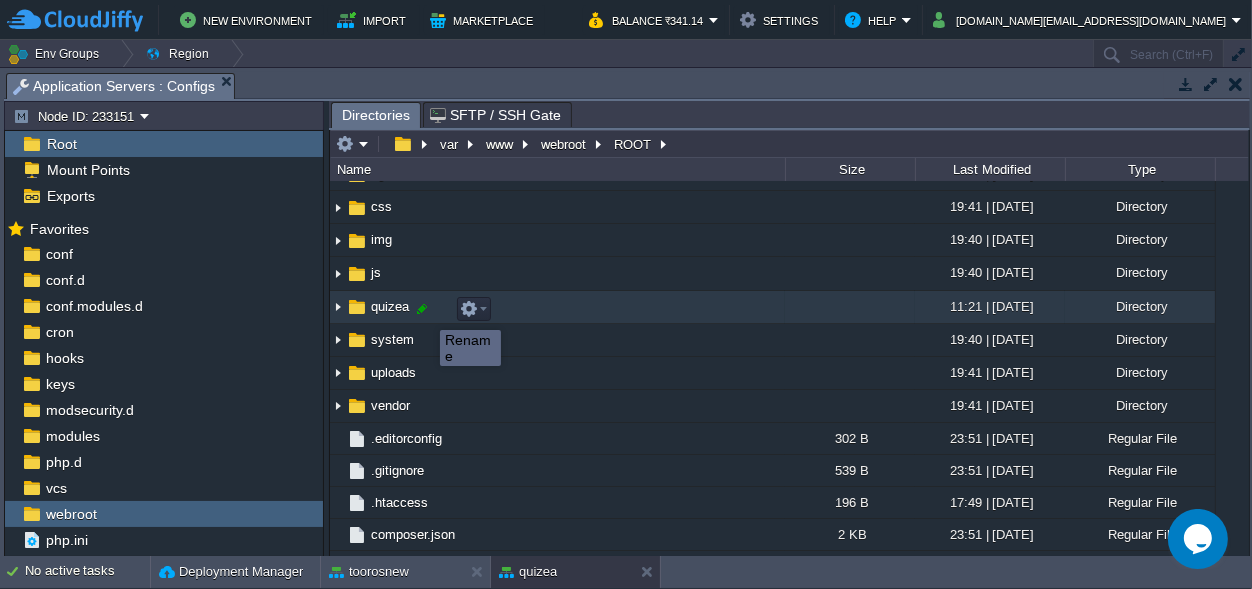 click at bounding box center [422, 309] 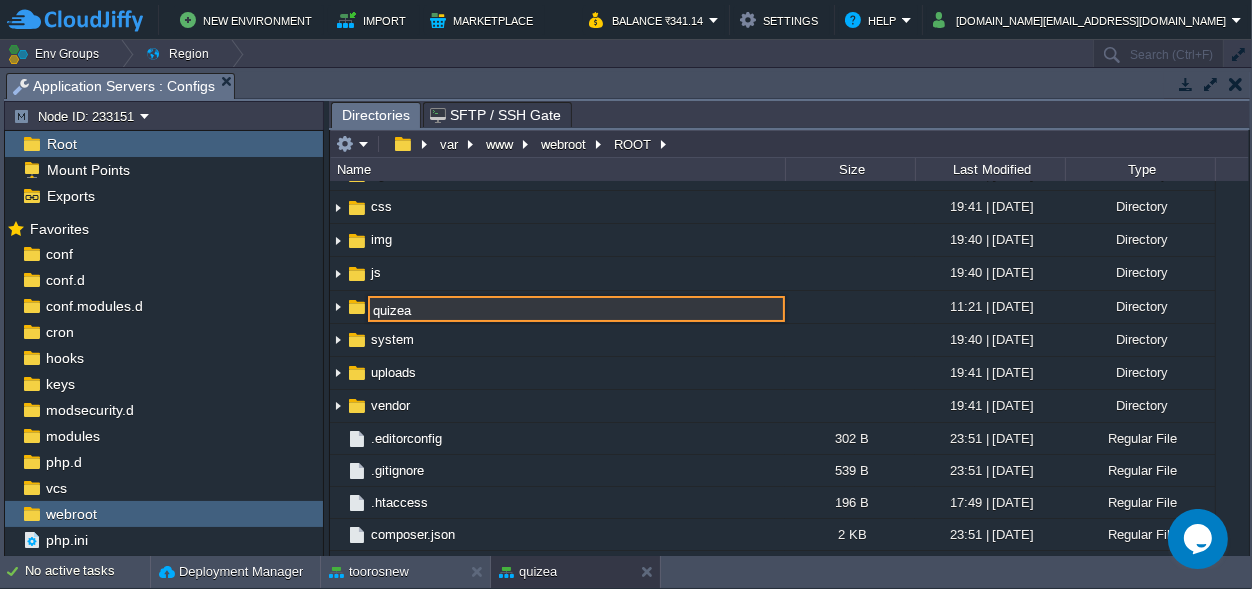 drag, startPoint x: 419, startPoint y: 309, endPoint x: 358, endPoint y: 309, distance: 61 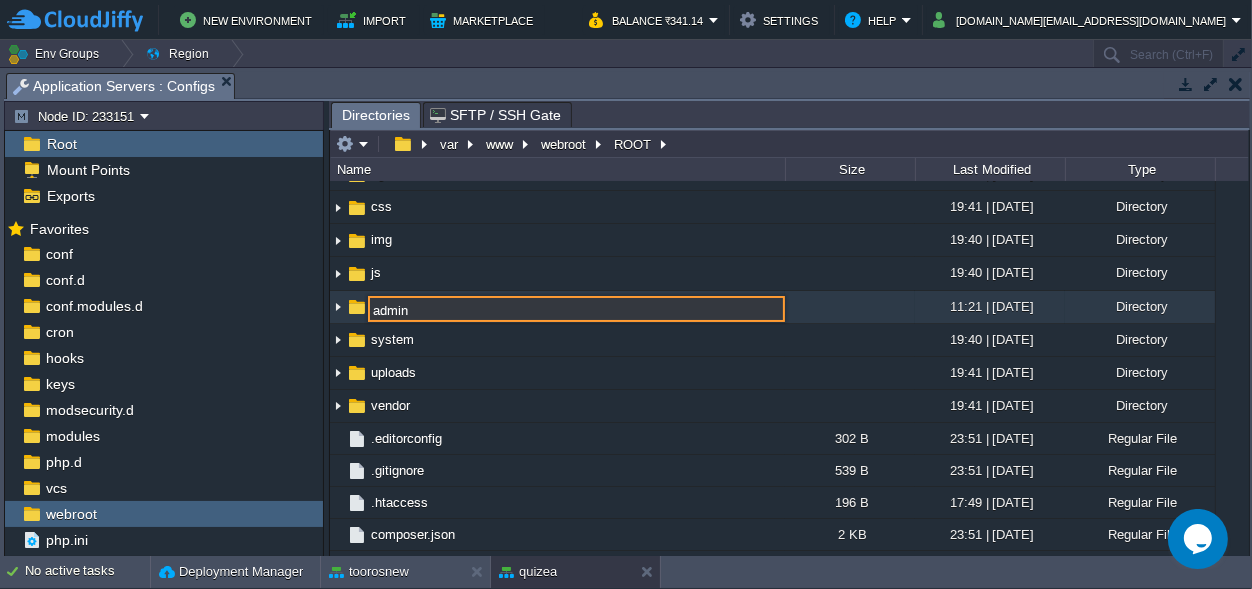 type on "admin" 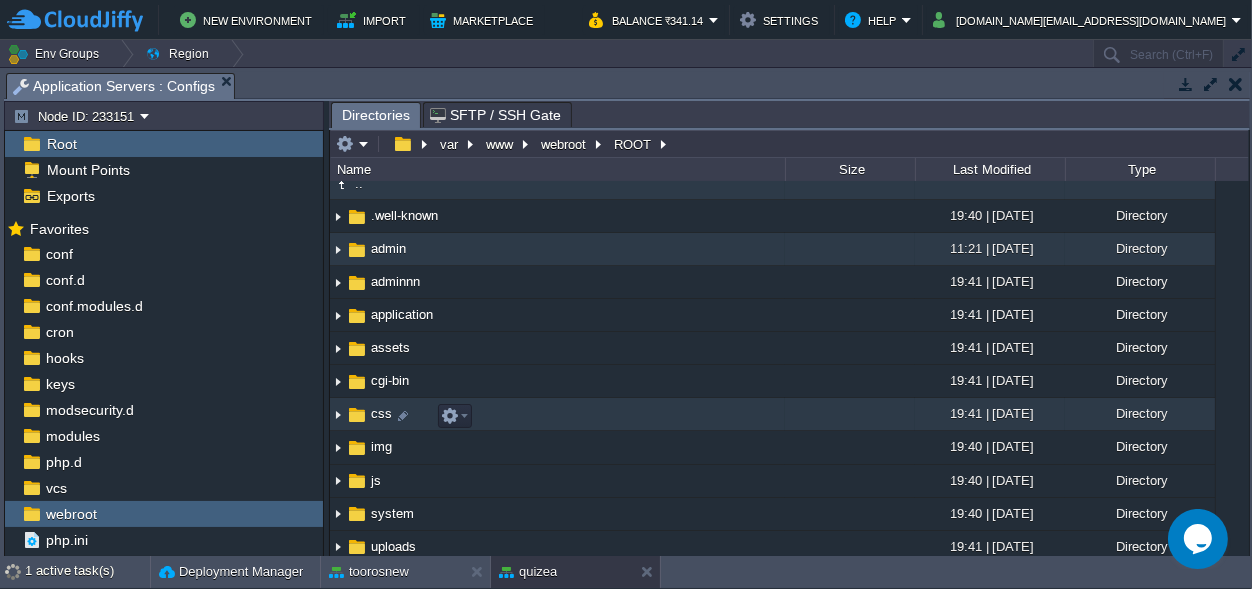 scroll, scrollTop: 0, scrollLeft: 0, axis: both 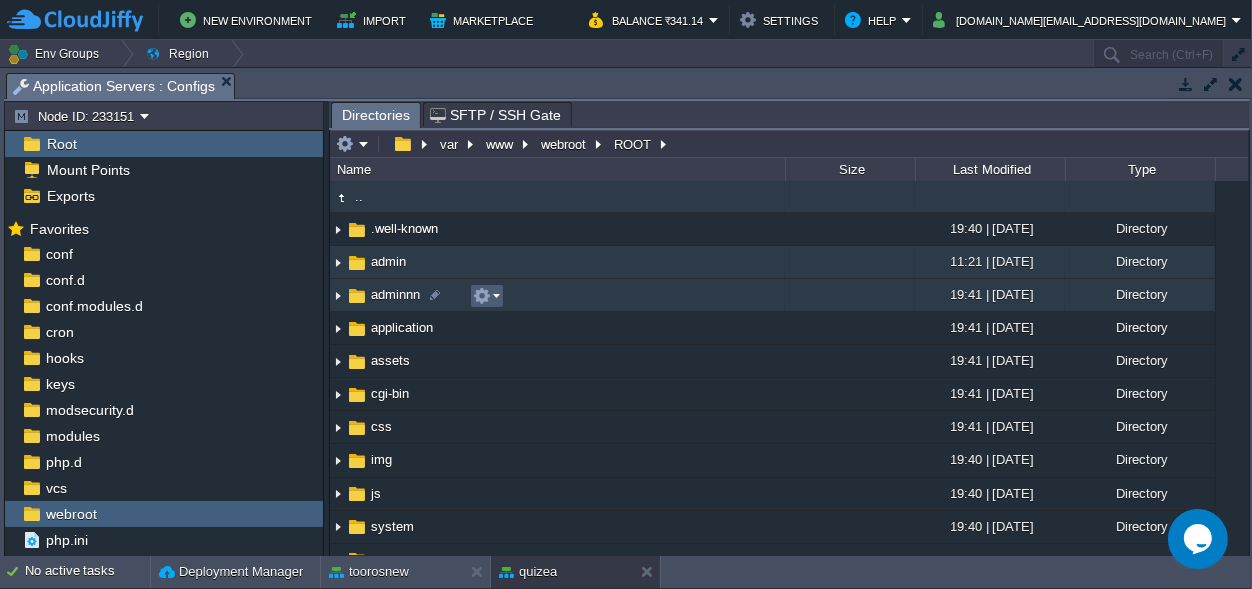 click at bounding box center [486, 296] 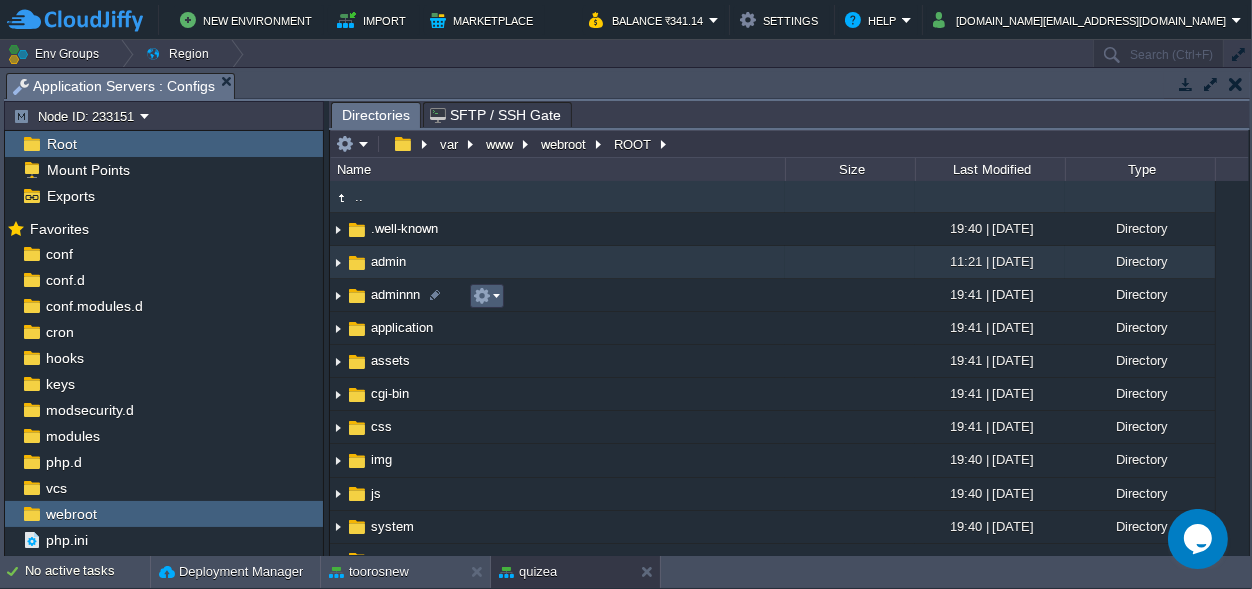 click at bounding box center [486, 296] 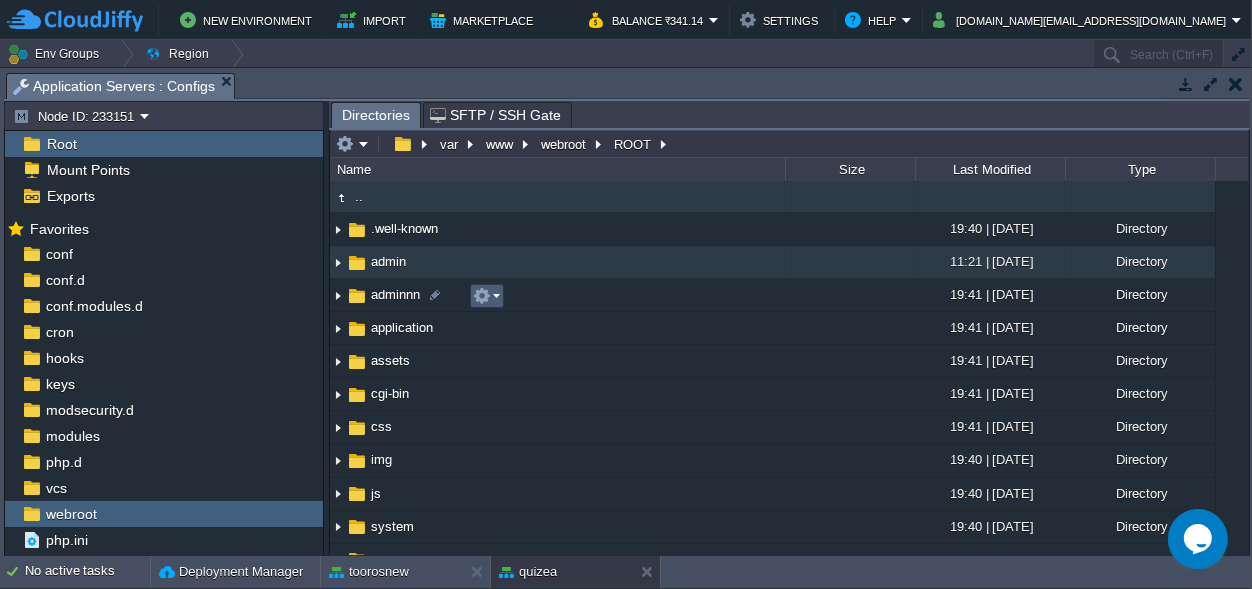 click at bounding box center [482, 296] 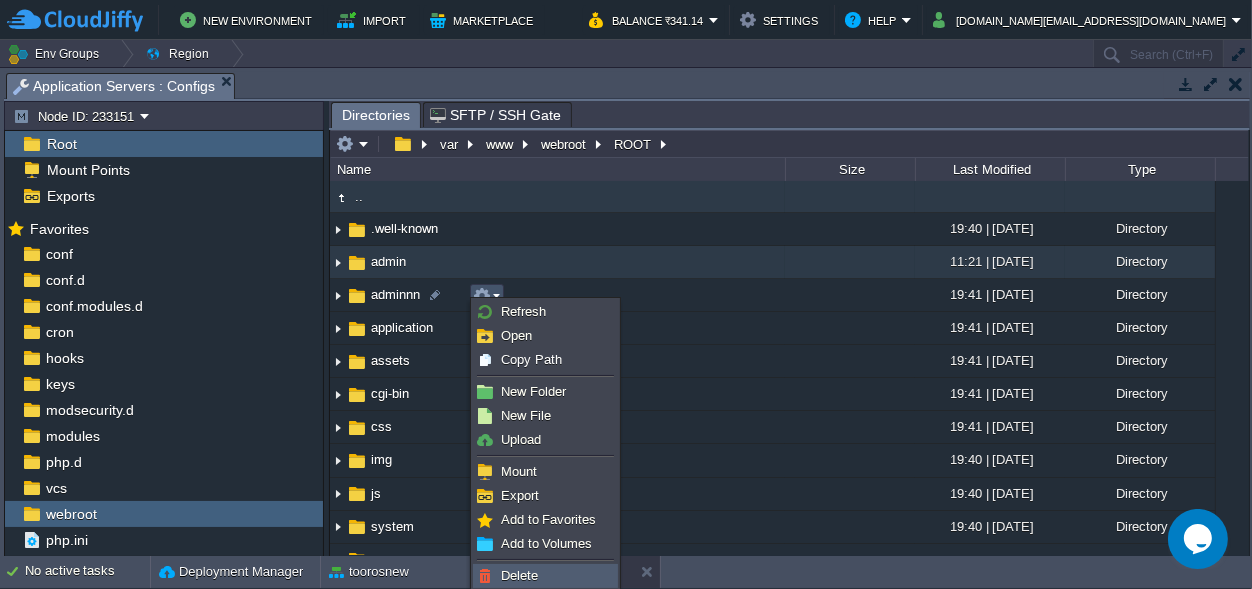 click on "Delete" at bounding box center [519, 575] 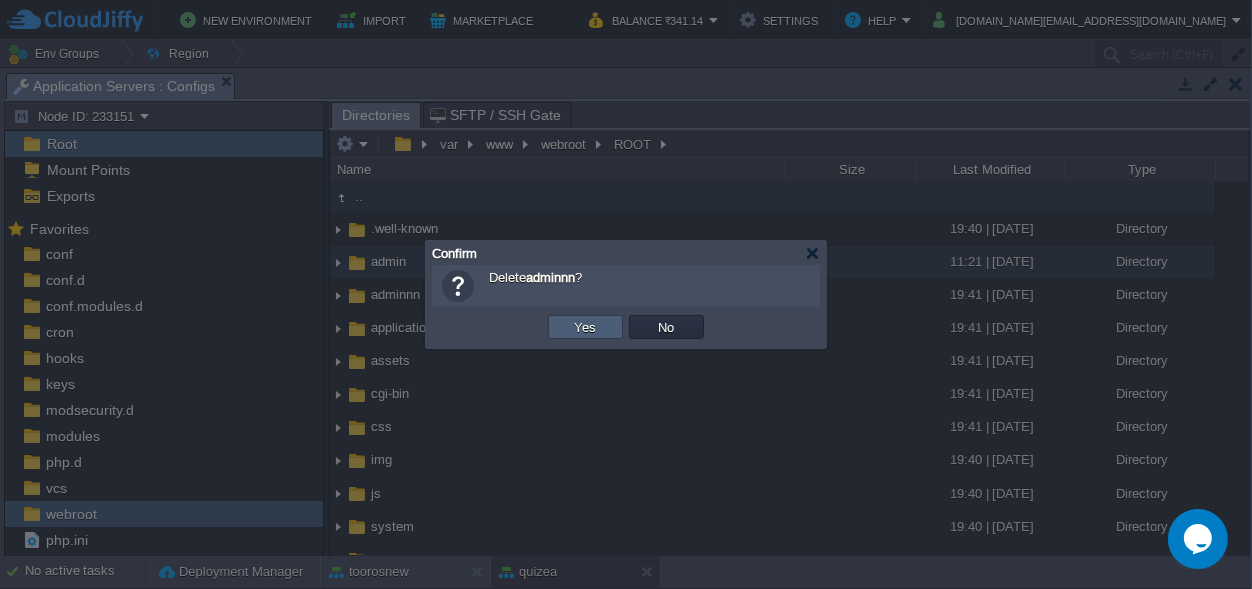 click on "Yes" at bounding box center [586, 327] 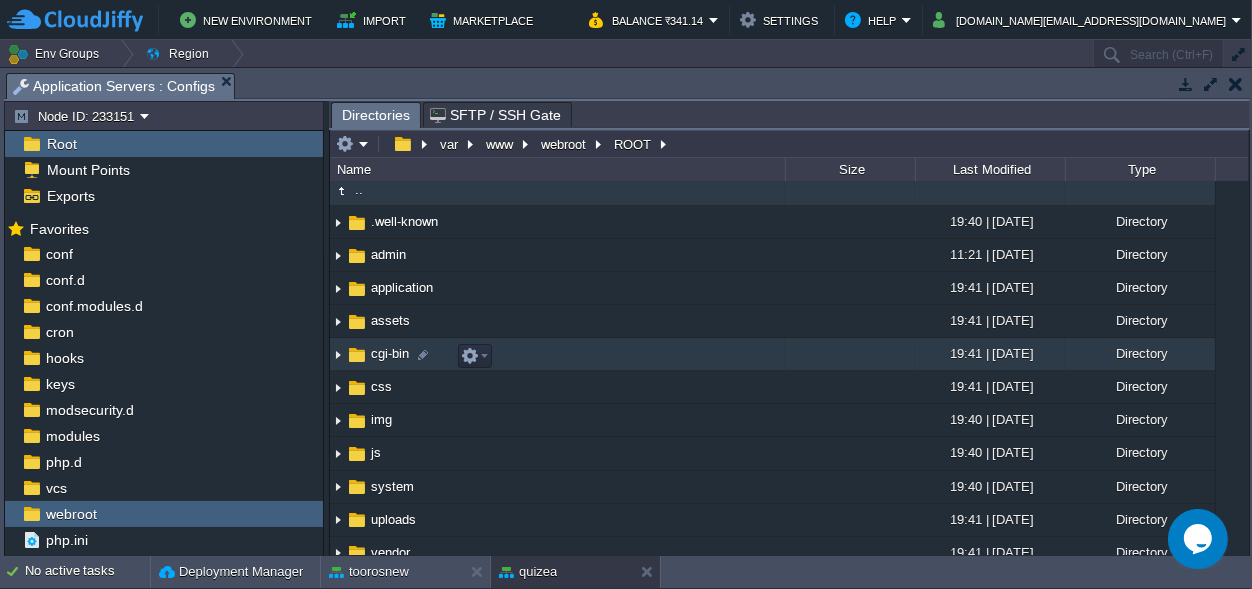 scroll, scrollTop: 0, scrollLeft: 0, axis: both 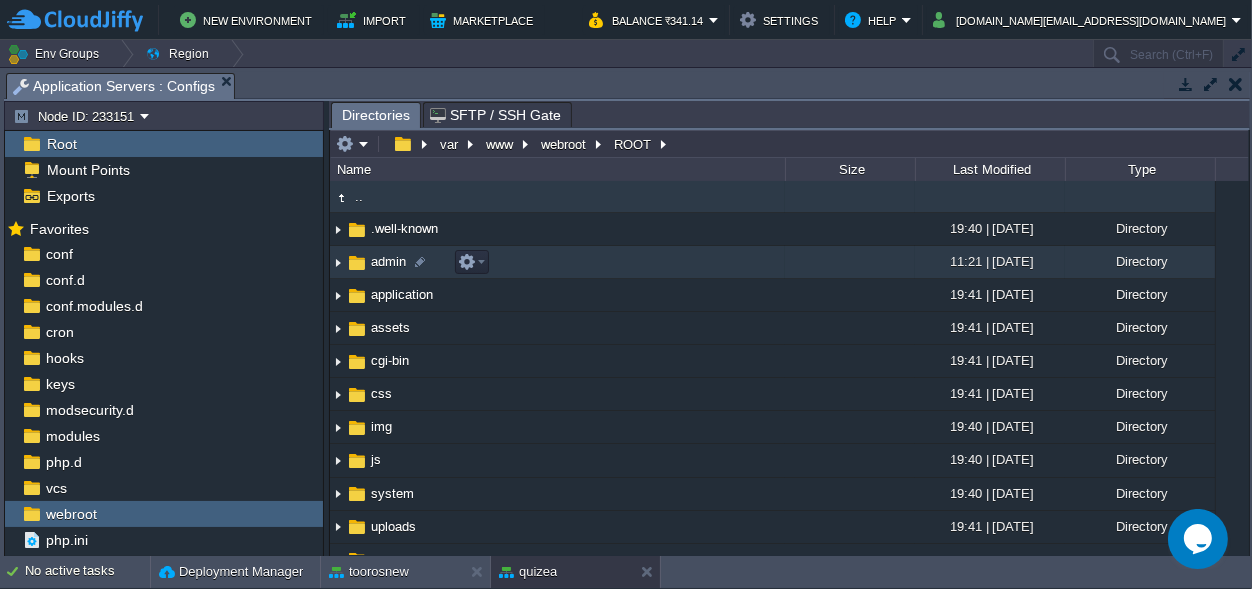 click on "admin" at bounding box center [388, 261] 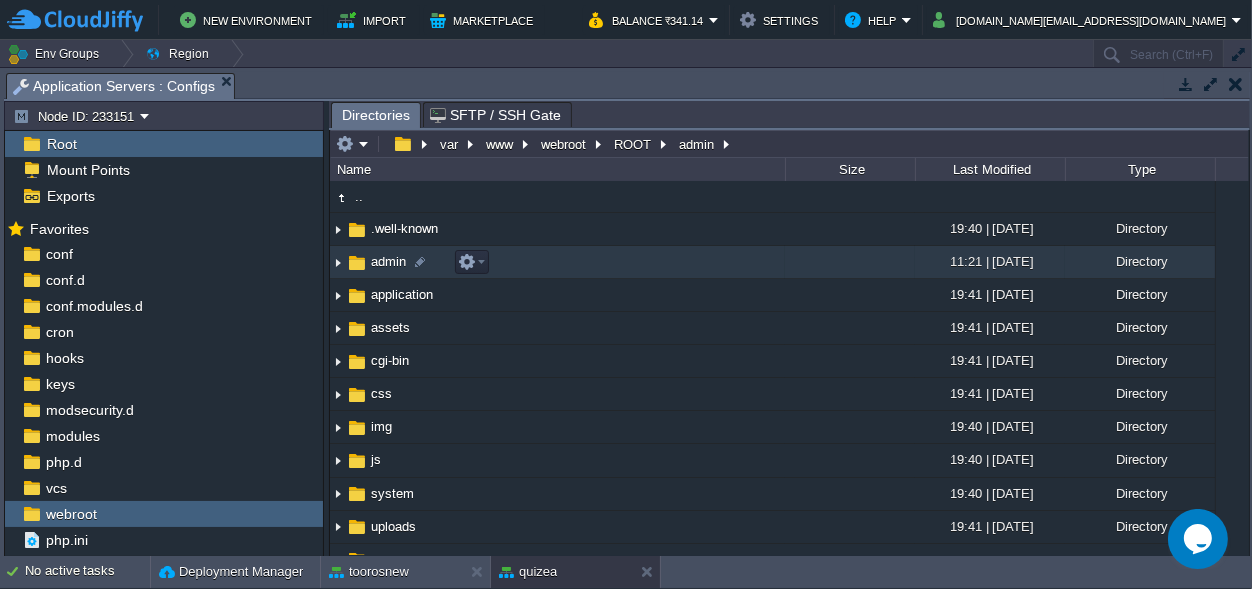 click on "admin" at bounding box center [388, 261] 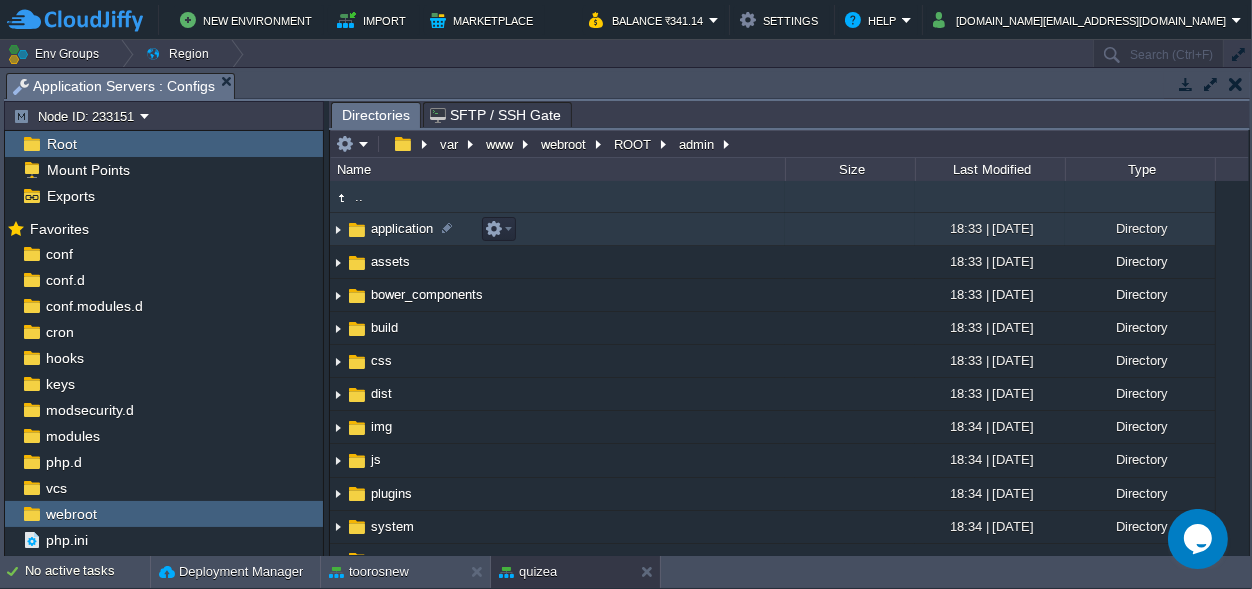 click on "application" at bounding box center [402, 228] 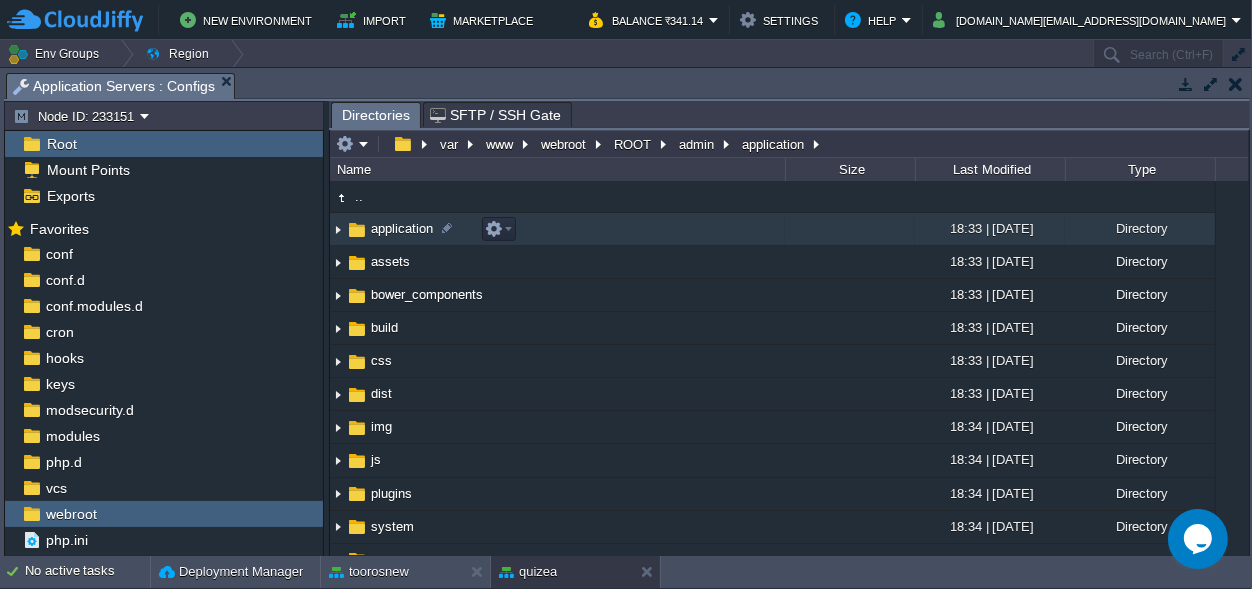 click on "application" at bounding box center (402, 228) 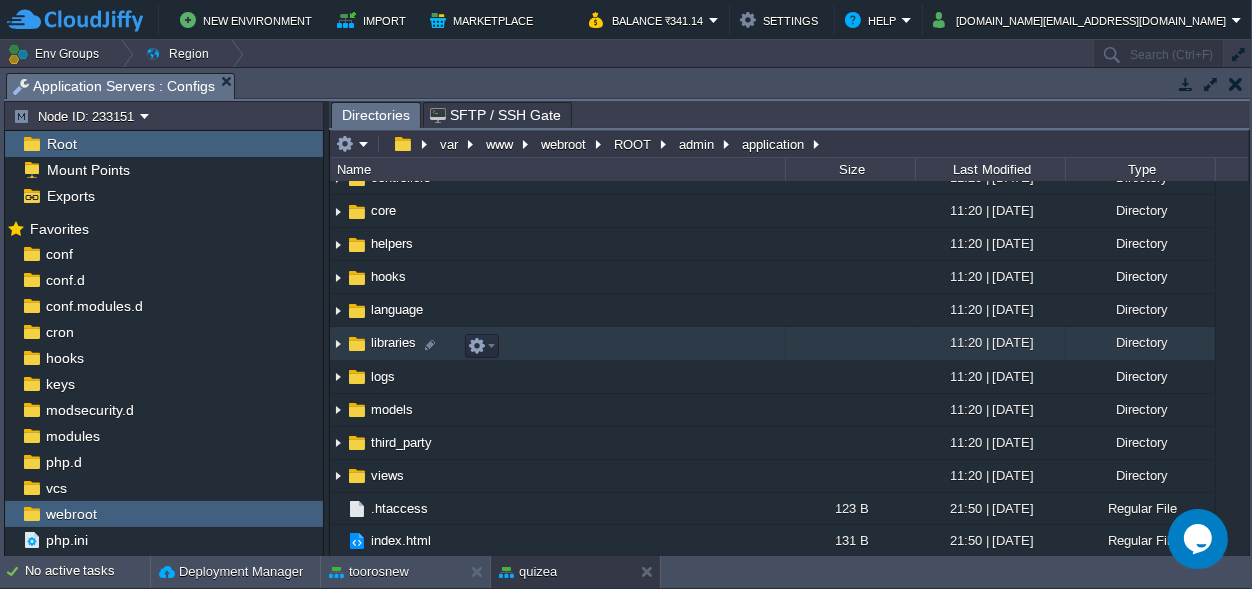 scroll, scrollTop: 122, scrollLeft: 0, axis: vertical 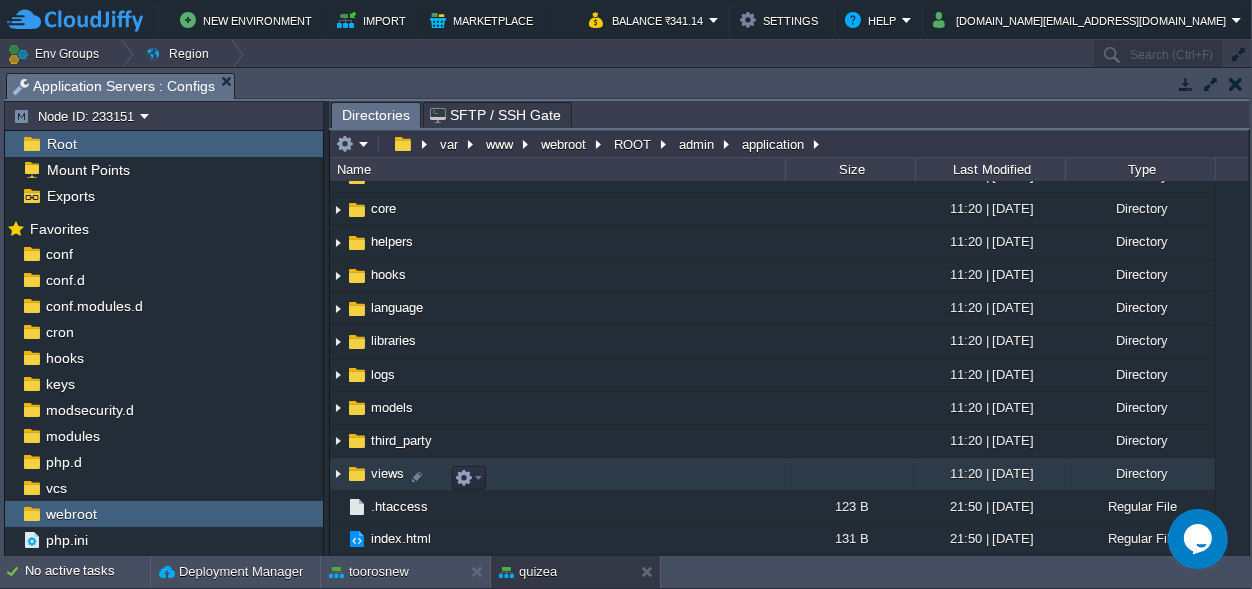click on "views" at bounding box center (387, 473) 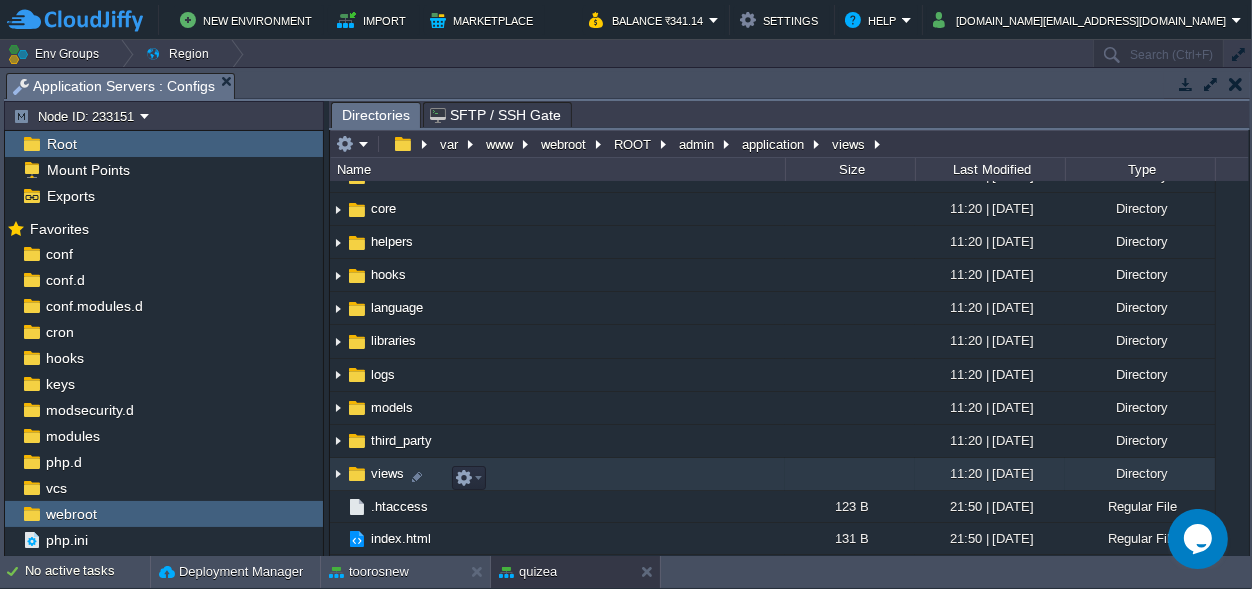 click on "views" at bounding box center [387, 473] 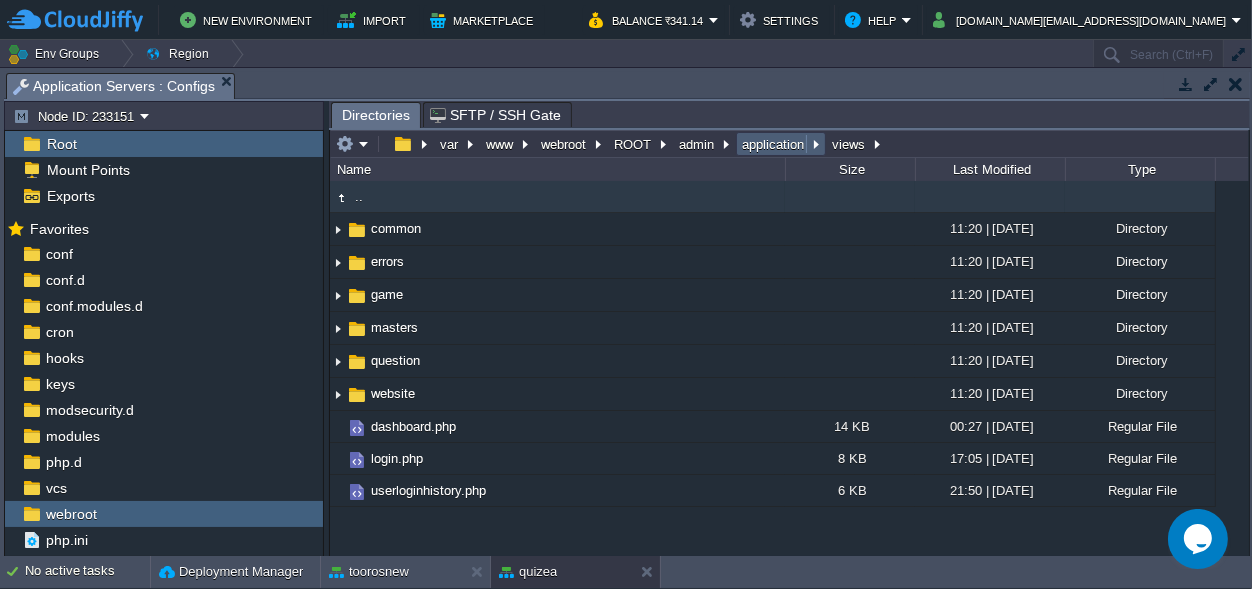 click on "application" at bounding box center (774, 144) 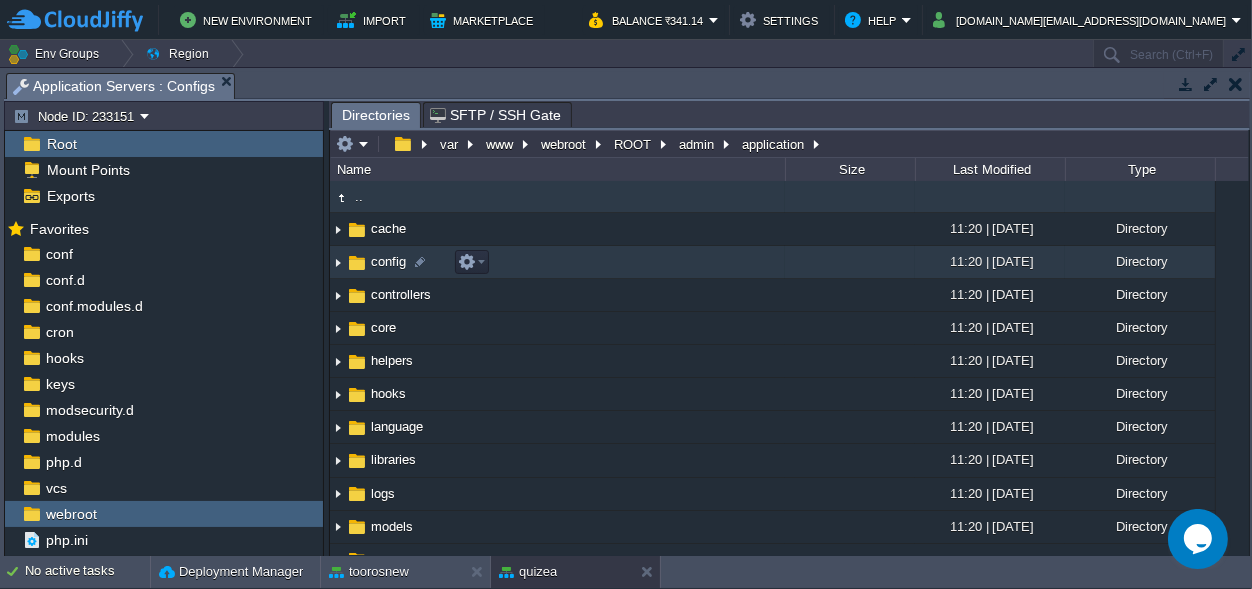 click on "config" at bounding box center [388, 261] 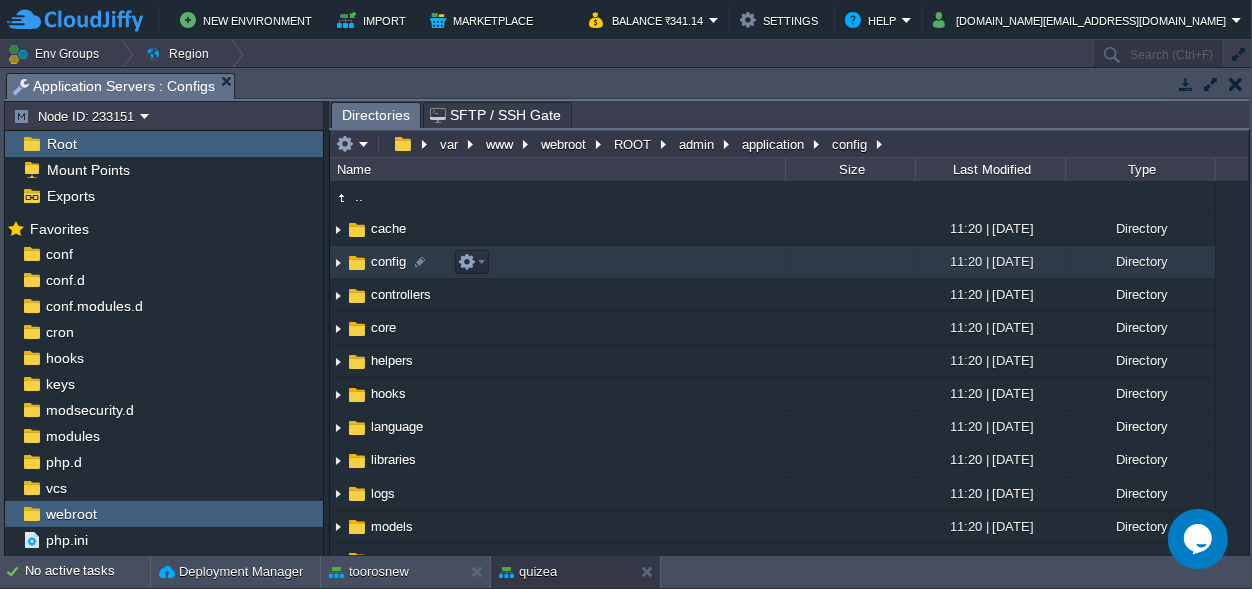 click on "config" at bounding box center [388, 261] 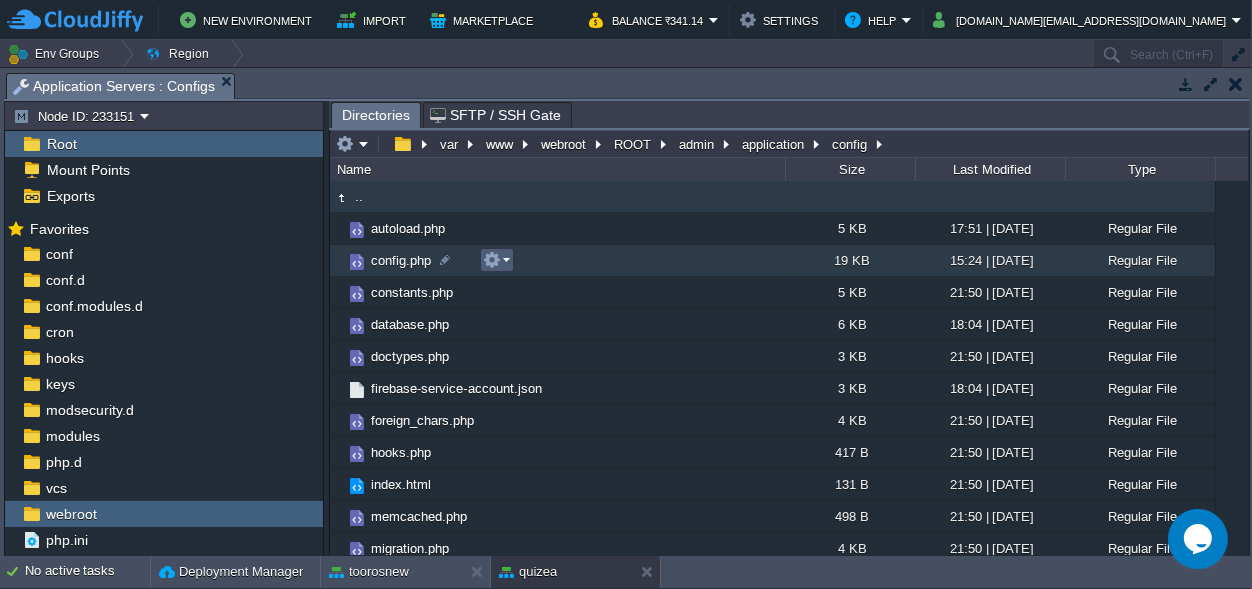 click at bounding box center (492, 260) 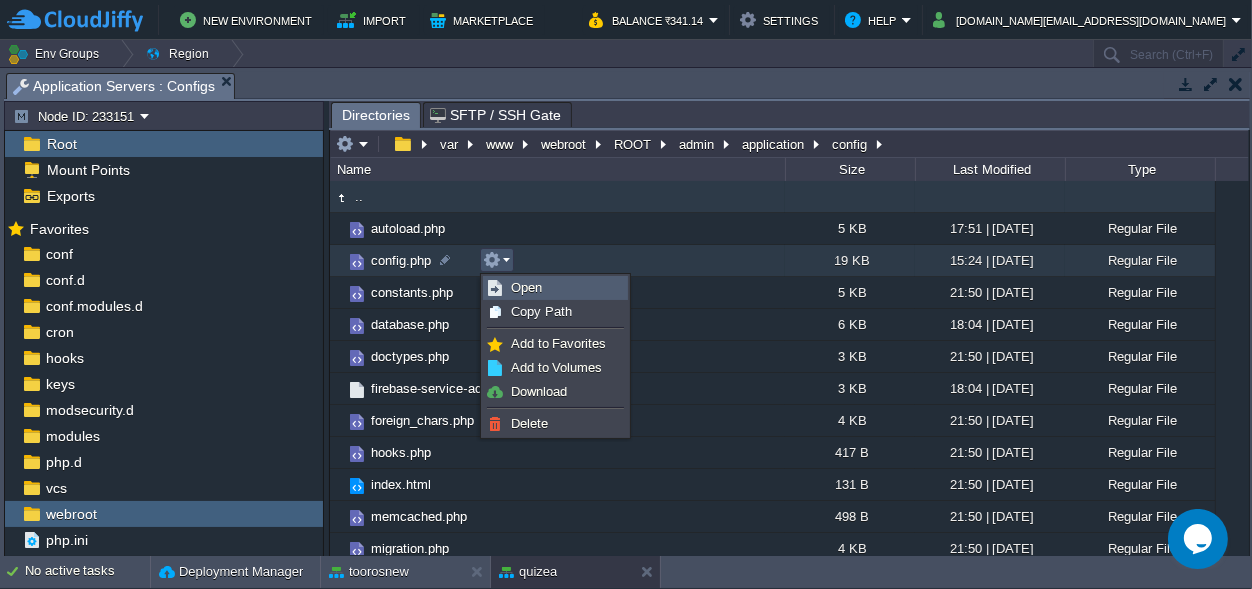 click on "Open" at bounding box center (555, 288) 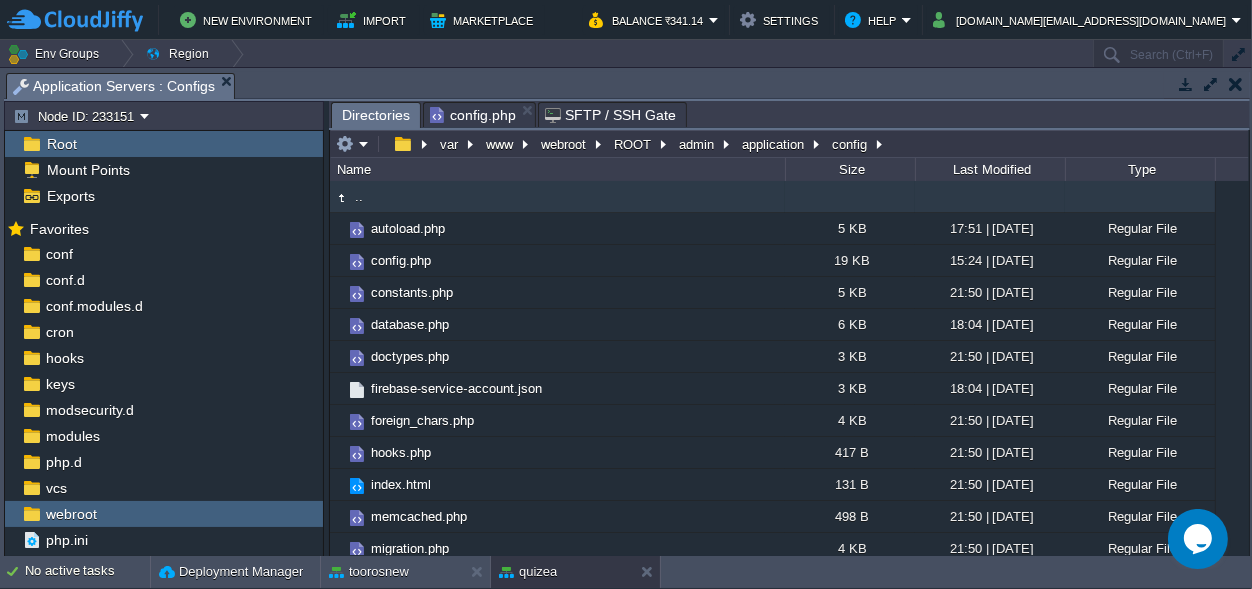click on "Directories" at bounding box center (376, 115) 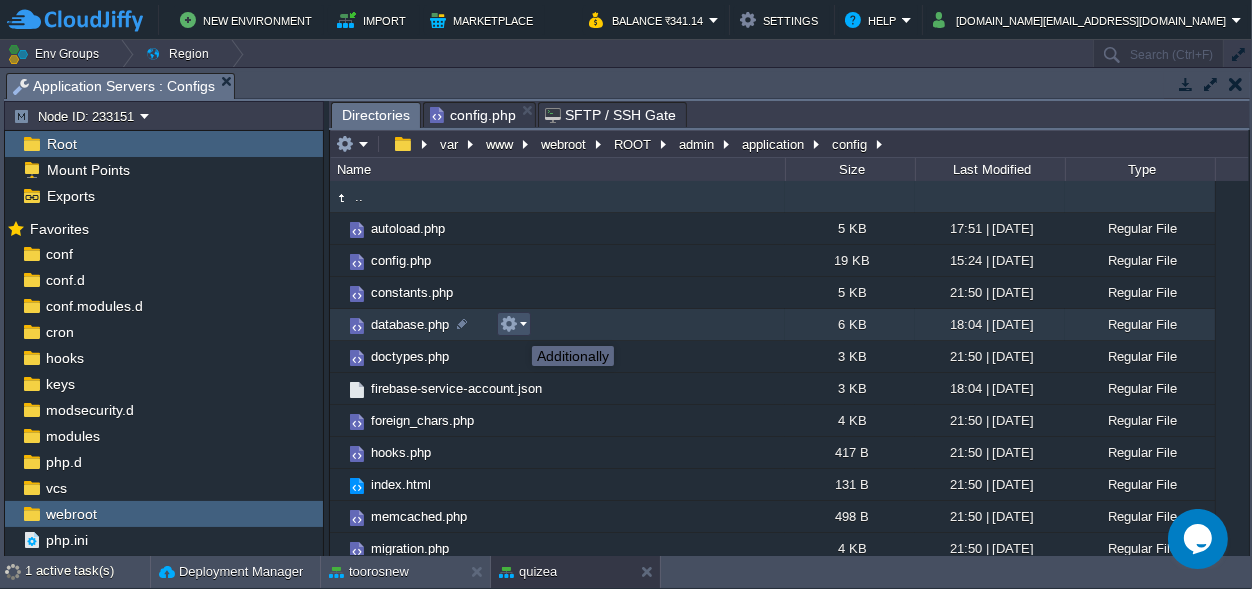 click at bounding box center (509, 324) 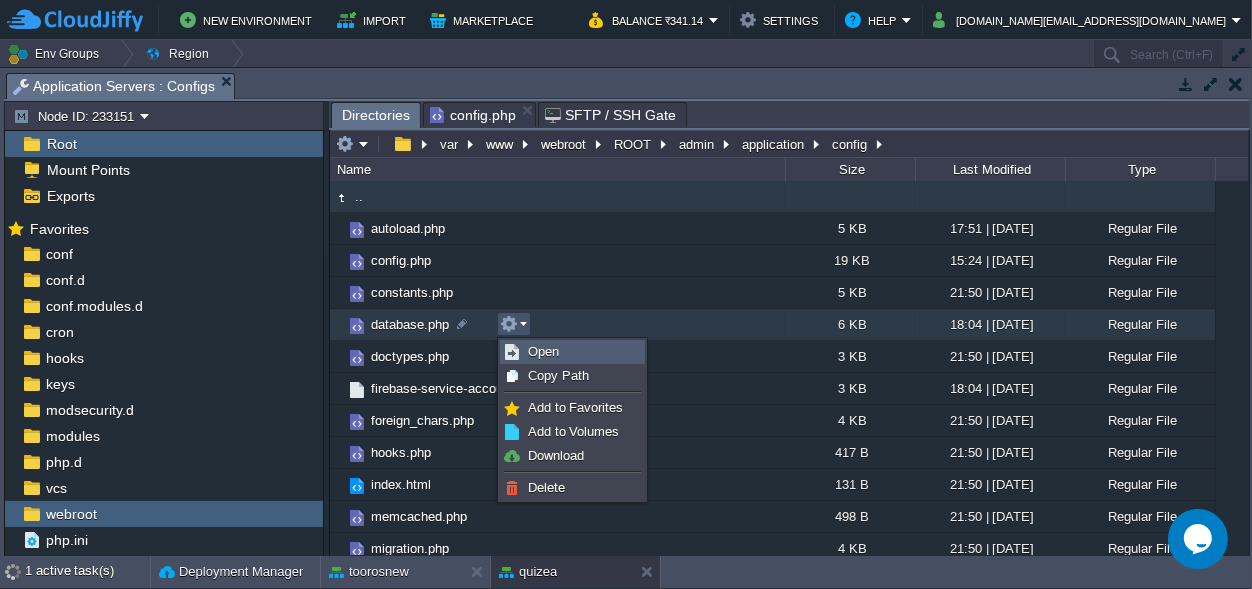 click on "Open" at bounding box center (543, 351) 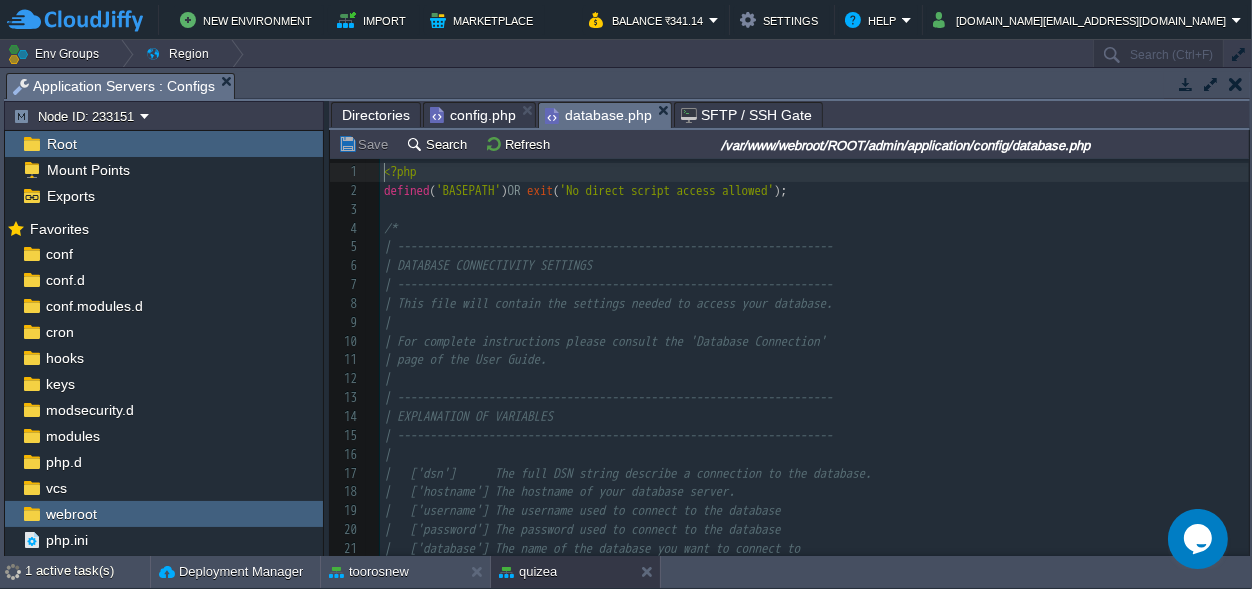 scroll, scrollTop: 7, scrollLeft: 0, axis: vertical 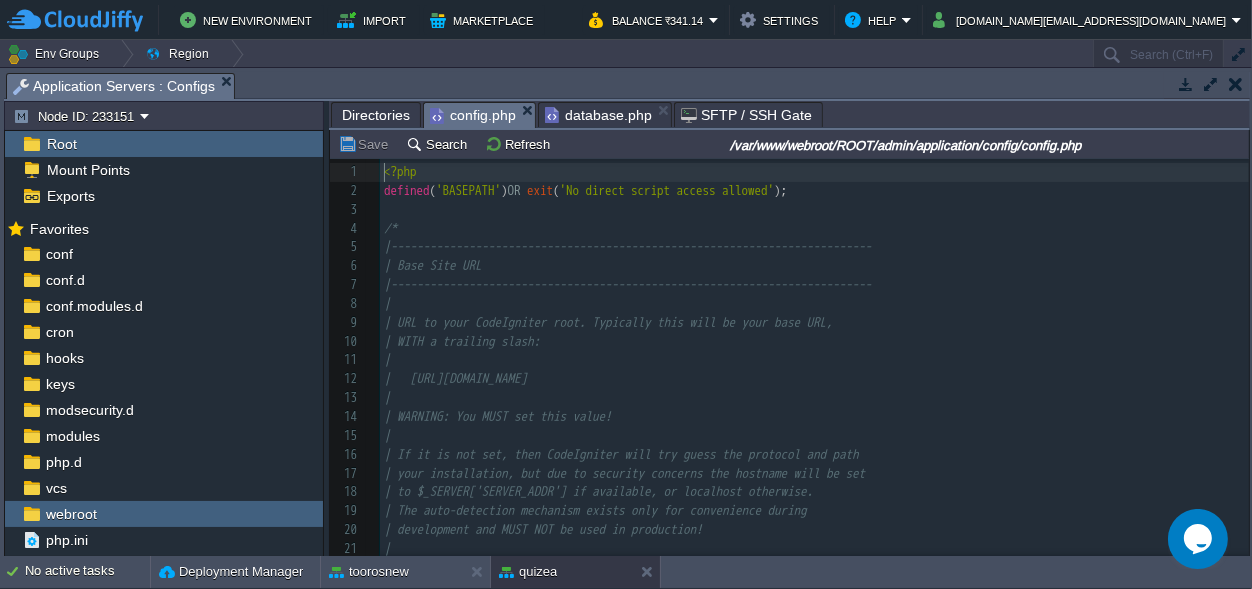 click on "config.php" at bounding box center [473, 115] 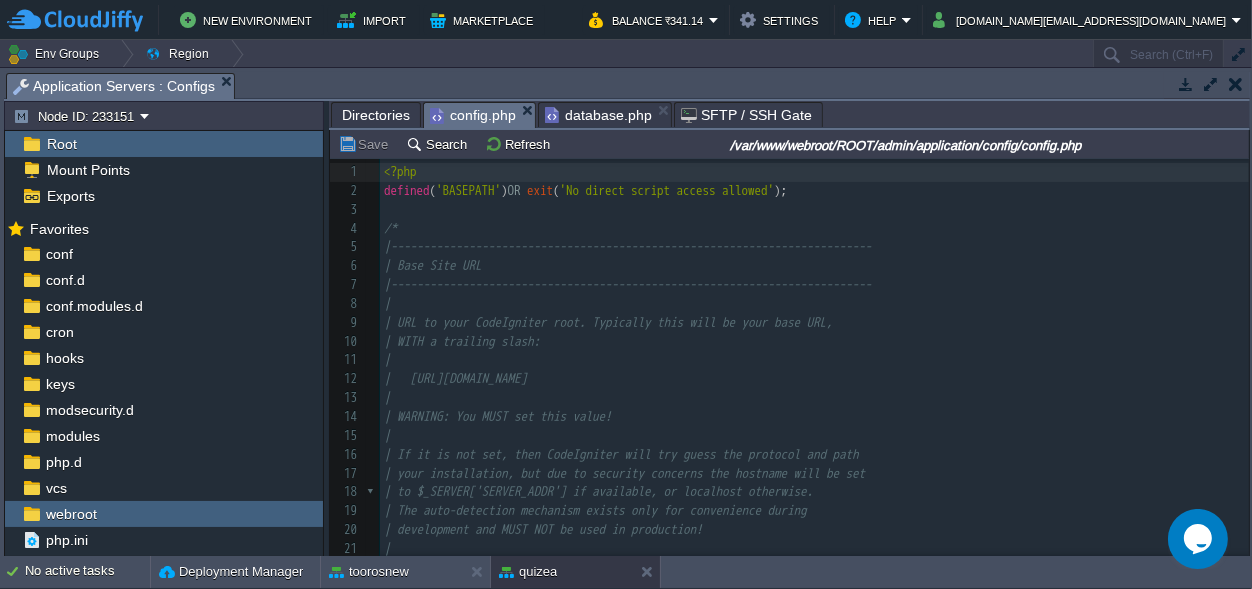 scroll, scrollTop: 269, scrollLeft: 0, axis: vertical 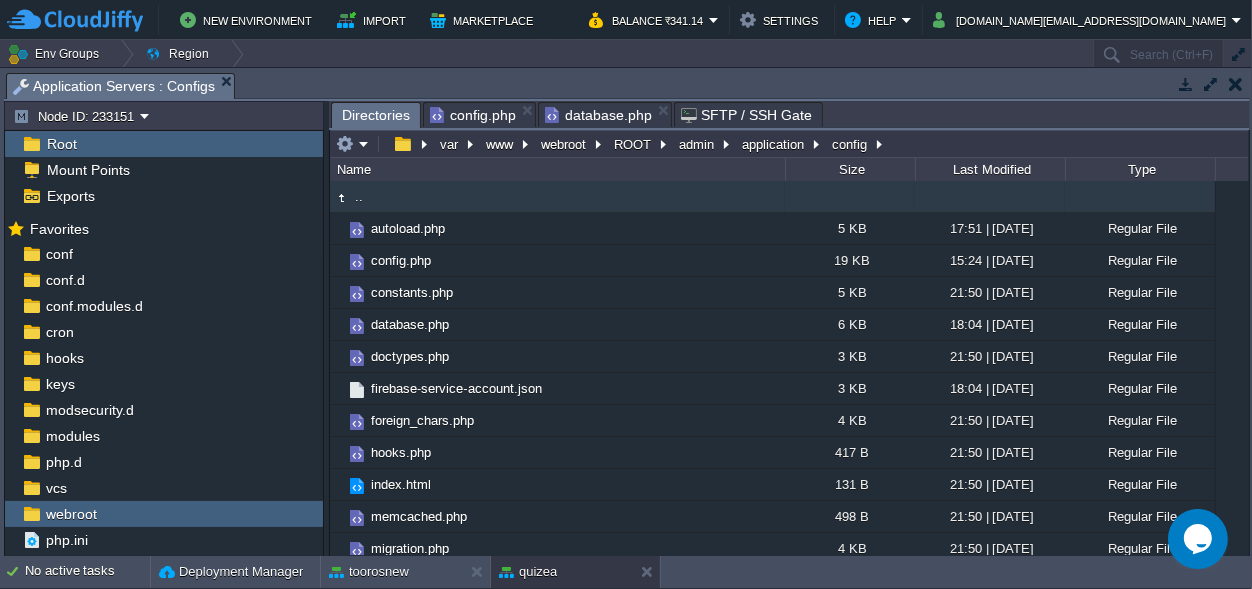 click on "Directories" at bounding box center [376, 115] 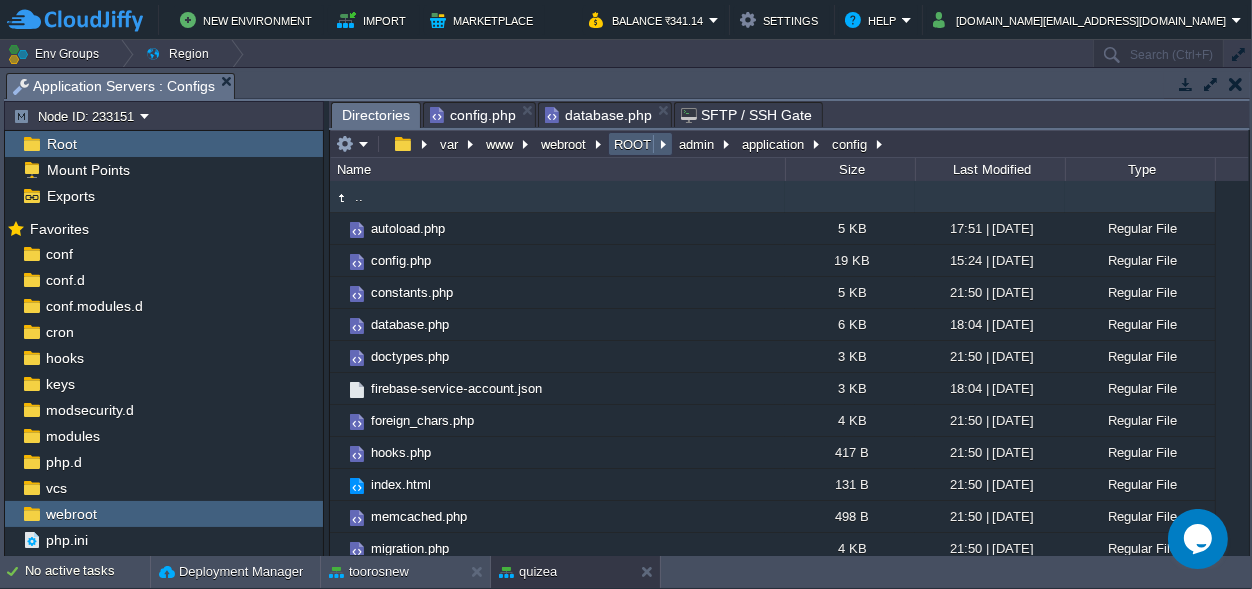 click on "ROOT" at bounding box center [633, 144] 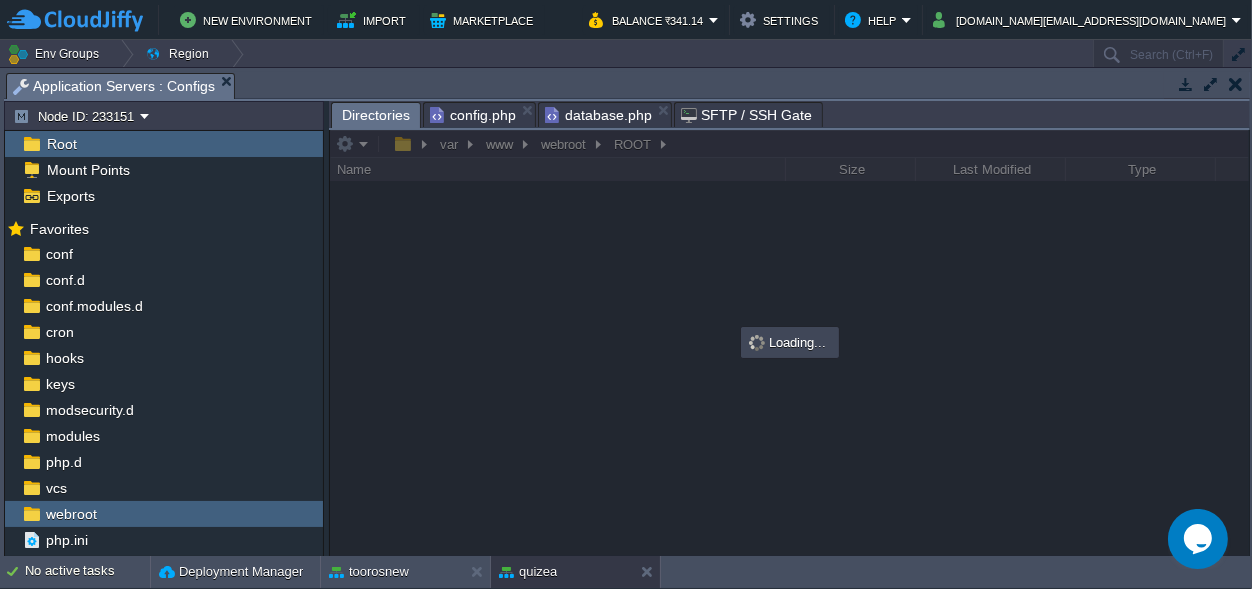 click at bounding box center (789, 343) 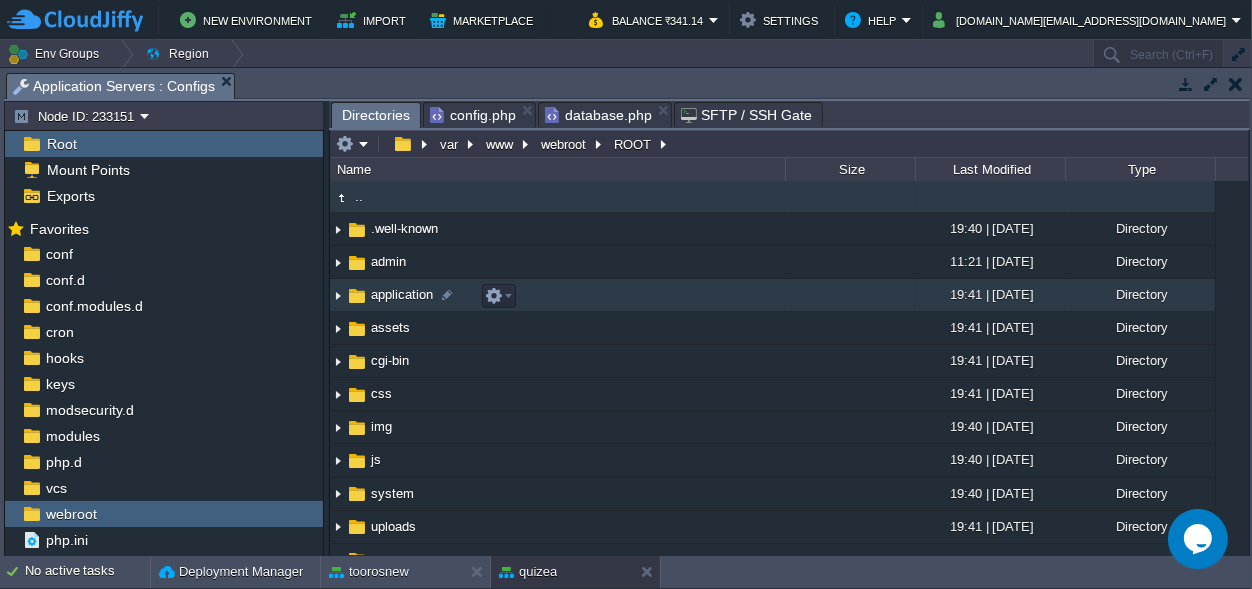 click on "application" at bounding box center [402, 294] 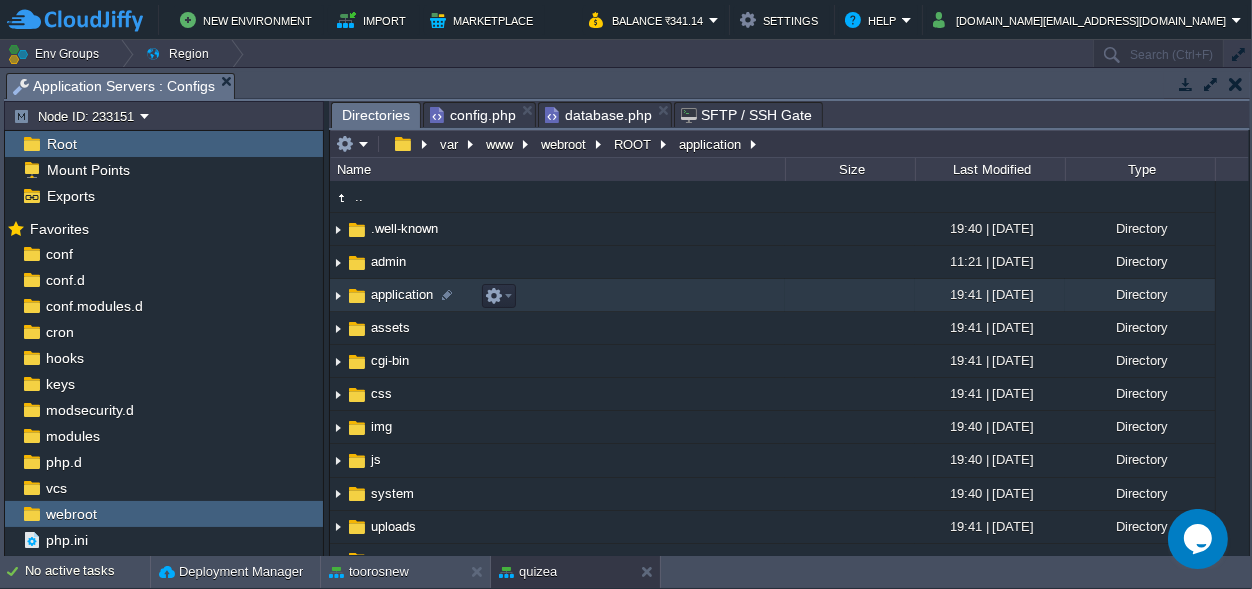 click on "application" at bounding box center [402, 294] 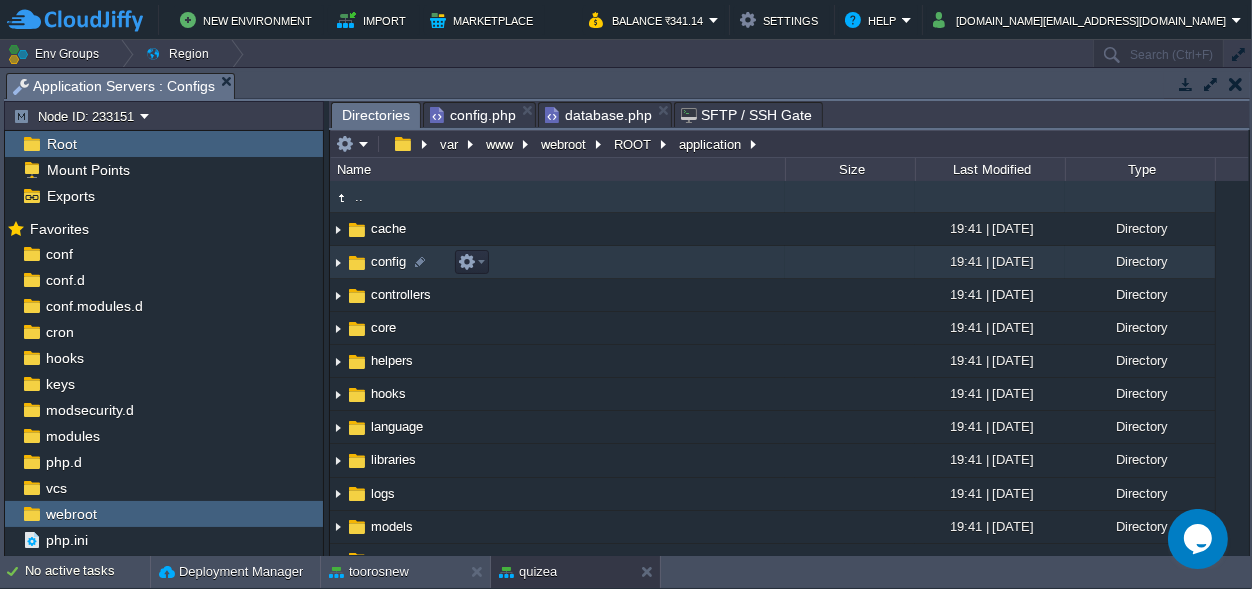 click on "config" at bounding box center (388, 261) 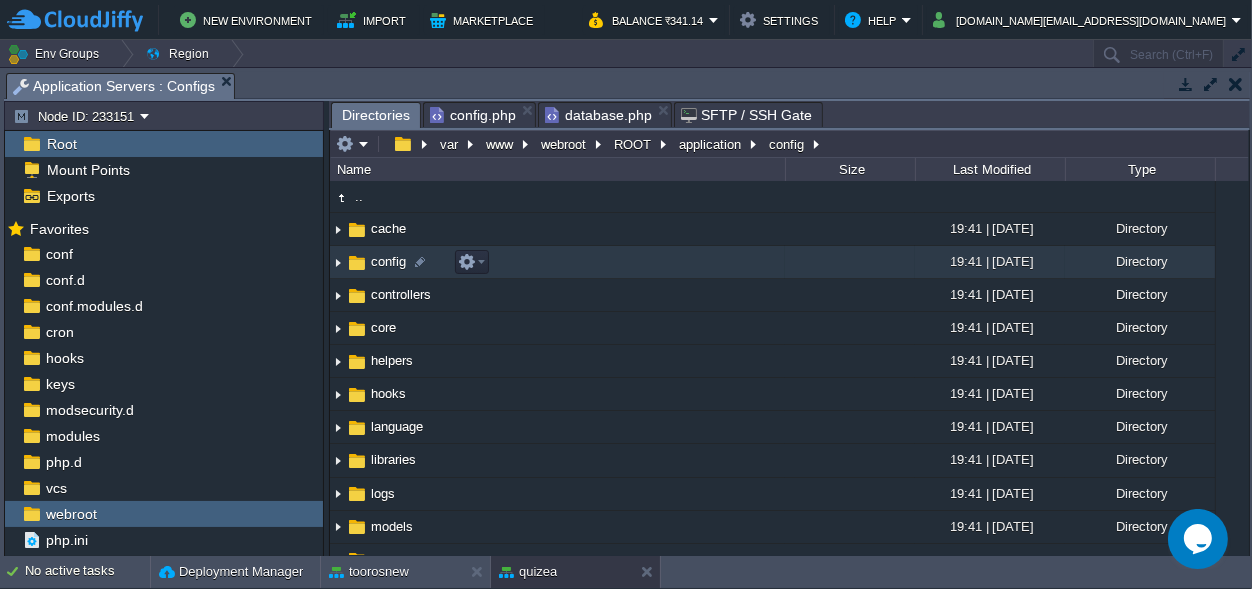 click on "config" at bounding box center (388, 261) 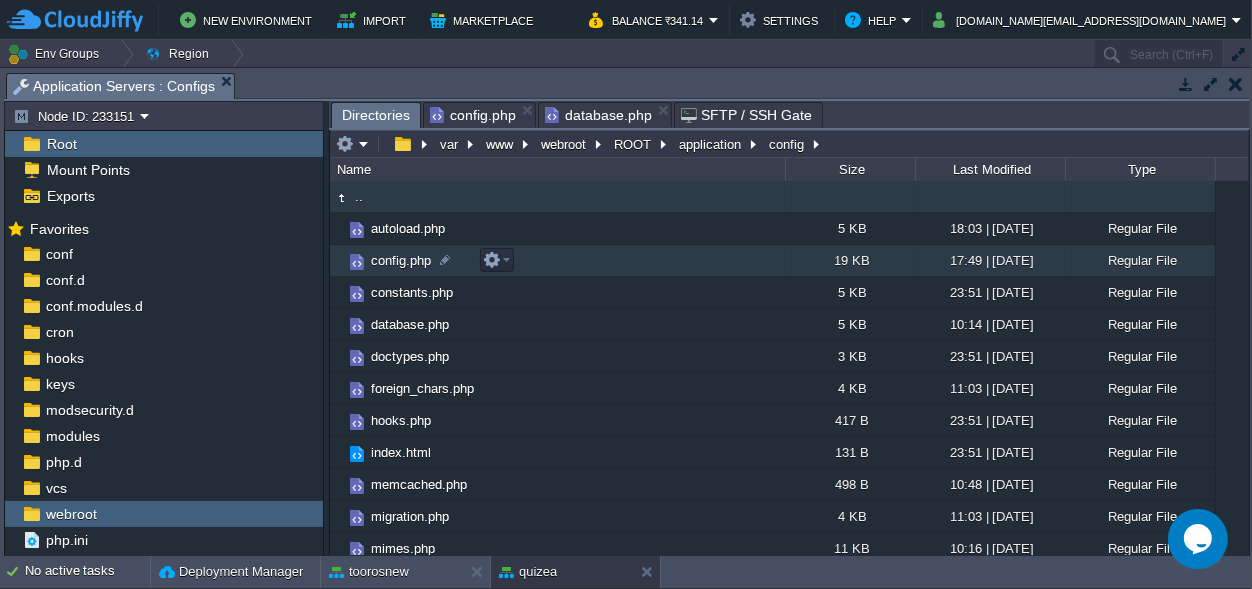 click on "config.php" at bounding box center [401, 260] 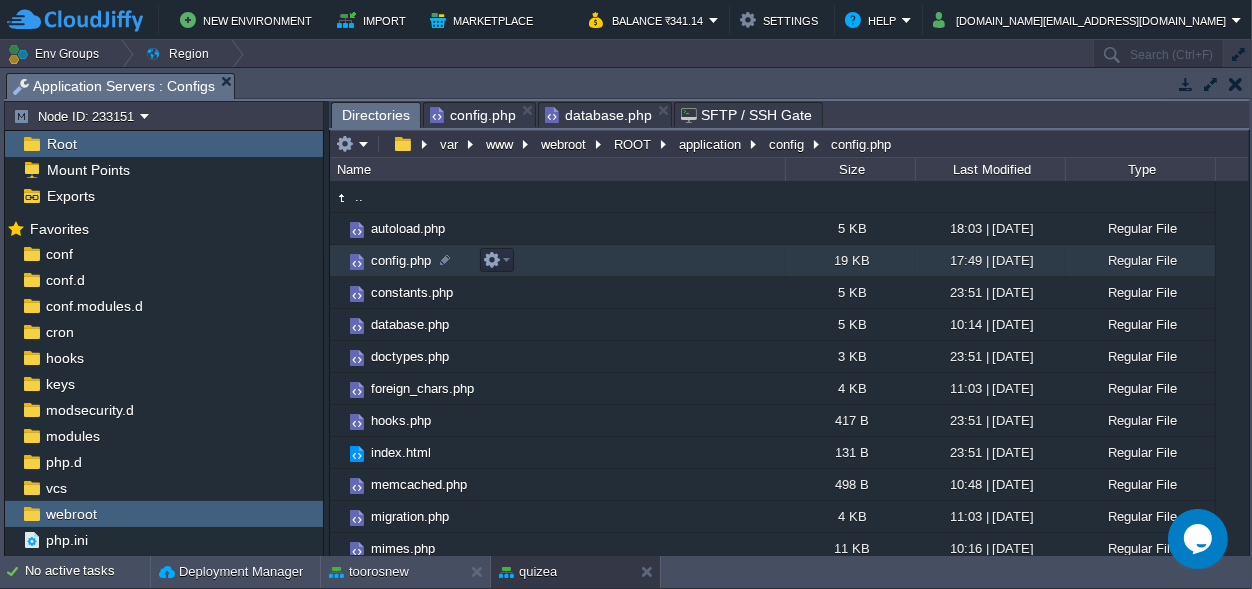 click on "config.php" at bounding box center (401, 260) 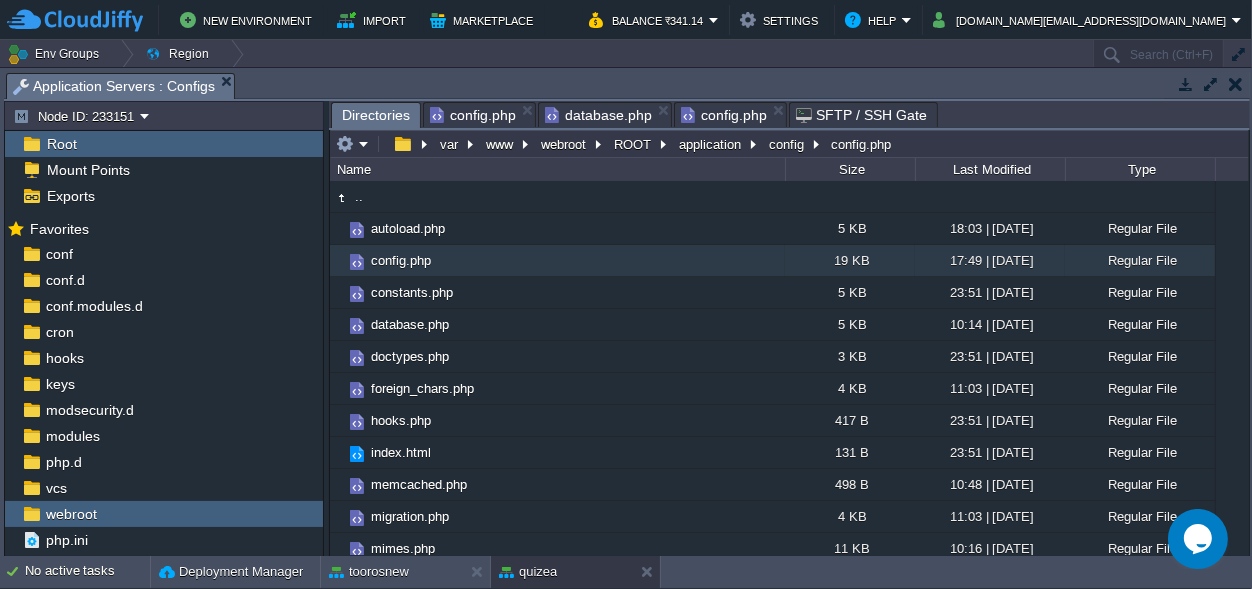 click on "Directories" at bounding box center (376, 115) 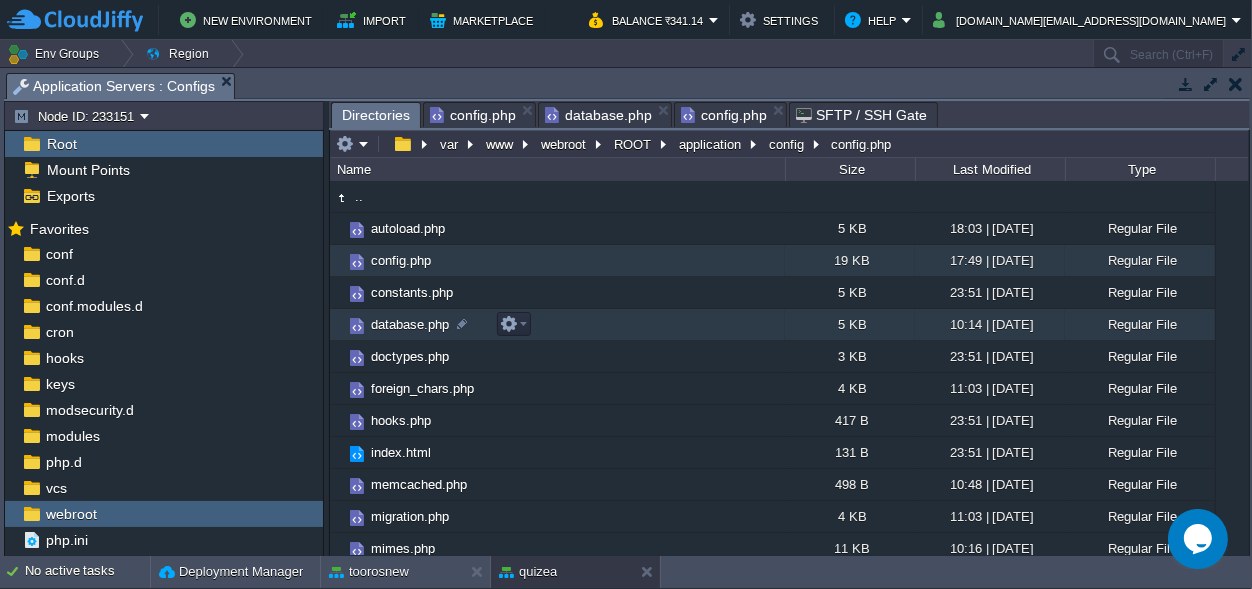 click on "database.php" at bounding box center (410, 324) 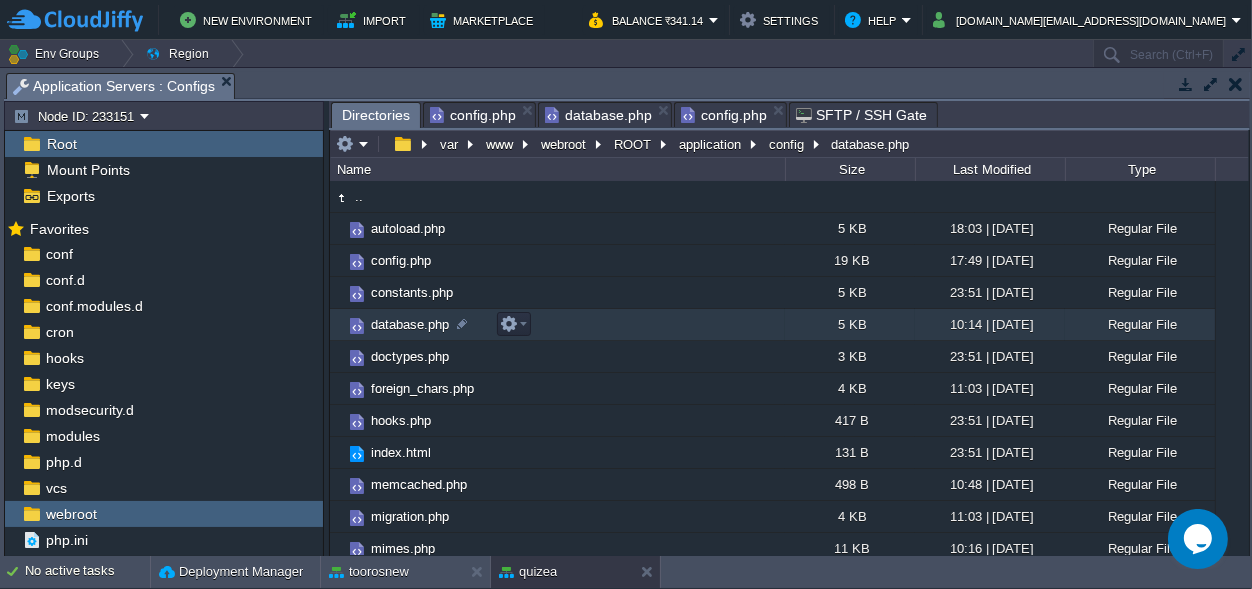 click on "database.php" at bounding box center (410, 324) 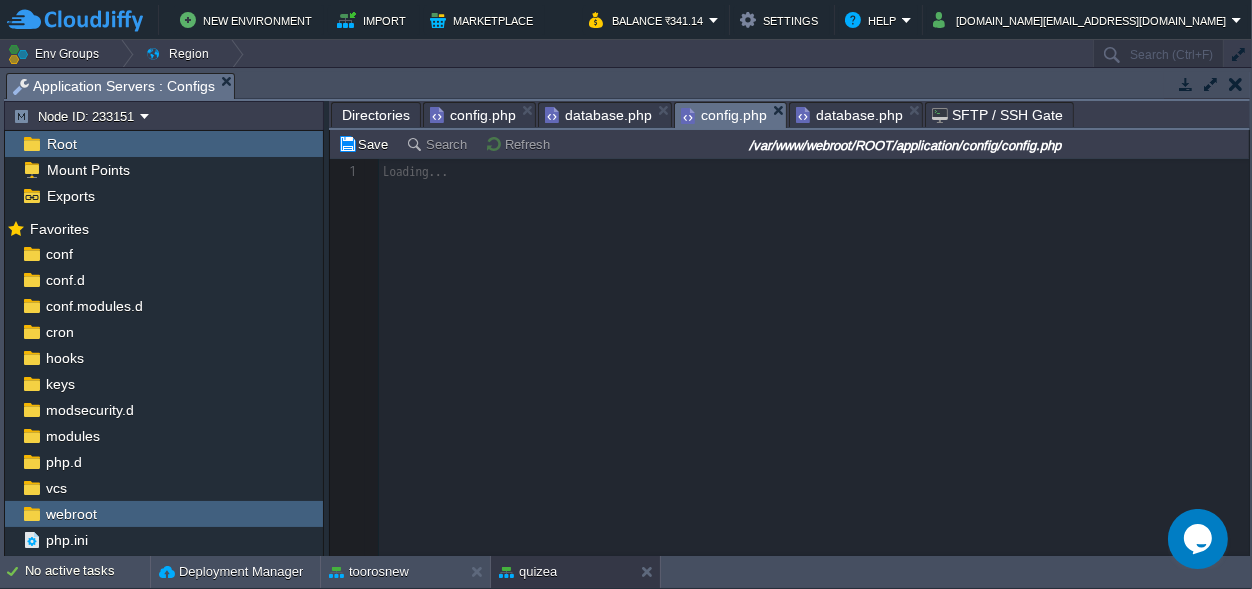 click on "config.php" at bounding box center (724, 115) 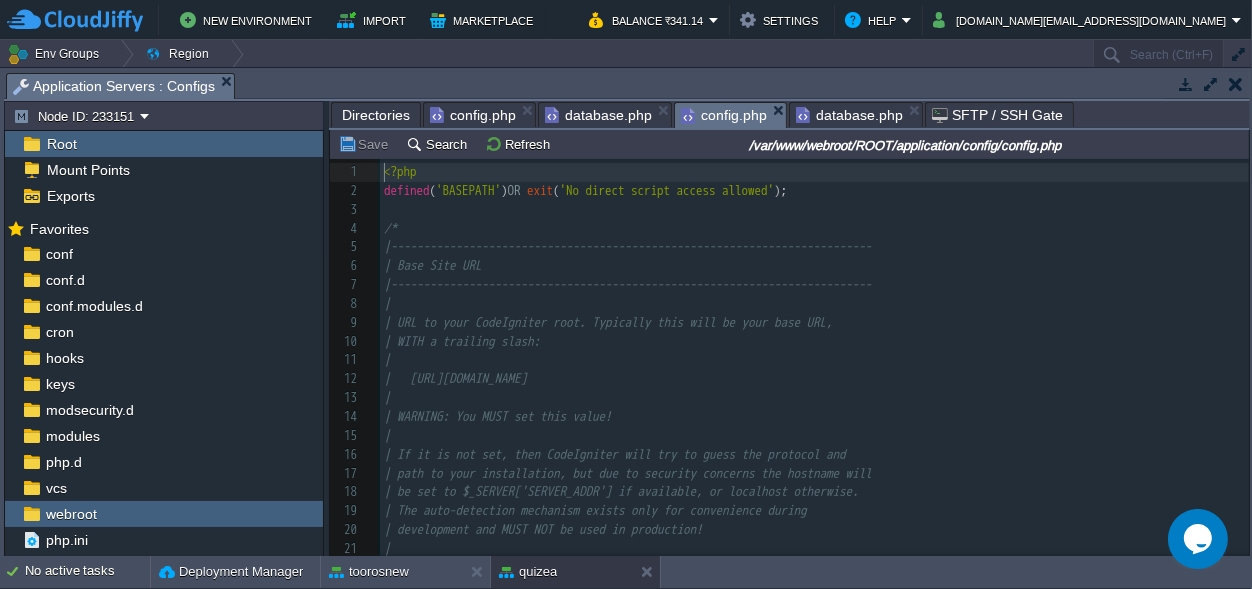 scroll, scrollTop: 7, scrollLeft: 0, axis: vertical 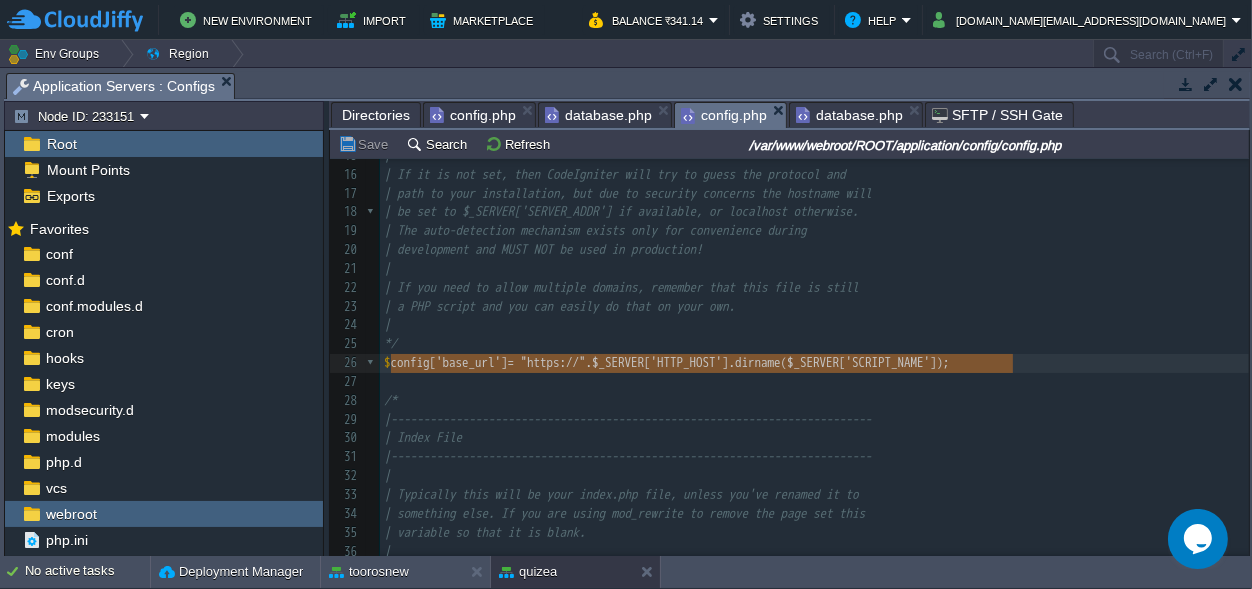 type on "$config['base_url'] = "https://".$_SERVER['HTTP_HOST'].dirname($_SERVER['SCRIPT_NAME']);" 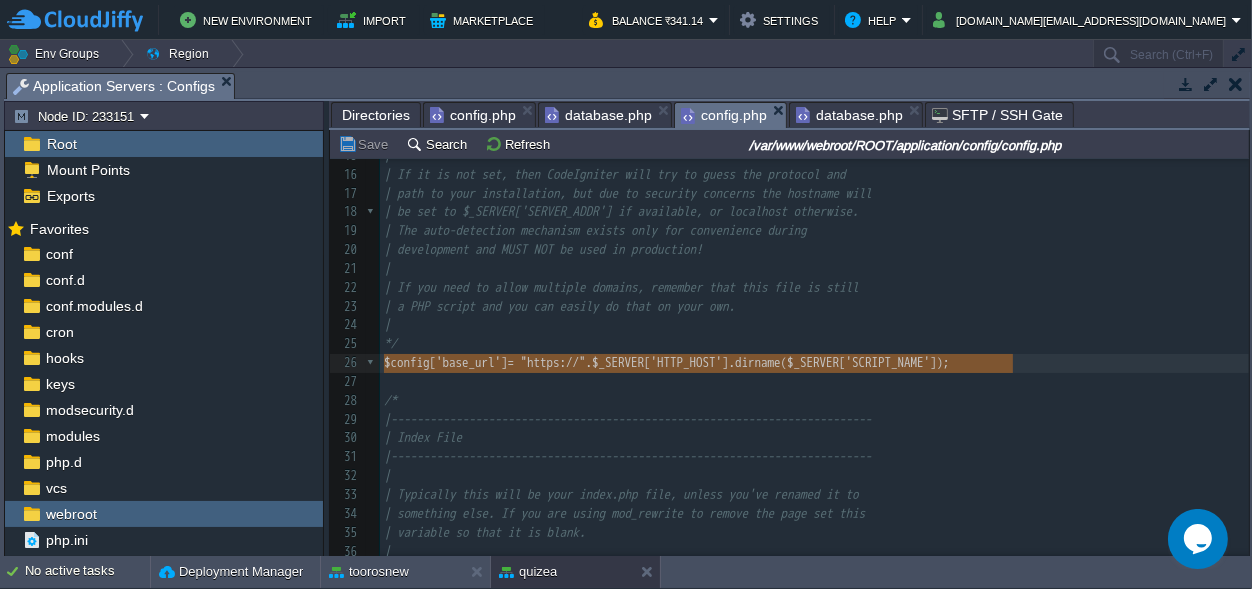 drag, startPoint x: 1041, startPoint y: 359, endPoint x: 371, endPoint y: 368, distance: 670.0604 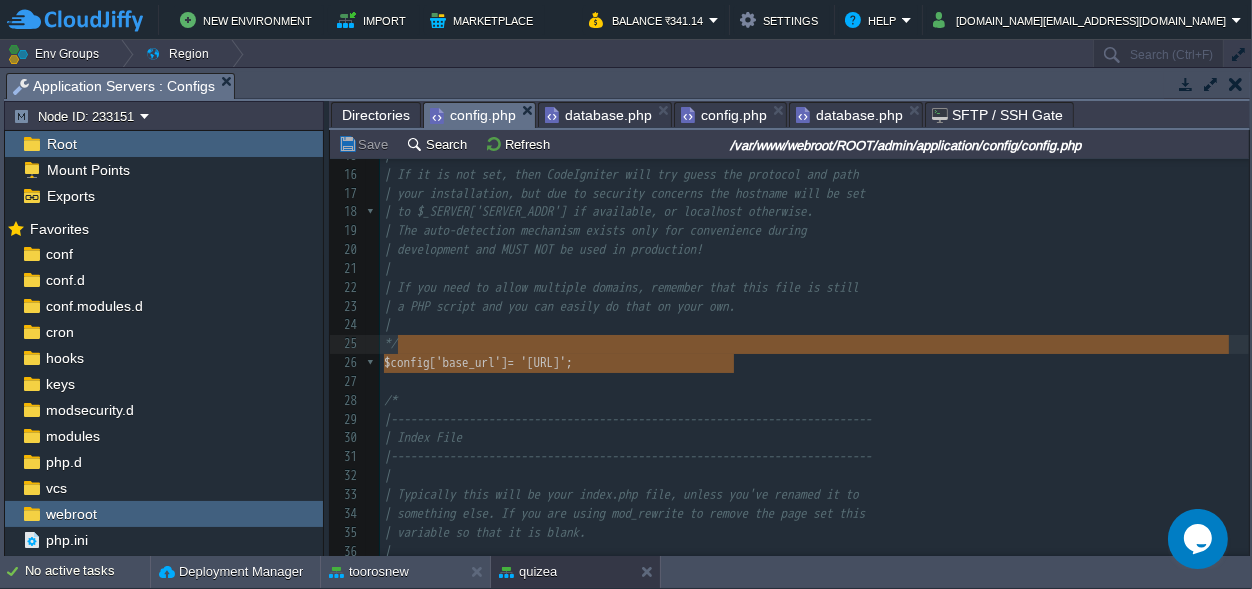type on "$config['base_url'] = '[URL]';" 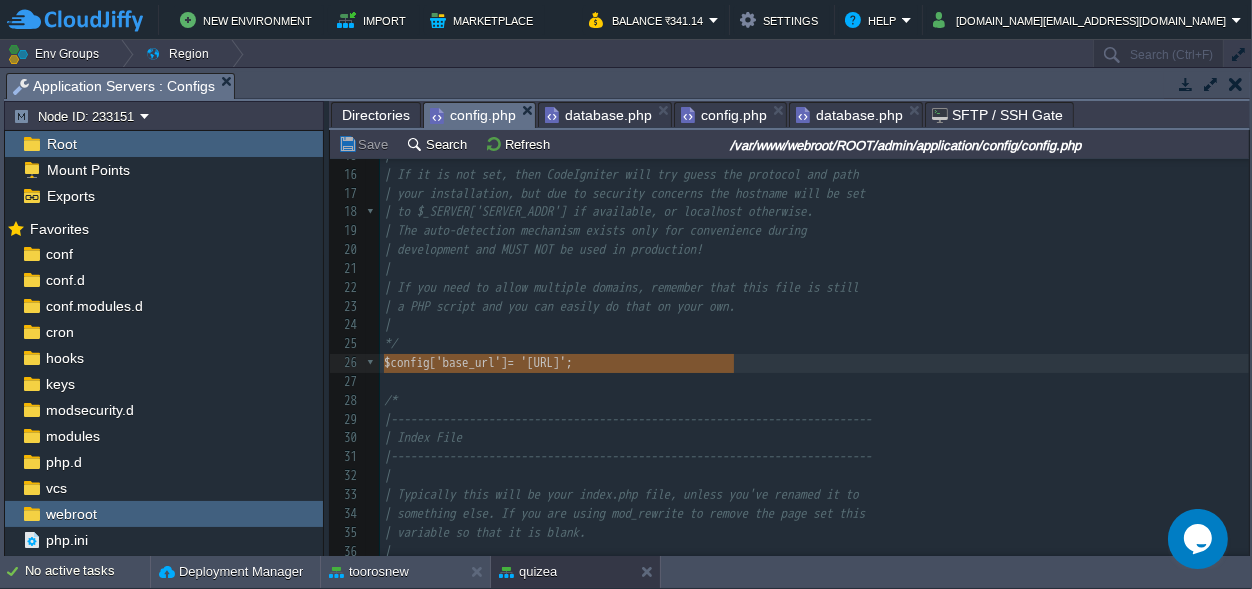 scroll, scrollTop: 0, scrollLeft: 0, axis: both 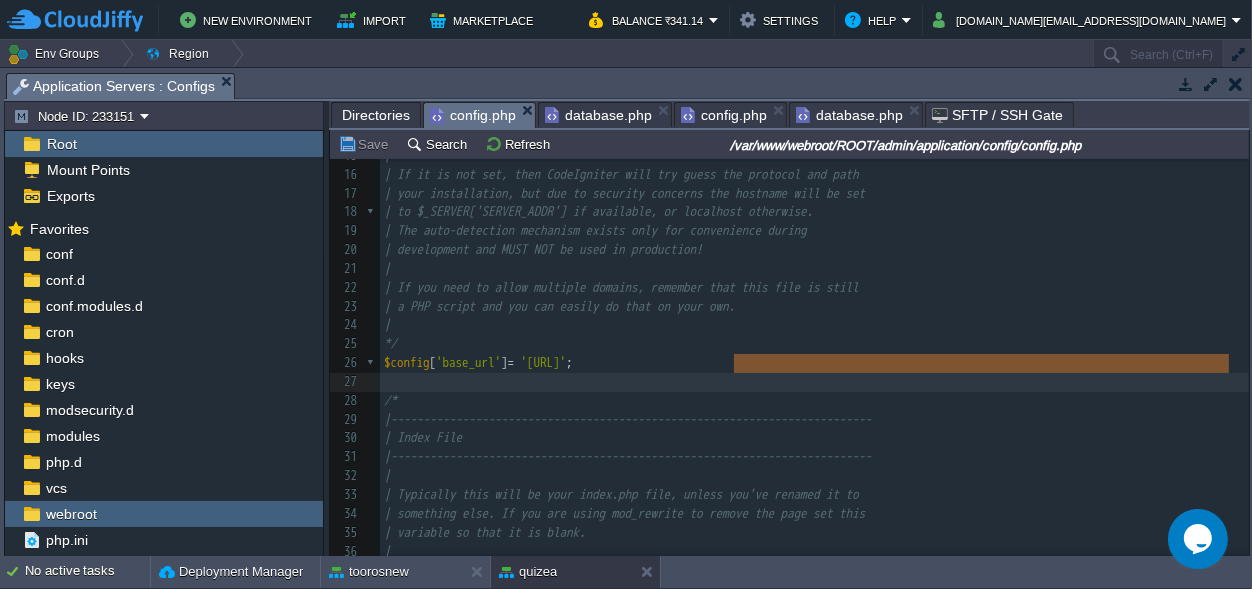 drag, startPoint x: 753, startPoint y: 359, endPoint x: 370, endPoint y: 373, distance: 383.2558 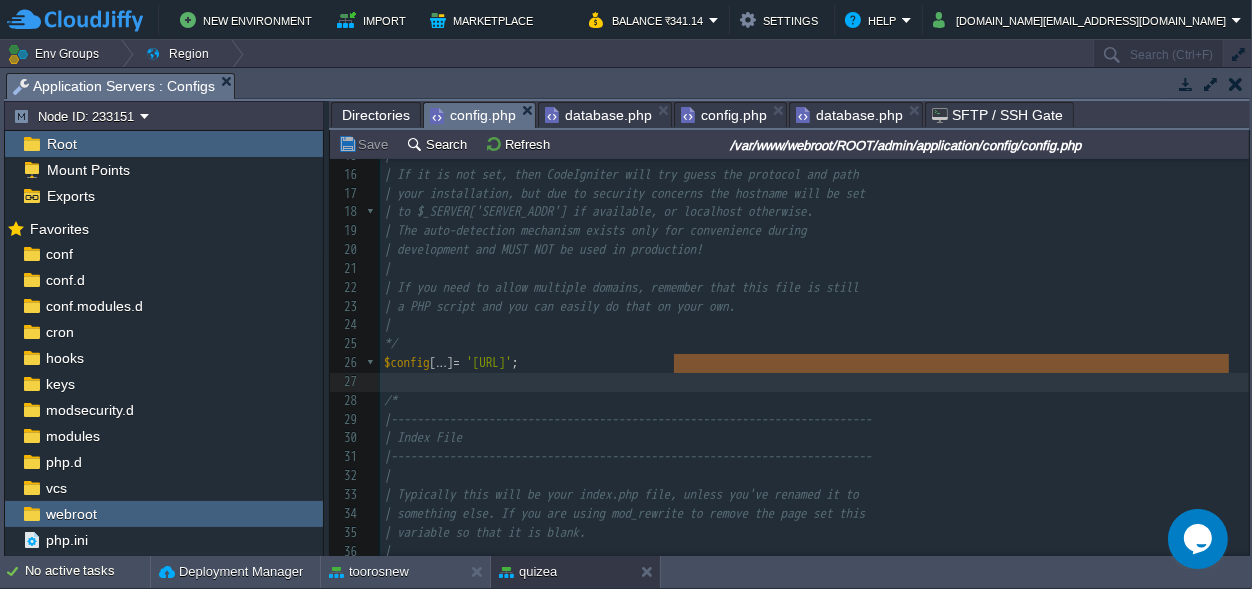 click on "$config [ ... ]  =   '[URL]' ;" at bounding box center (814, 363) 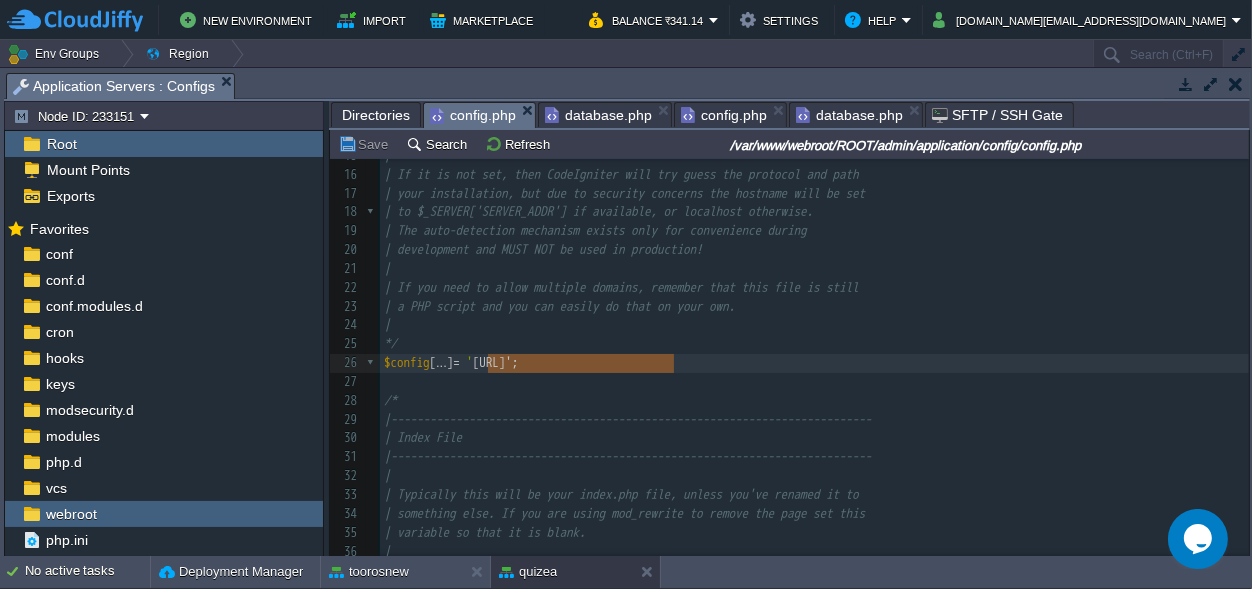 type on "$config['base_url'] = '[URL]';" 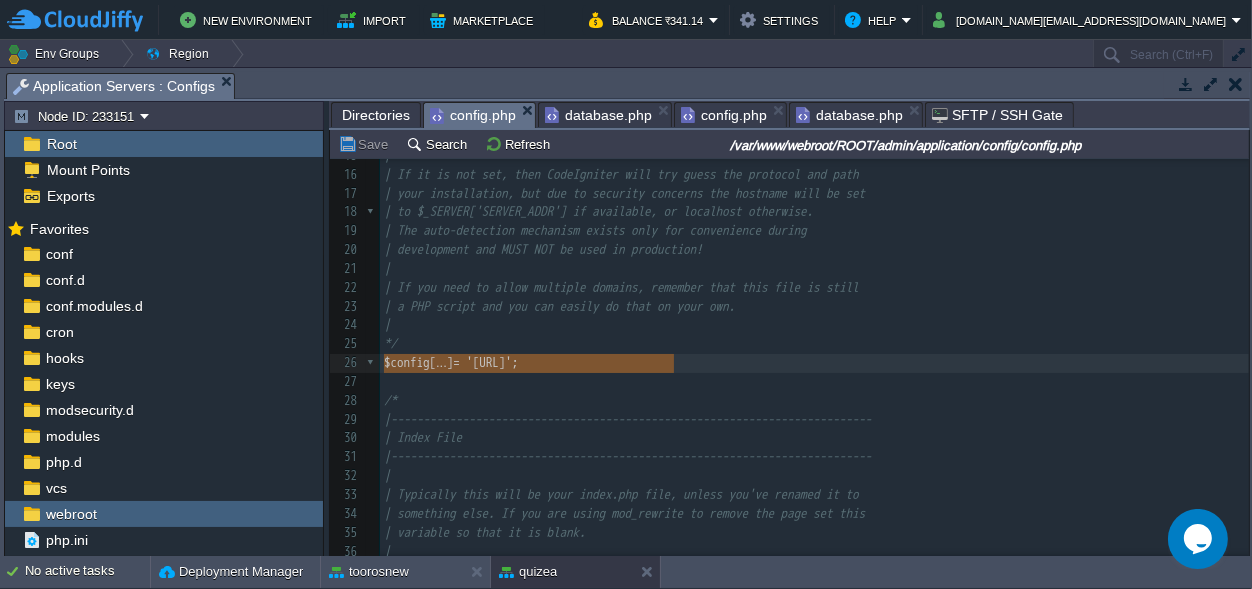 drag, startPoint x: 688, startPoint y: 363, endPoint x: 334, endPoint y: 361, distance: 354.00565 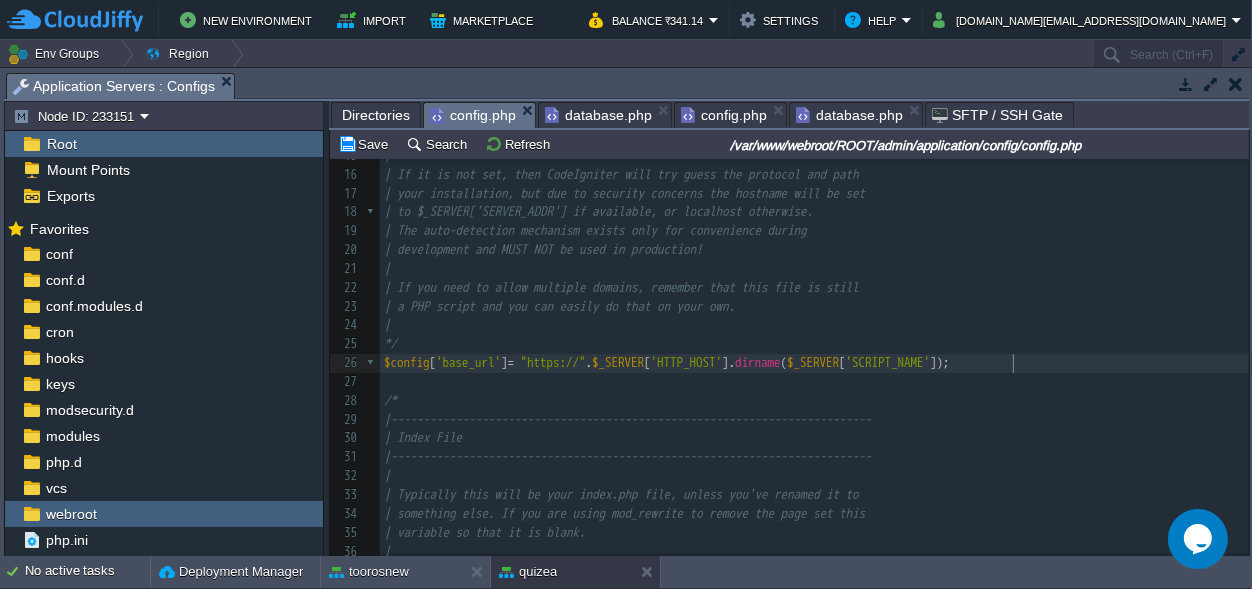type 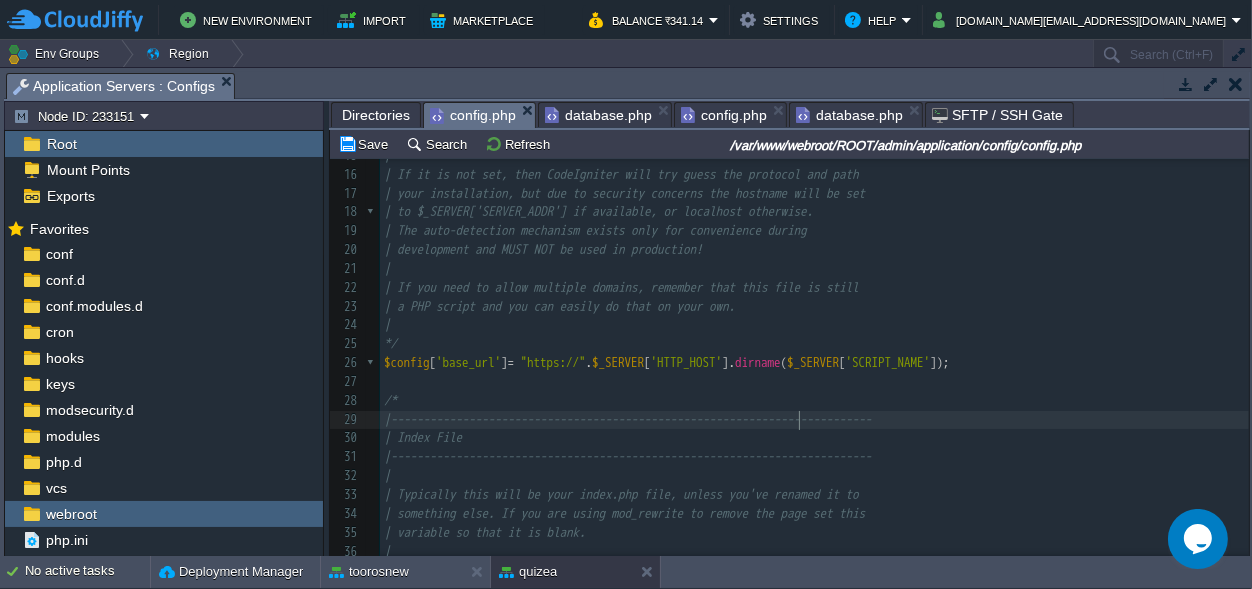 click on "database.php" at bounding box center (849, 115) 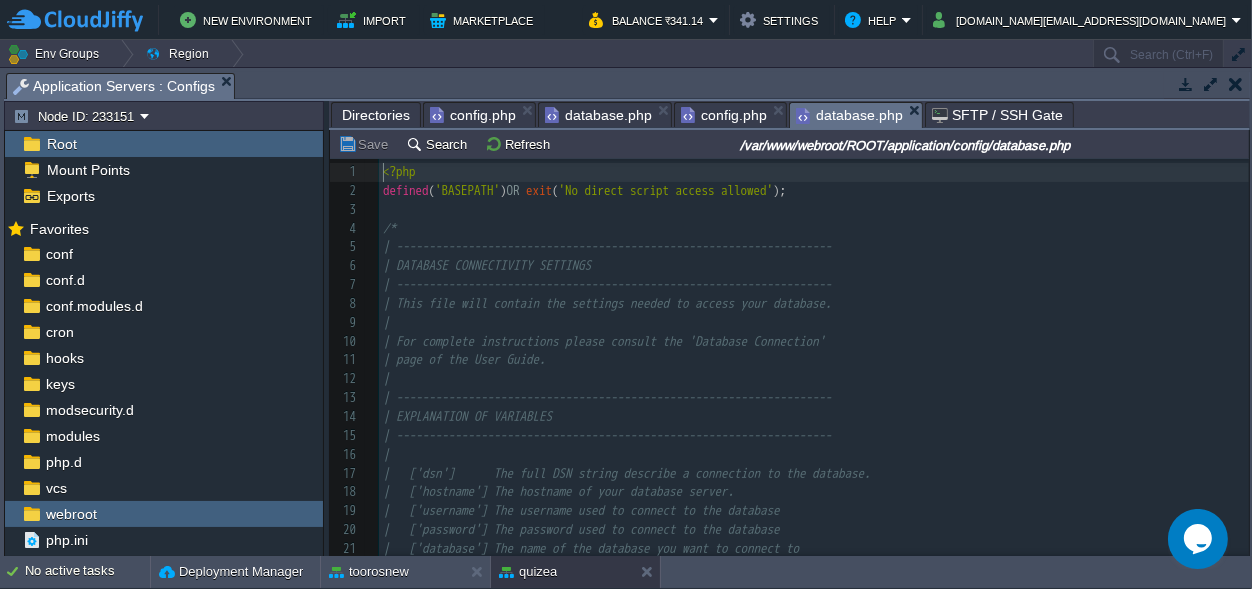 scroll, scrollTop: 7, scrollLeft: 0, axis: vertical 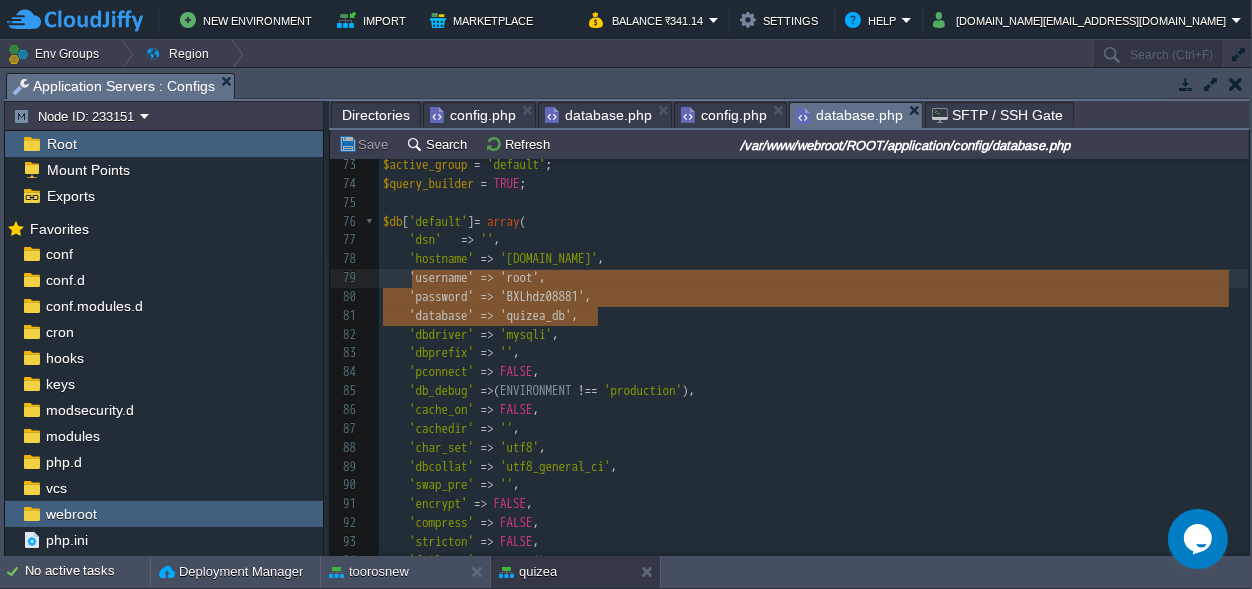 type on "'hostname' => '[DOMAIN_NAME]',
'username' => 'root',
'password' => 'BXLhdz08881',
'database' => 'quizea_db'," 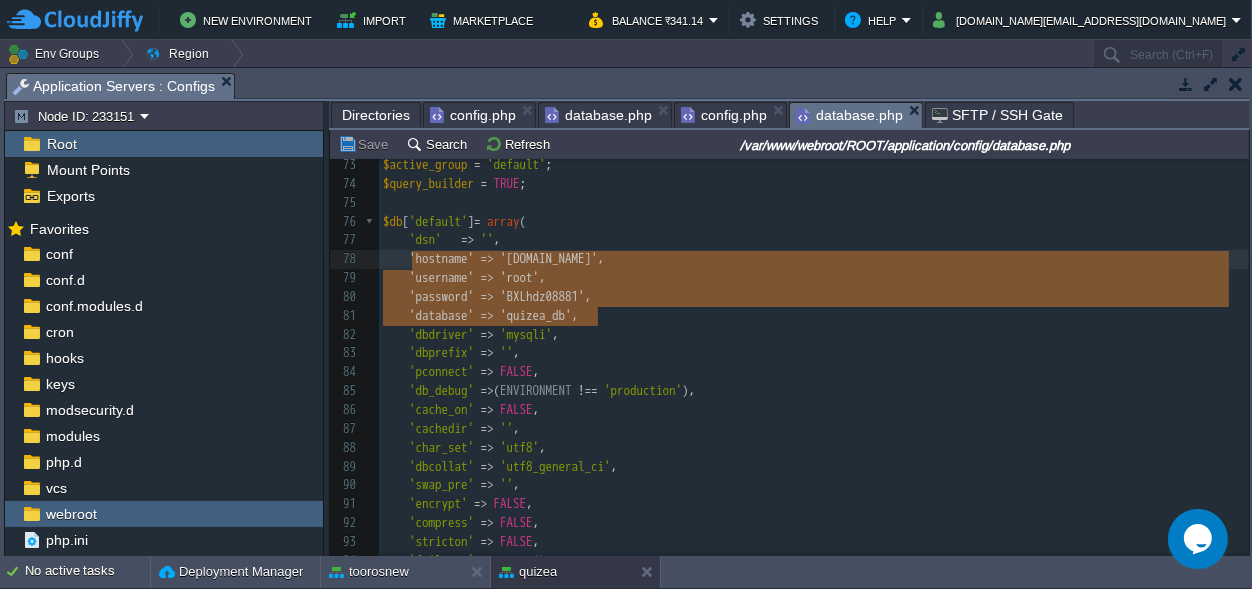 drag, startPoint x: 619, startPoint y: 316, endPoint x: 410, endPoint y: 267, distance: 214.66719 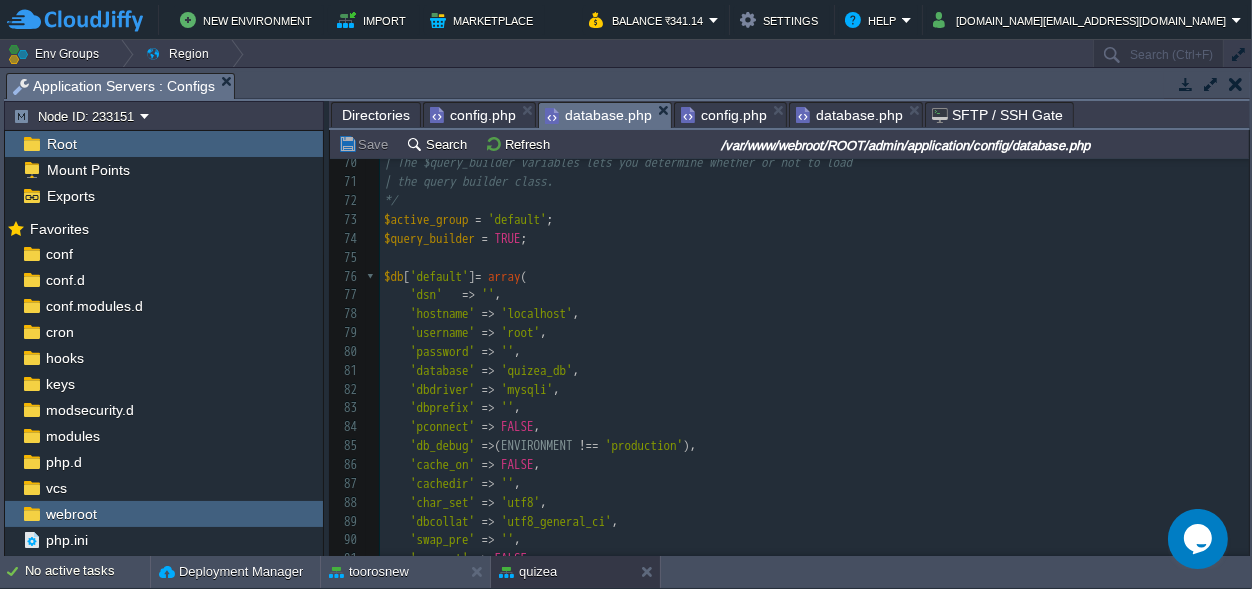 scroll, scrollTop: 7, scrollLeft: 0, axis: vertical 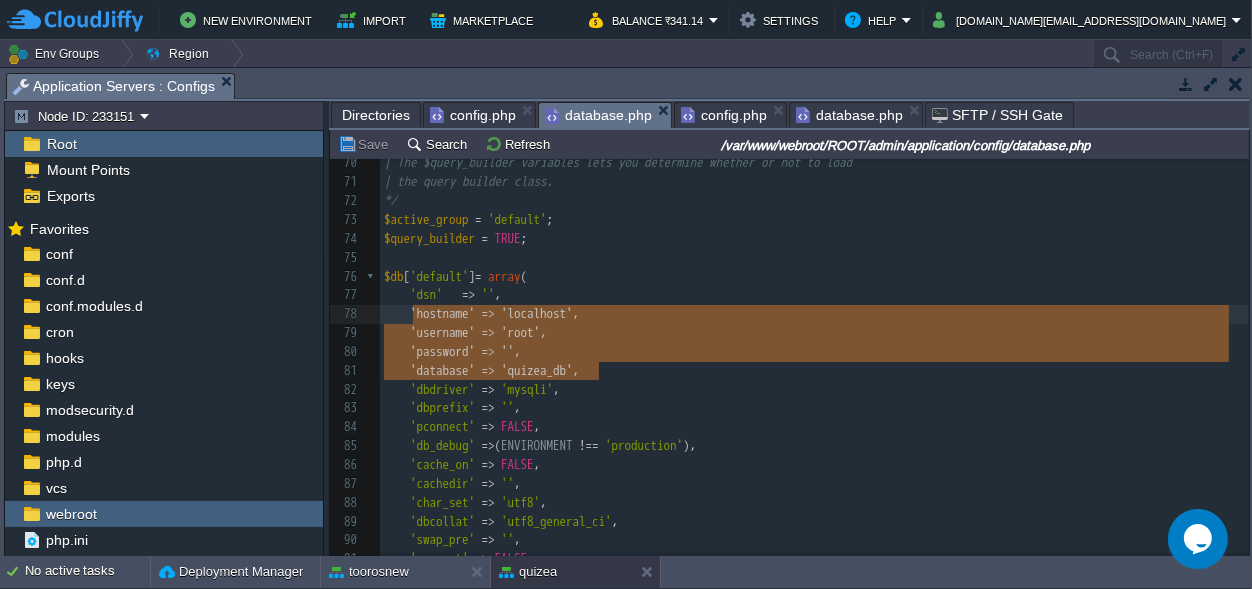 type on "'hostname' => 'localhost',
'username' => 'root',
'password' => '',
'database' => 'quizea_db'," 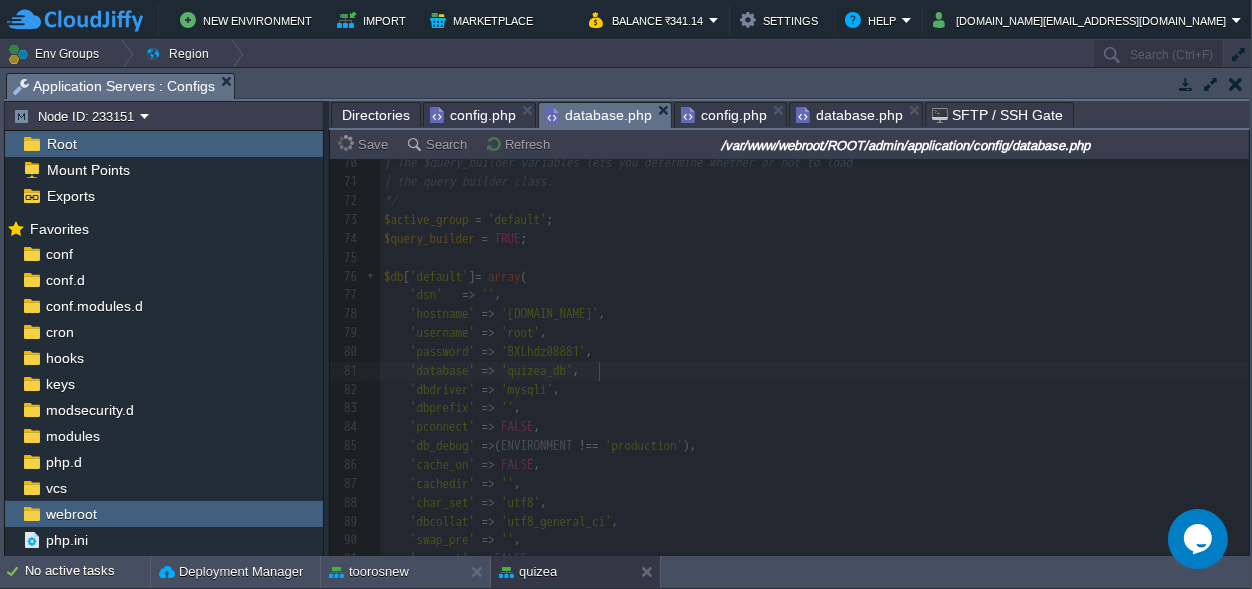 click on "config.php" at bounding box center [473, 115] 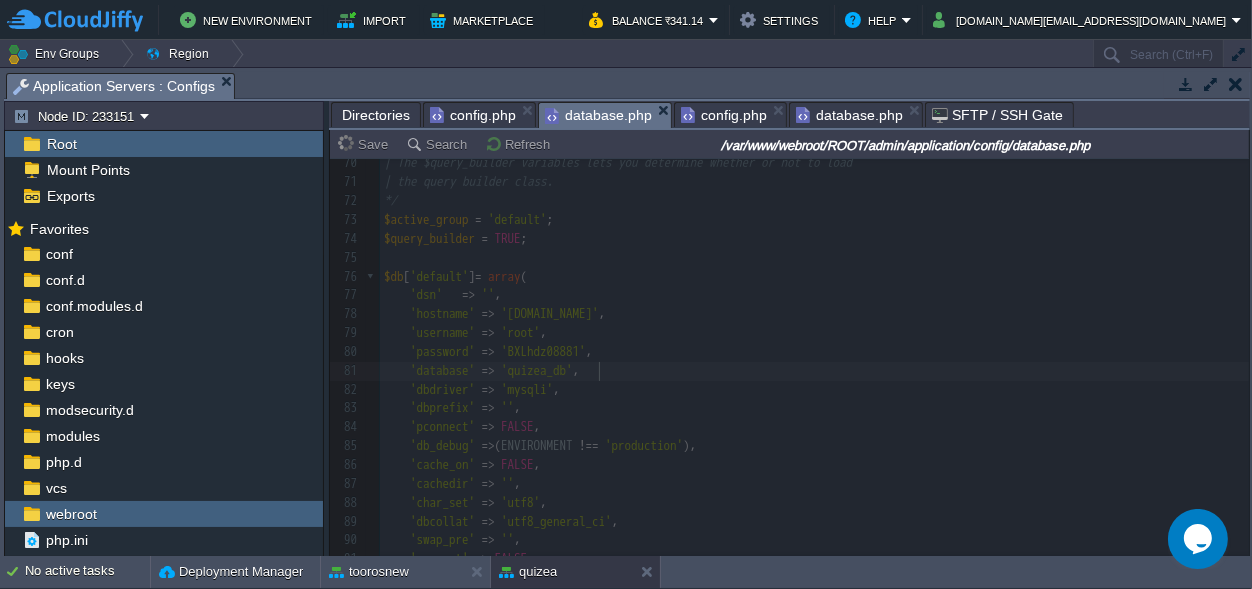 scroll, scrollTop: 7, scrollLeft: 0, axis: vertical 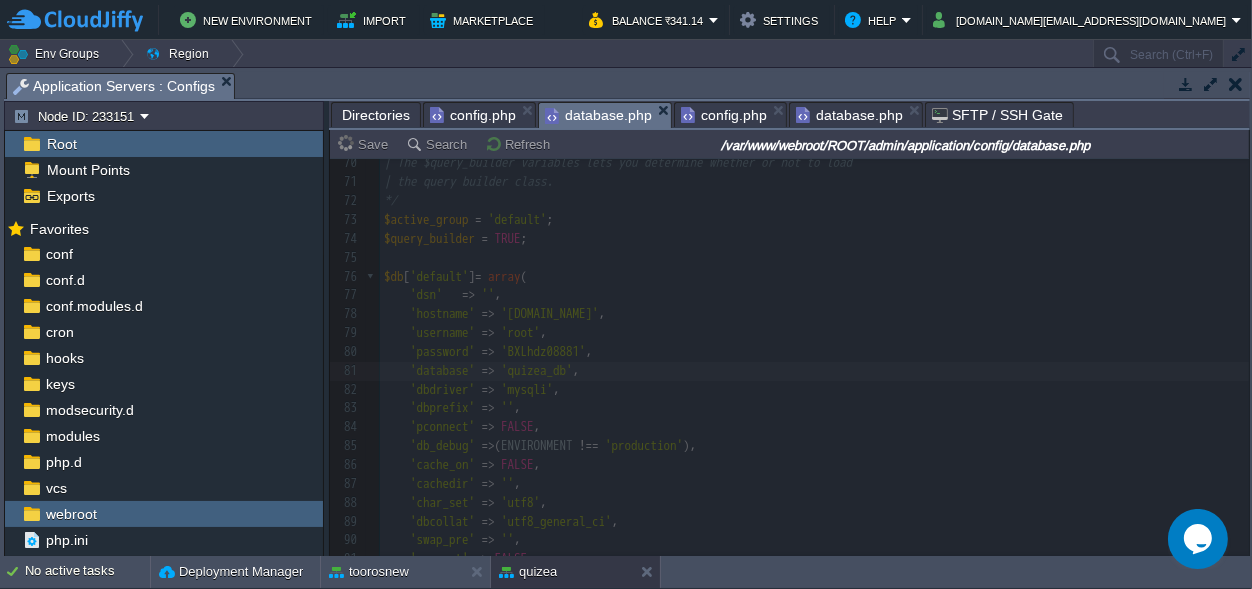 click on "database.php" at bounding box center (598, 115) 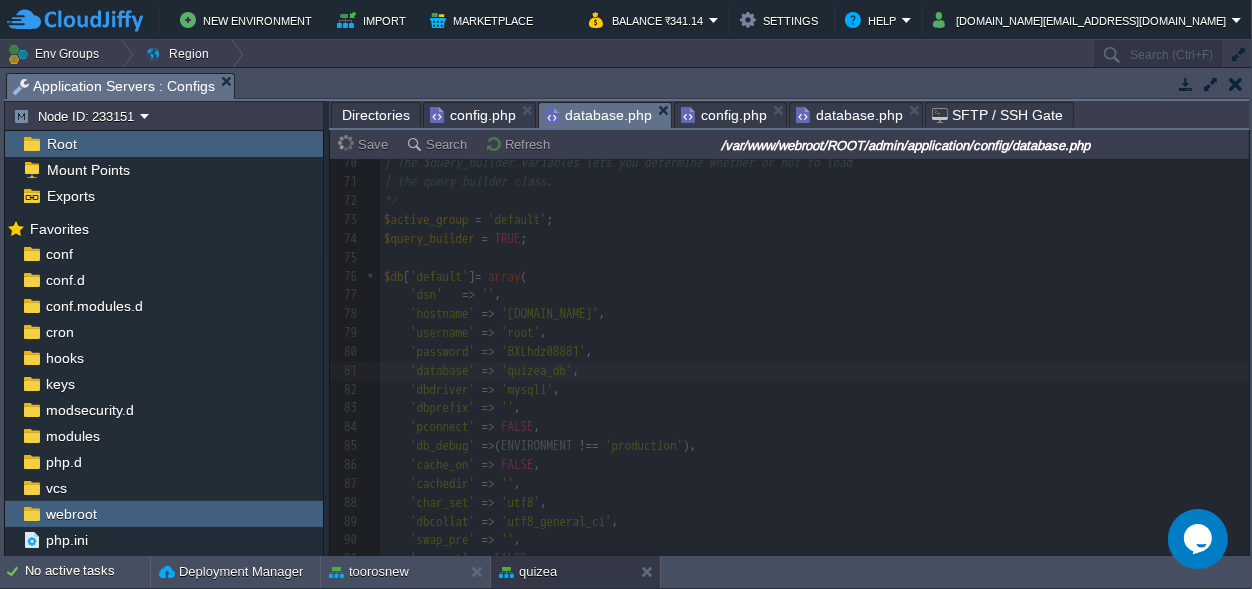 scroll, scrollTop: 1309, scrollLeft: 0, axis: vertical 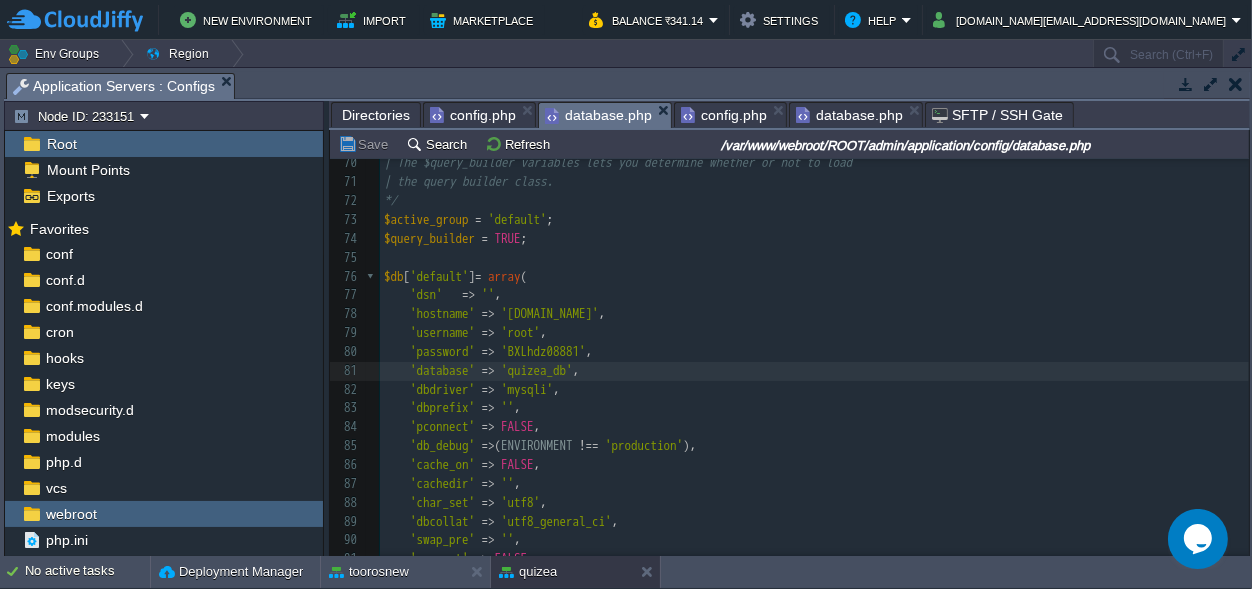 click on "config.php" at bounding box center (473, 115) 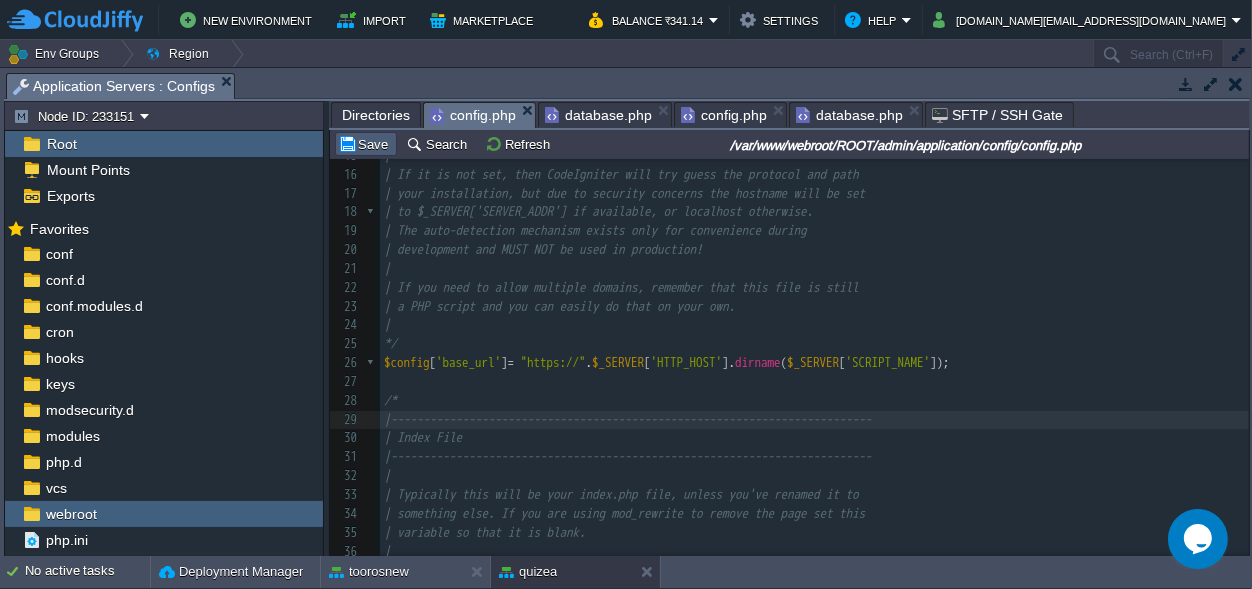 click on "Save" at bounding box center [366, 144] 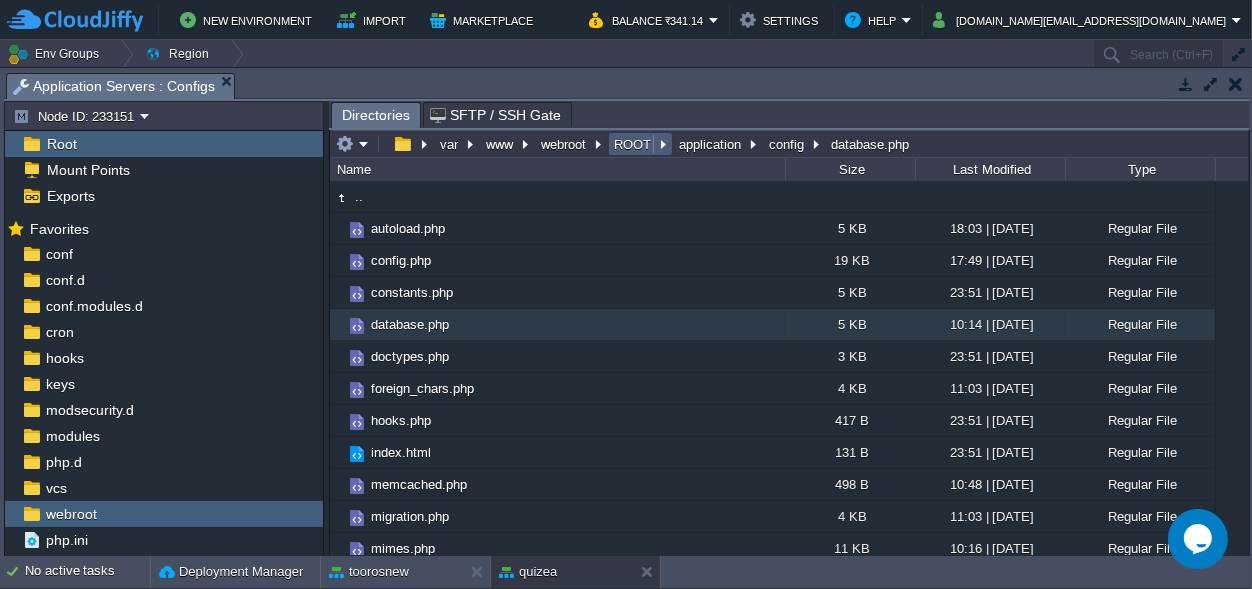 click on "ROOT" at bounding box center [640, 144] 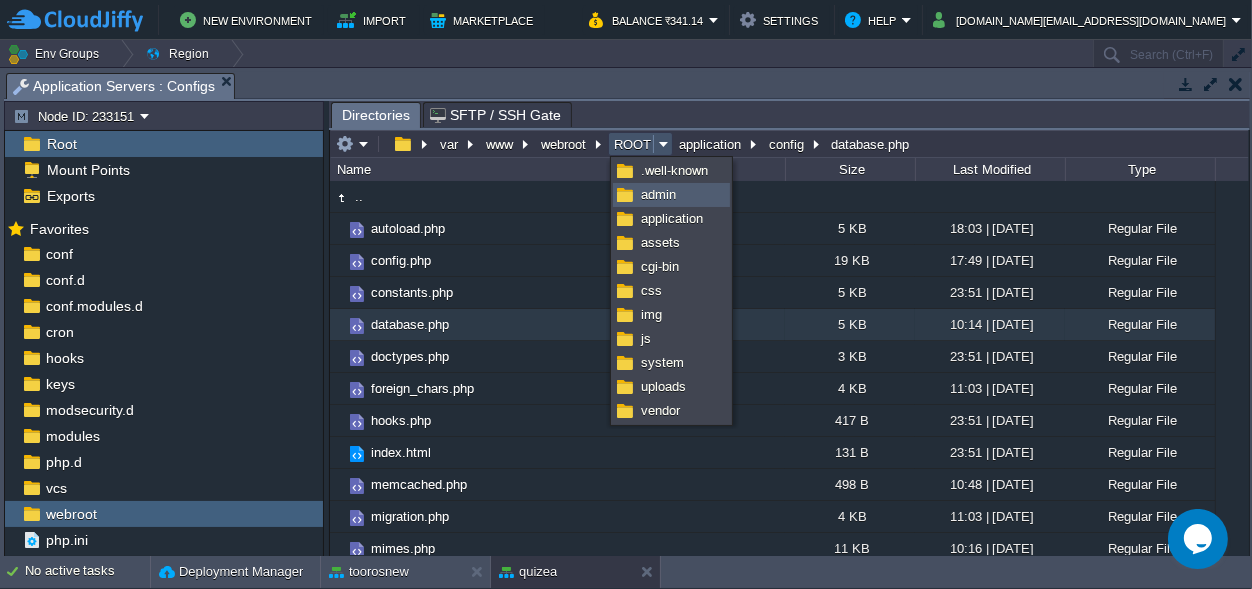 click on "admin" at bounding box center [658, 194] 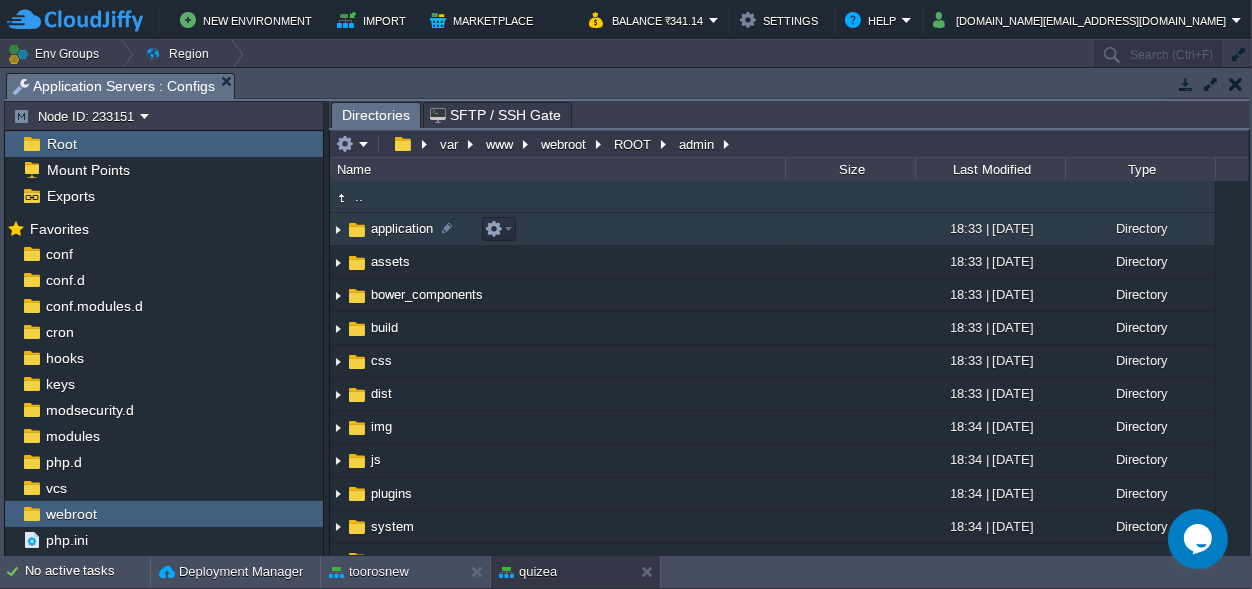 click on "application" at bounding box center (402, 228) 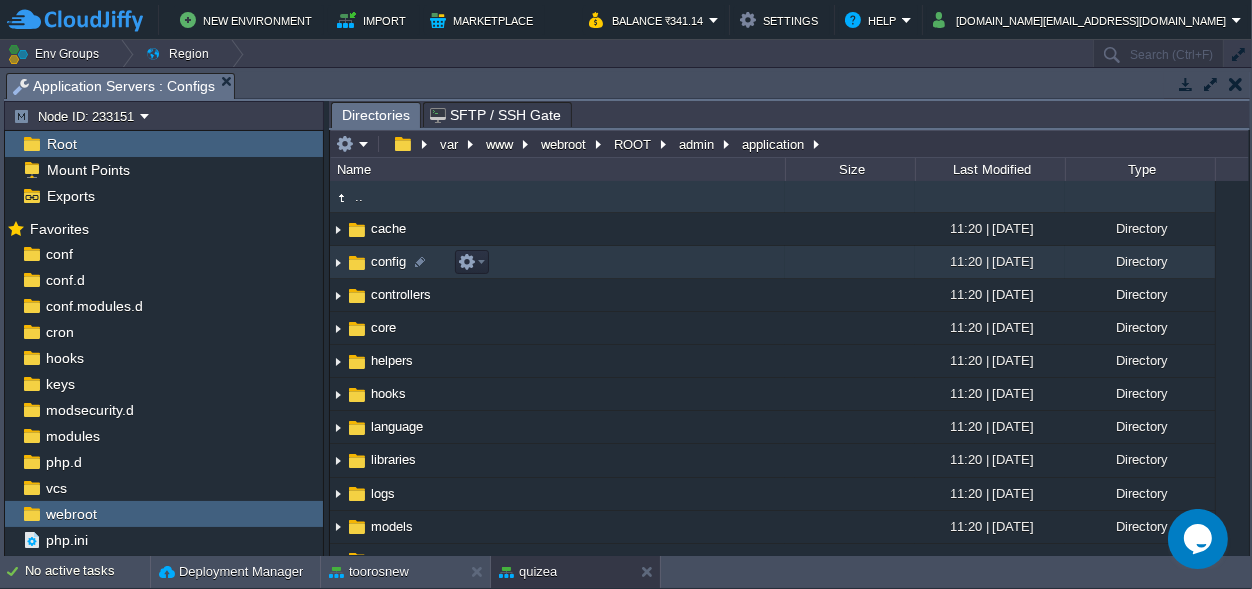 click on "config" at bounding box center (388, 261) 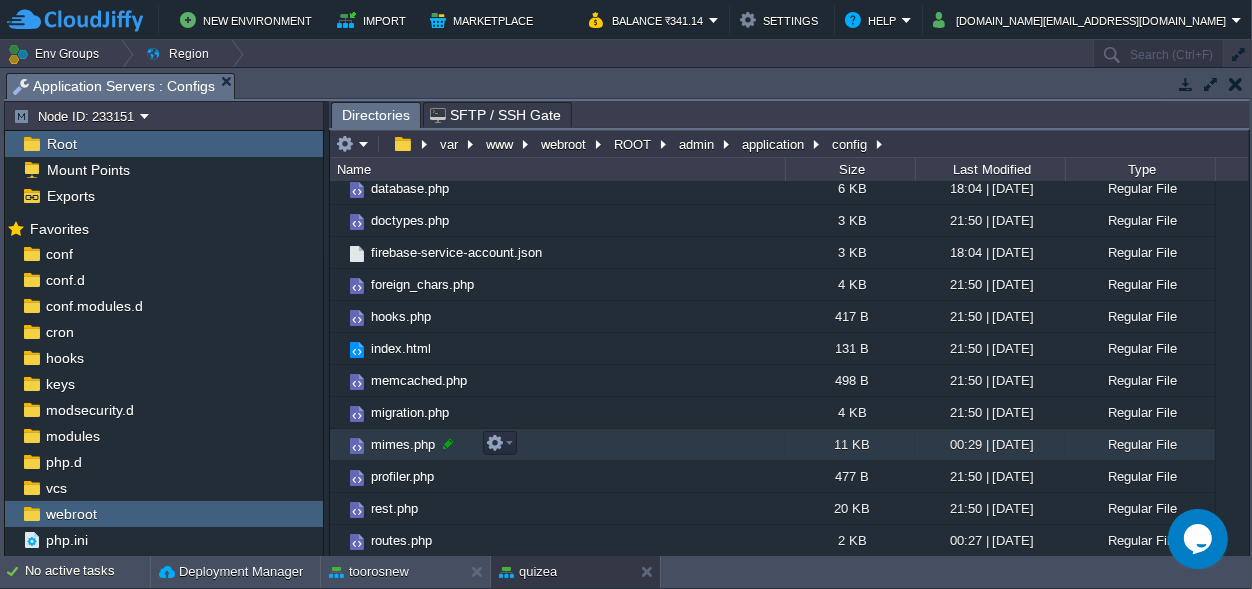 scroll, scrollTop: 200, scrollLeft: 0, axis: vertical 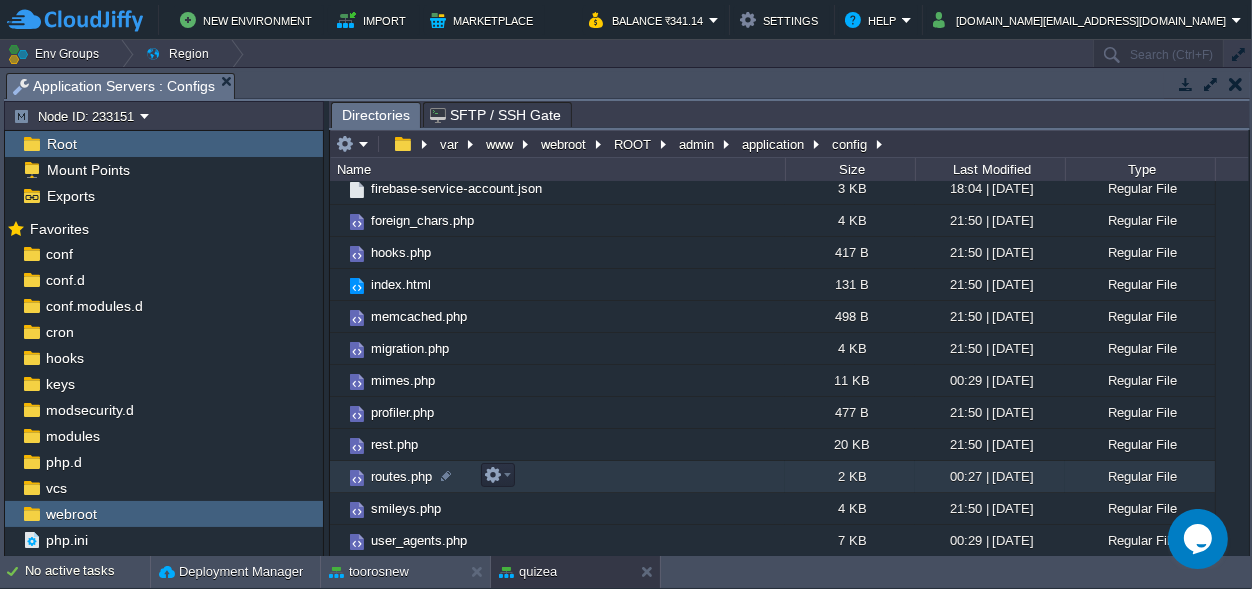 click on "routes.php" at bounding box center (401, 476) 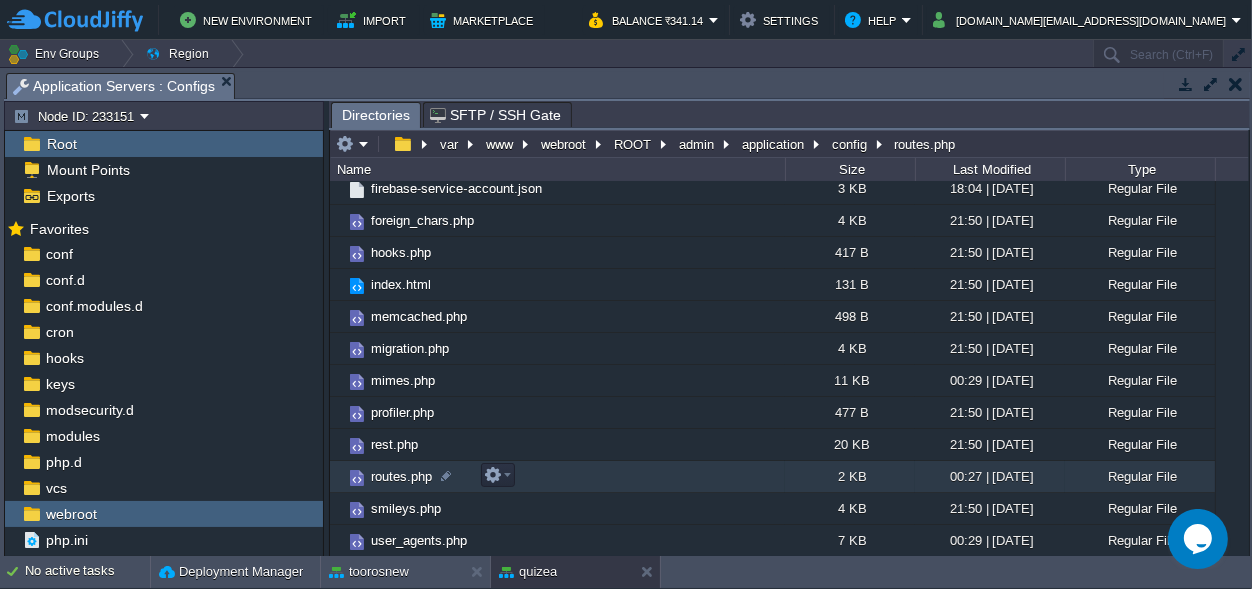 click on "routes.php" at bounding box center [401, 476] 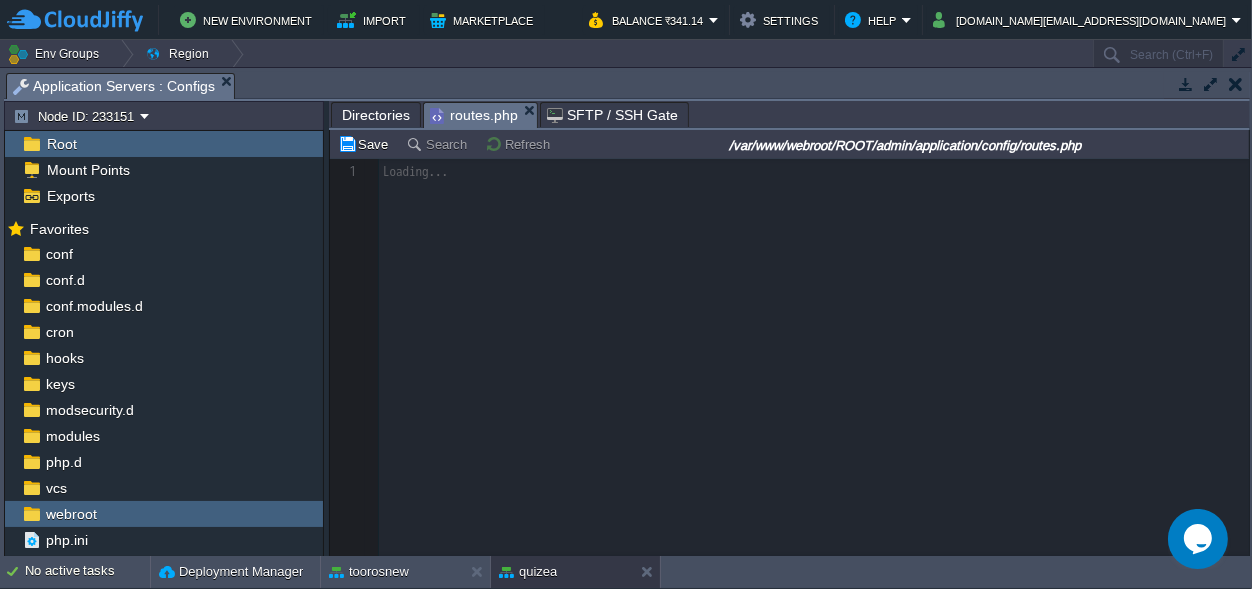 scroll, scrollTop: 7, scrollLeft: 0, axis: vertical 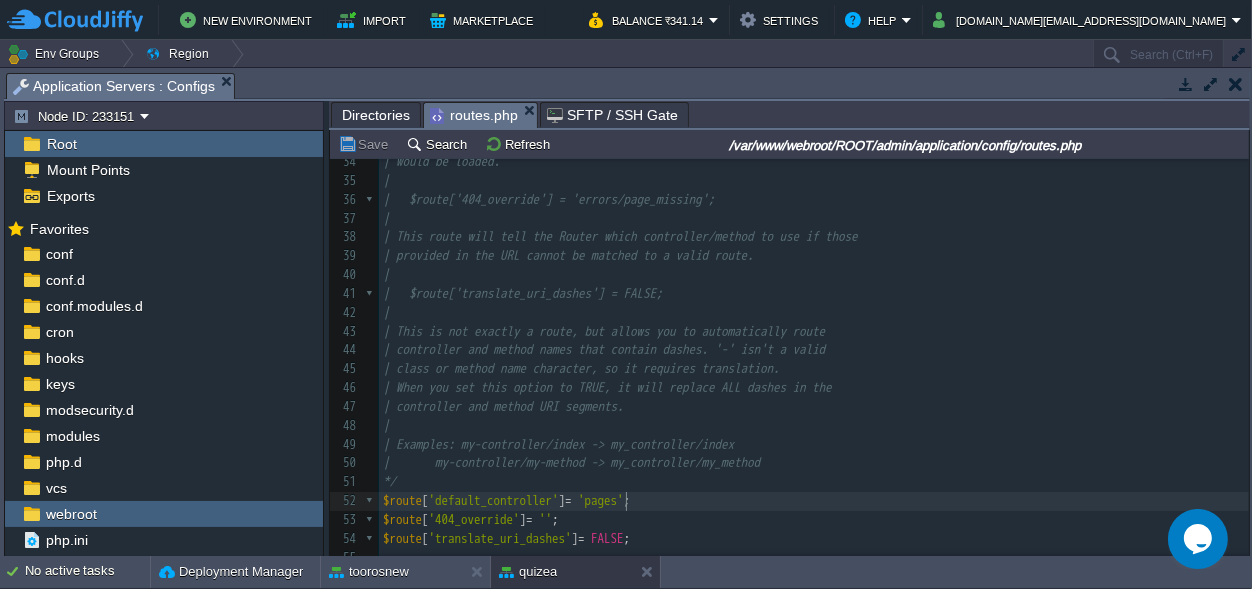 click on "55   25 | RESERVED ROUTES 26 | ------------------------------------------------------------------------- 27 | 28 | There are three reserved routes: 29 | 30 |     $route['default_controller'] = 'welcome'; 31 | 32 | This route indicates which controller class should be loaded if the 33 | URI contains no data. In the above example, the "welcome" class 34 | would be loaded. 35 | 36 |     $route['404_override'] = 'errors/page_missing'; 37 | 38 | This route will tell the Router which controller/method to use if those 39 | provided in the URL cannot be matched to a valid route. 40 | 41 |     $route['translate_uri_dashes'] = FALSE; 42 | 43 | This is not exactly a route, but allows you to automatically route 44 | controller and method names that contain dashes. '-' isn't a valid 45 | class or method name character, so it requires translation. 46 | When you set this option to TRUE, it will replace ALL dashes in the 47 | controller and method URI segments. 48 | 49 | Examples:   my-controller/index   50 |            51" at bounding box center [814, 275] 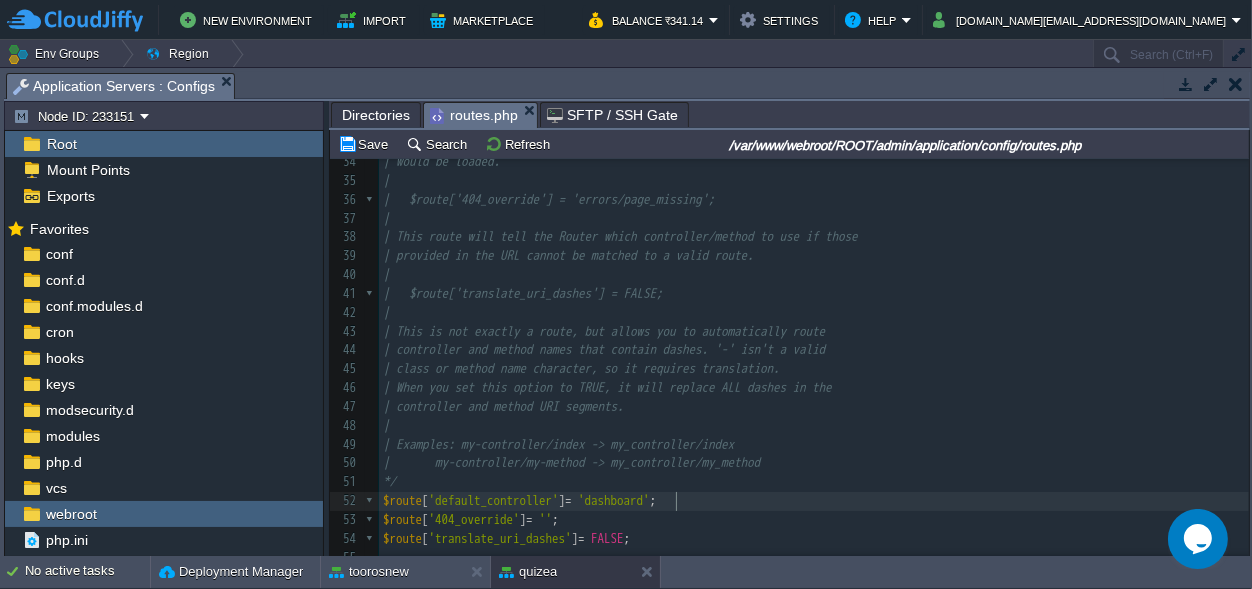 scroll, scrollTop: 0, scrollLeft: 64, axis: horizontal 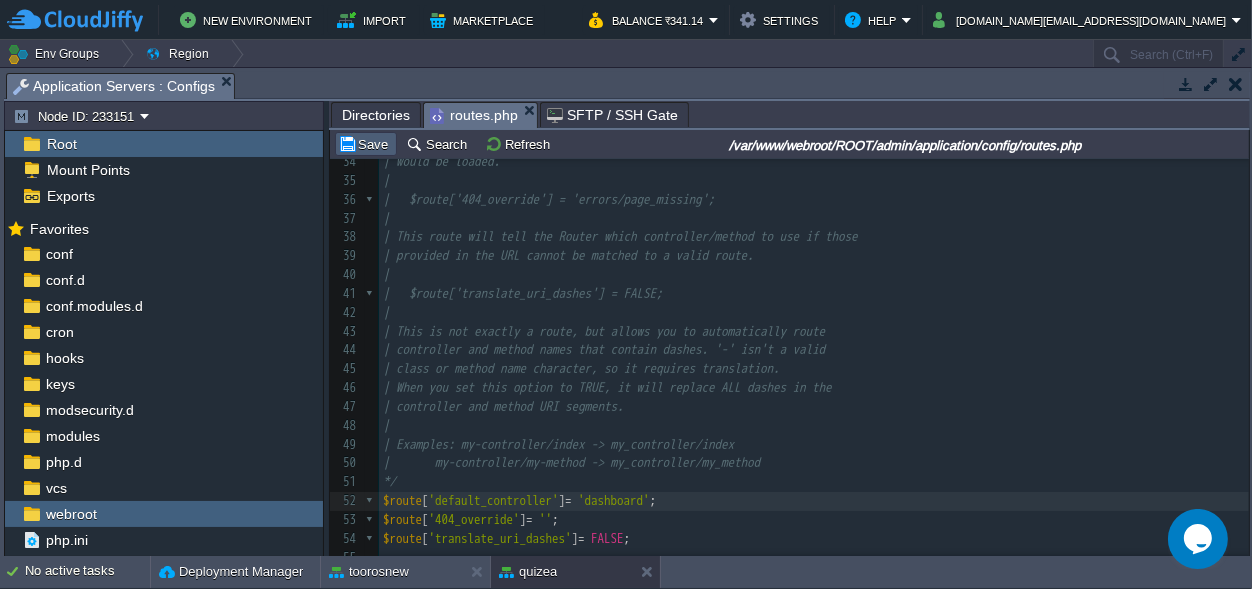 type on "dashboard" 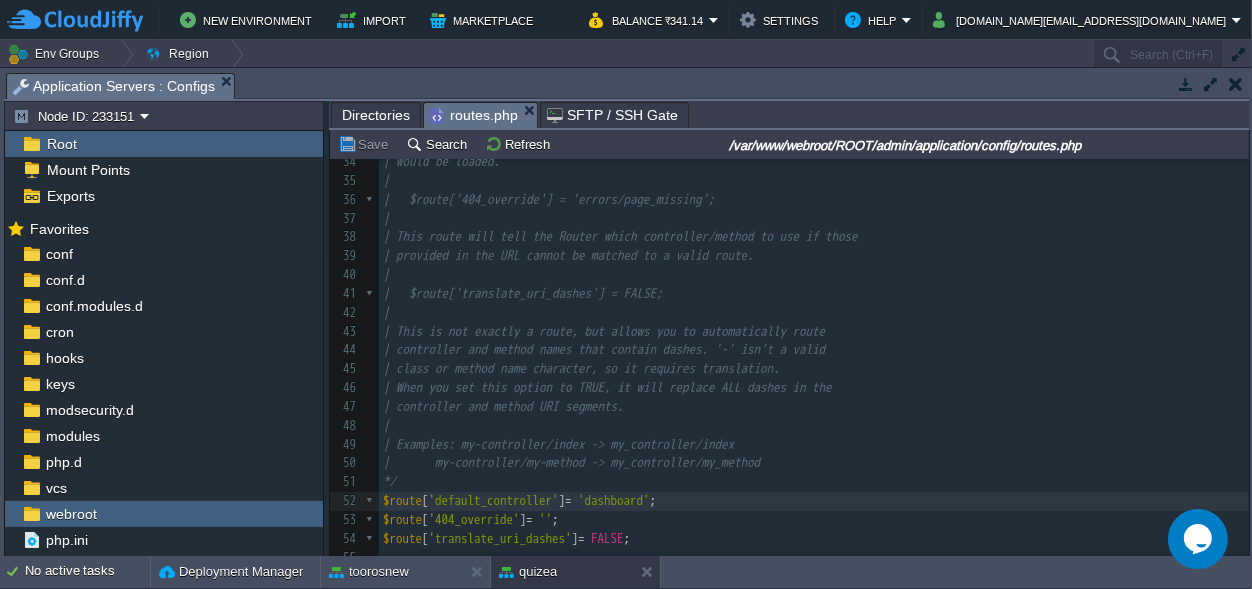 click on "Directories" at bounding box center (376, 115) 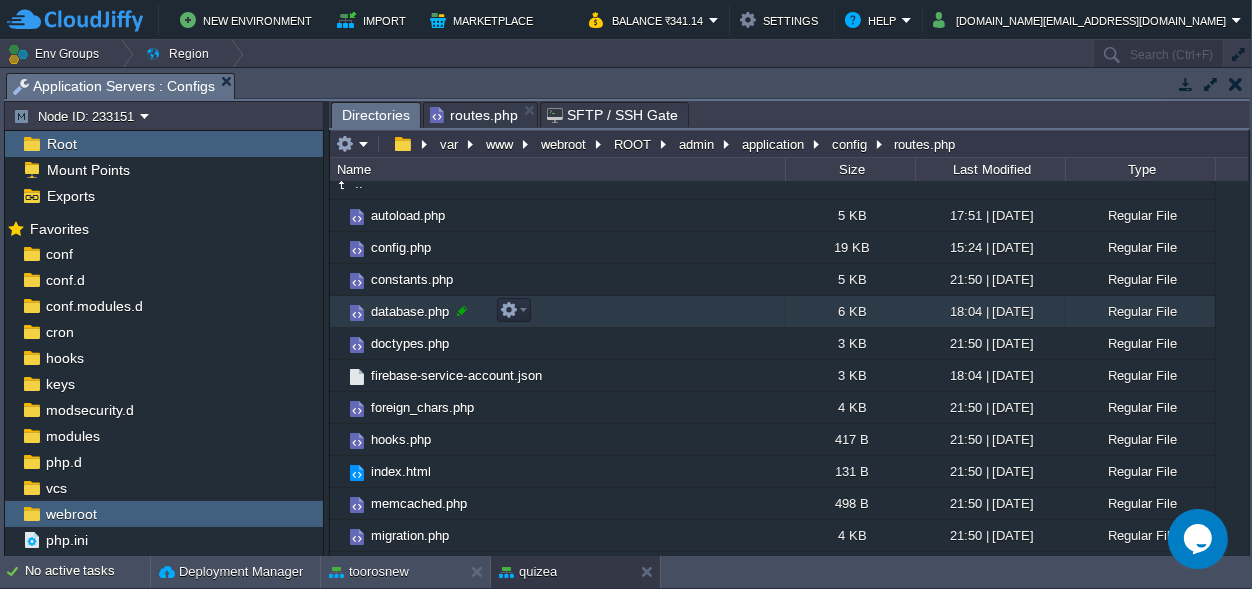 scroll, scrollTop: 0, scrollLeft: 0, axis: both 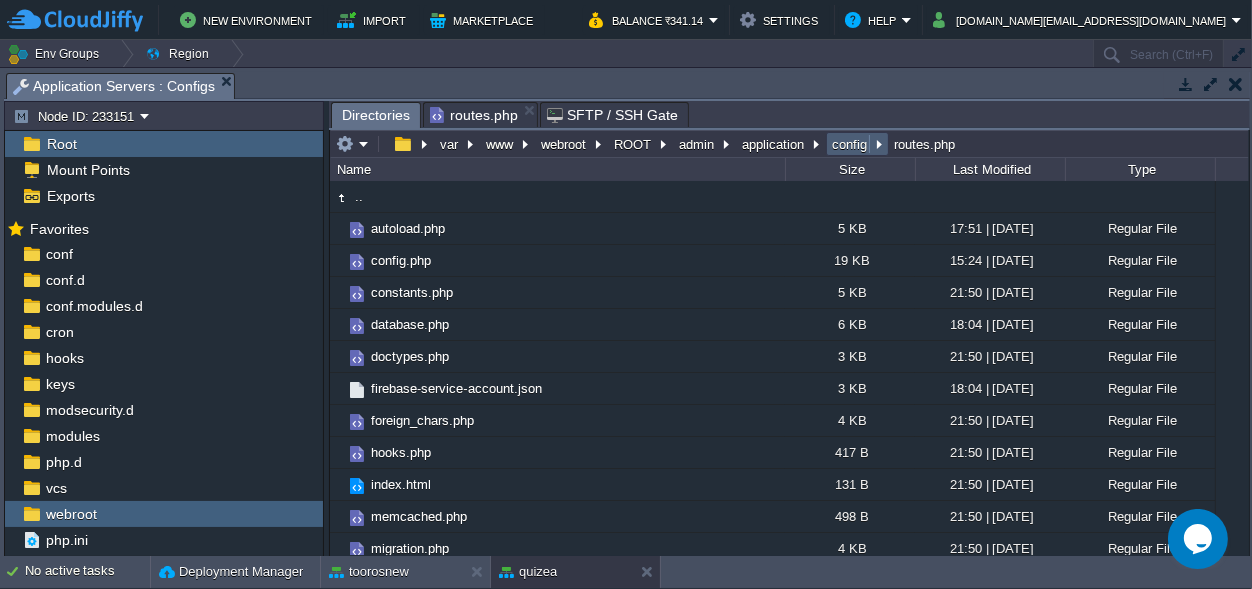 click on "config" at bounding box center (857, 144) 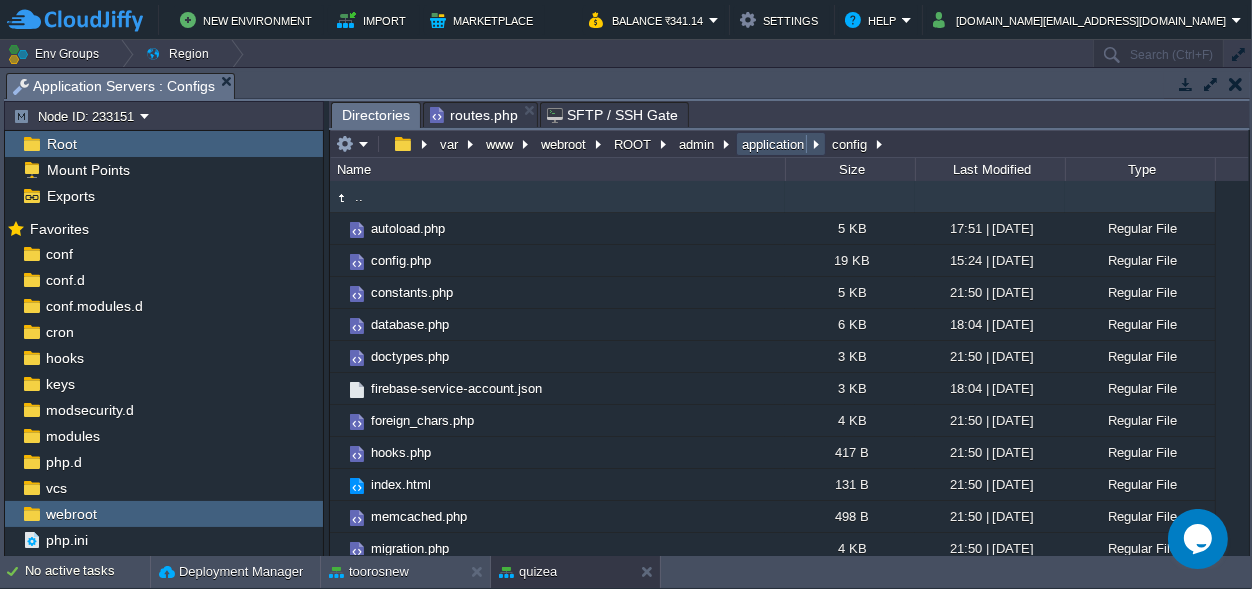 click on "application" at bounding box center (774, 144) 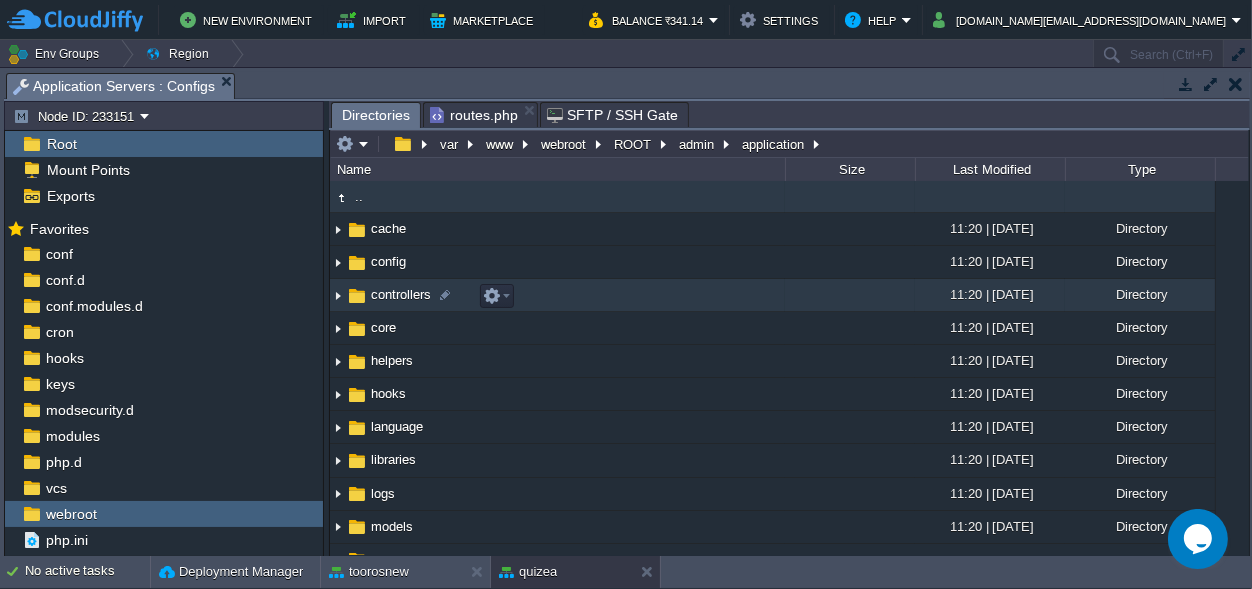 click on "controllers" at bounding box center [401, 294] 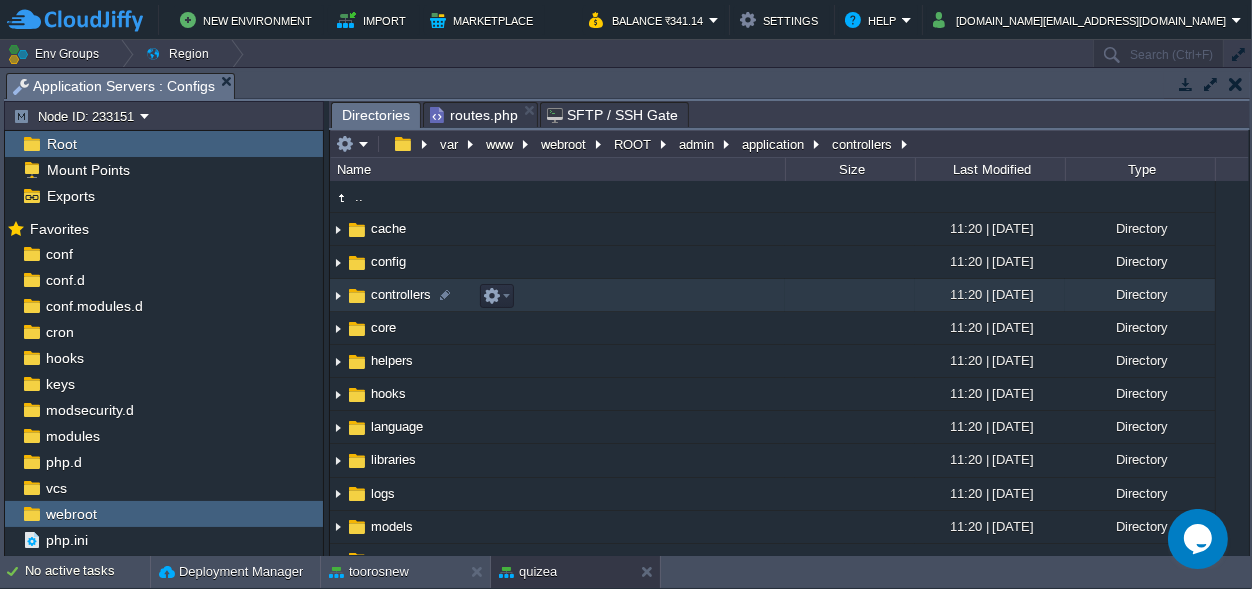 click on "controllers" at bounding box center (401, 294) 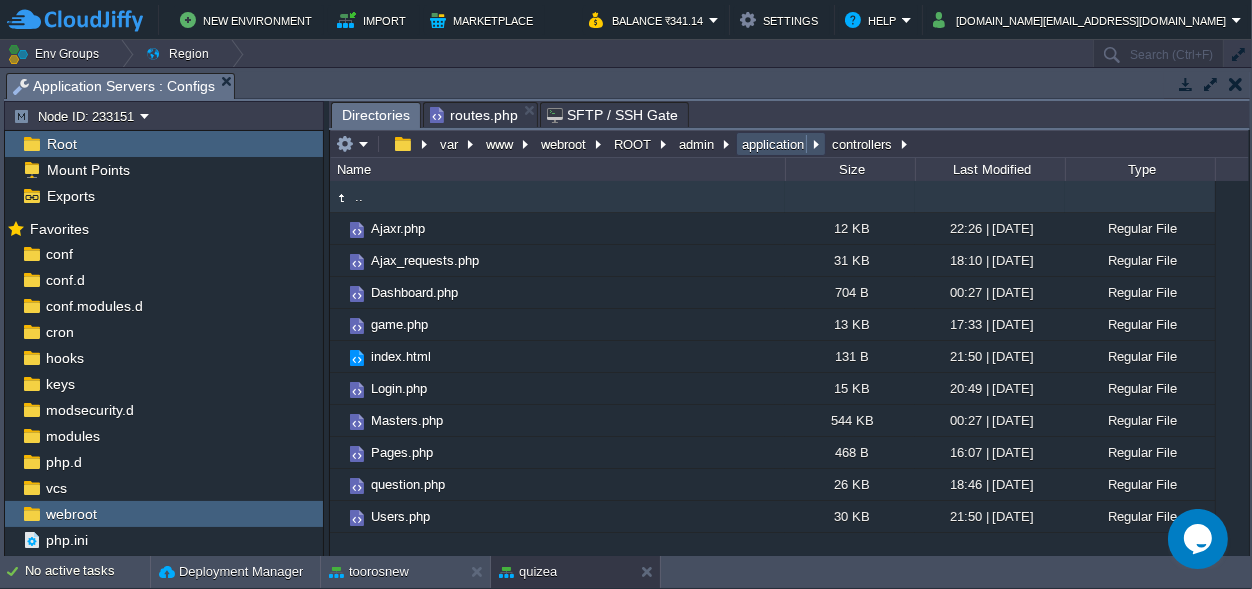 click on "application" at bounding box center (774, 144) 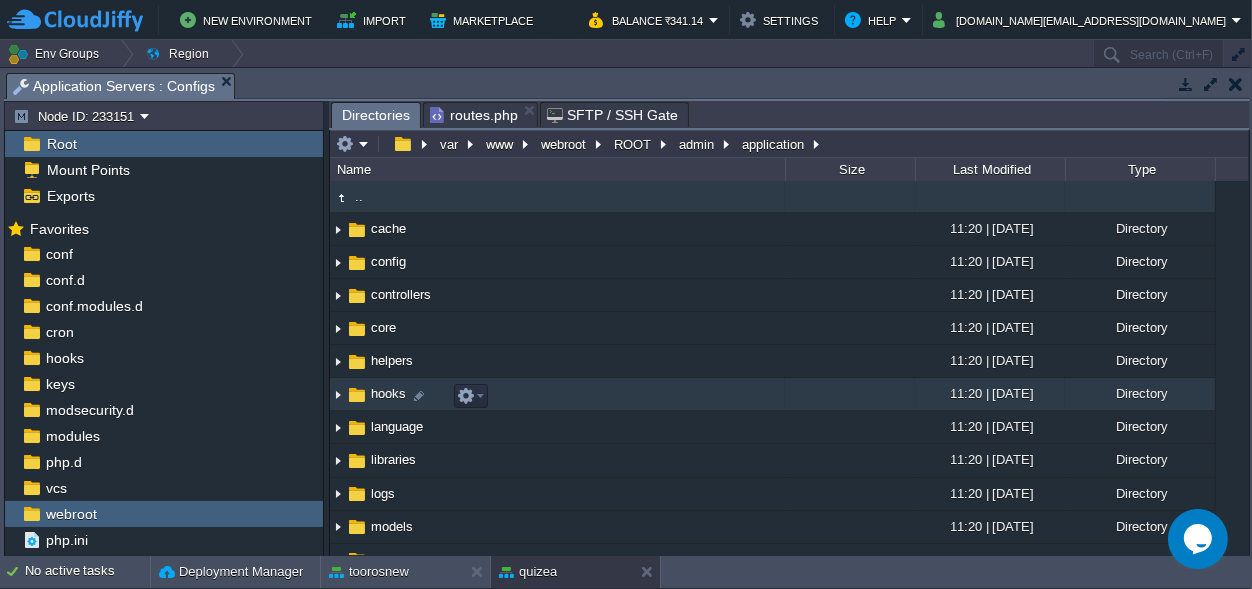 click on "hooks" at bounding box center (557, 394) 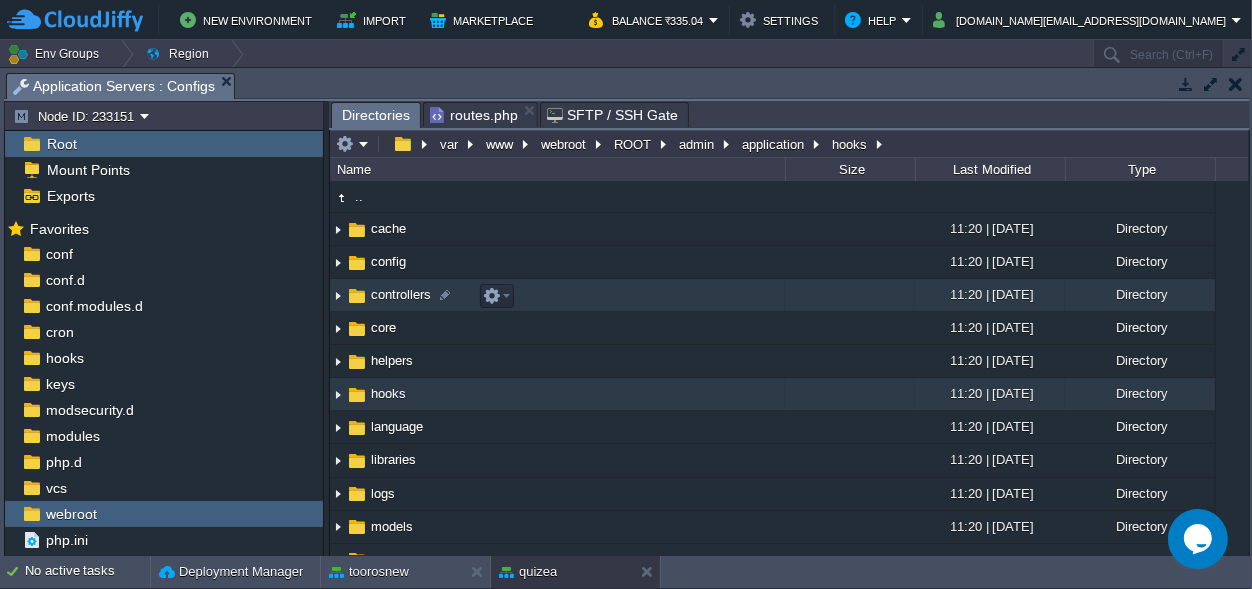 click on "controllers" at bounding box center [557, 295] 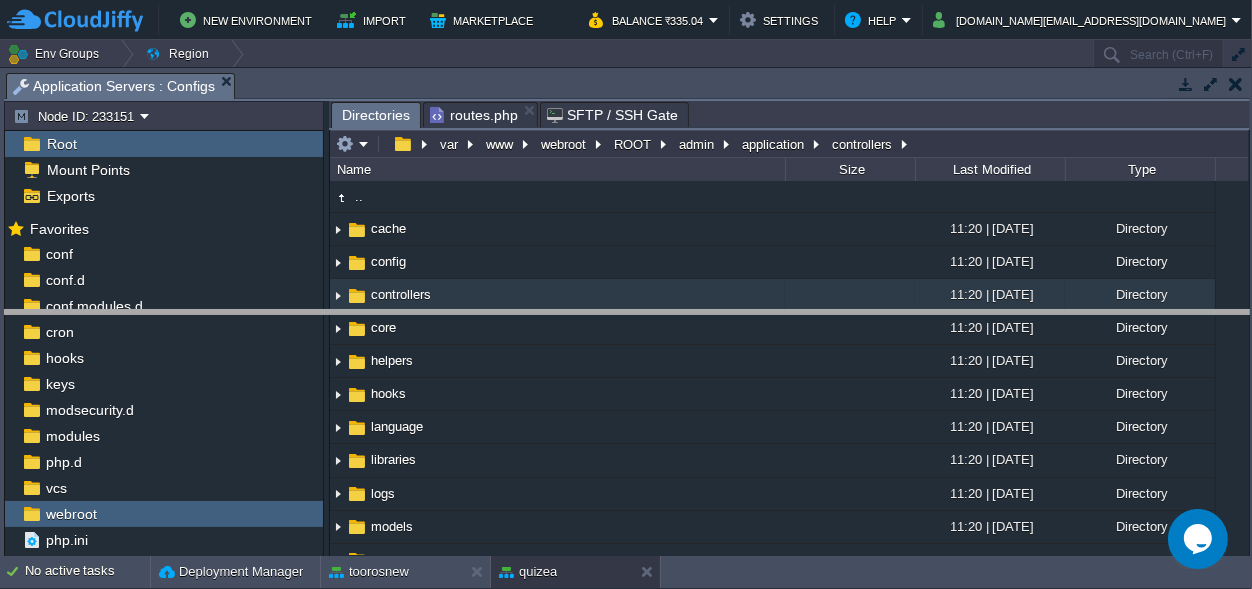 drag, startPoint x: 471, startPoint y: 76, endPoint x: 437, endPoint y: 625, distance: 550.0518 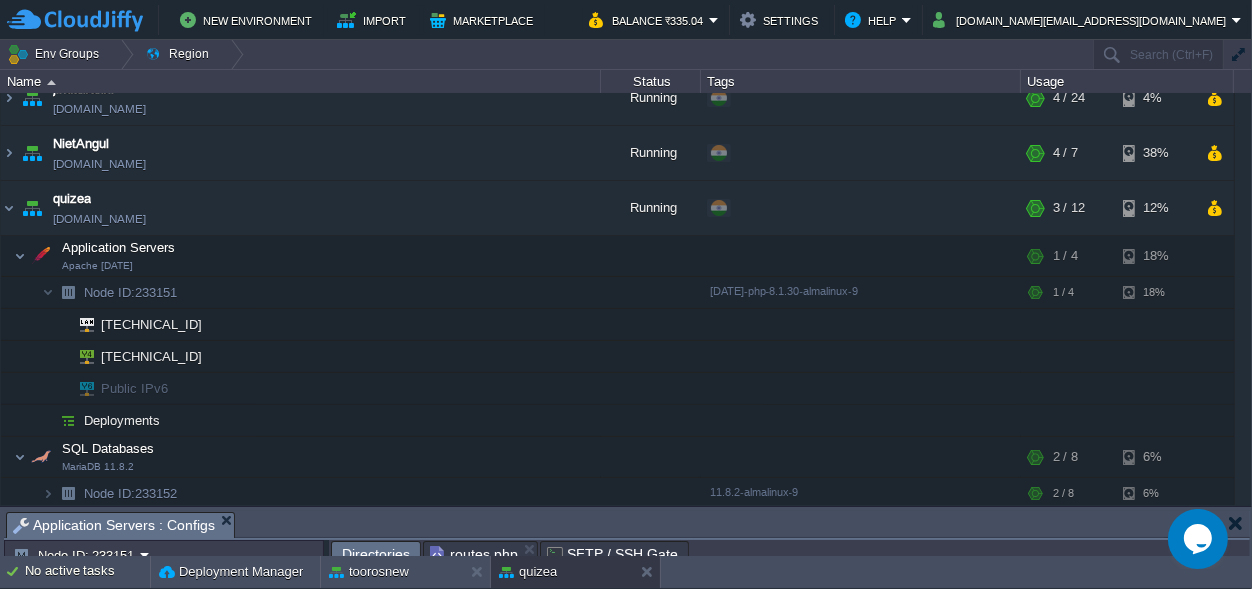 click on "amit-college [DOMAIN_NAME] Running                                 + Add to Env Group                                                                                                                                                            RAM                 41%                                         CPU                 1%                             3 / 4                    3%       capitalengineeringcollege [DOMAIN_NAME] Running                                 + Add to Env Group                                                                                                                                                            RAM                 29%                                         CPU                 2%                             4 / 12                    10%       env-[PERSON_NAME]-test [DOMAIN_NAME][PERSON_NAME] Running                                 + Add to Env Group                                                            RAM" at bounding box center [617, 407] 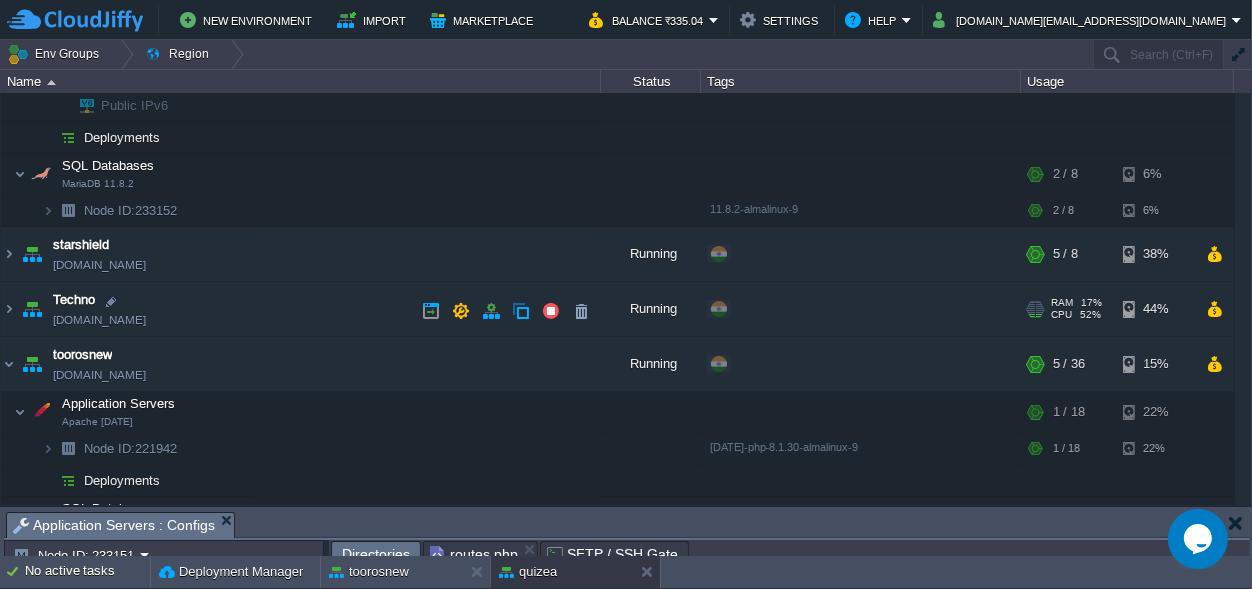 scroll, scrollTop: 588, scrollLeft: 0, axis: vertical 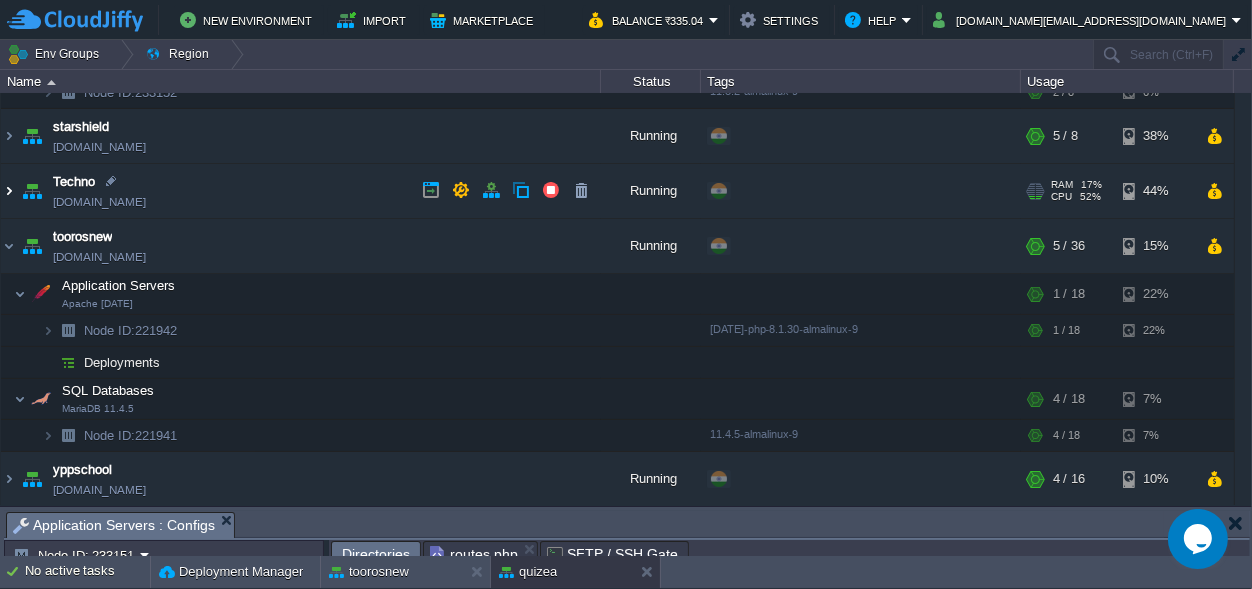 click at bounding box center (9, 191) 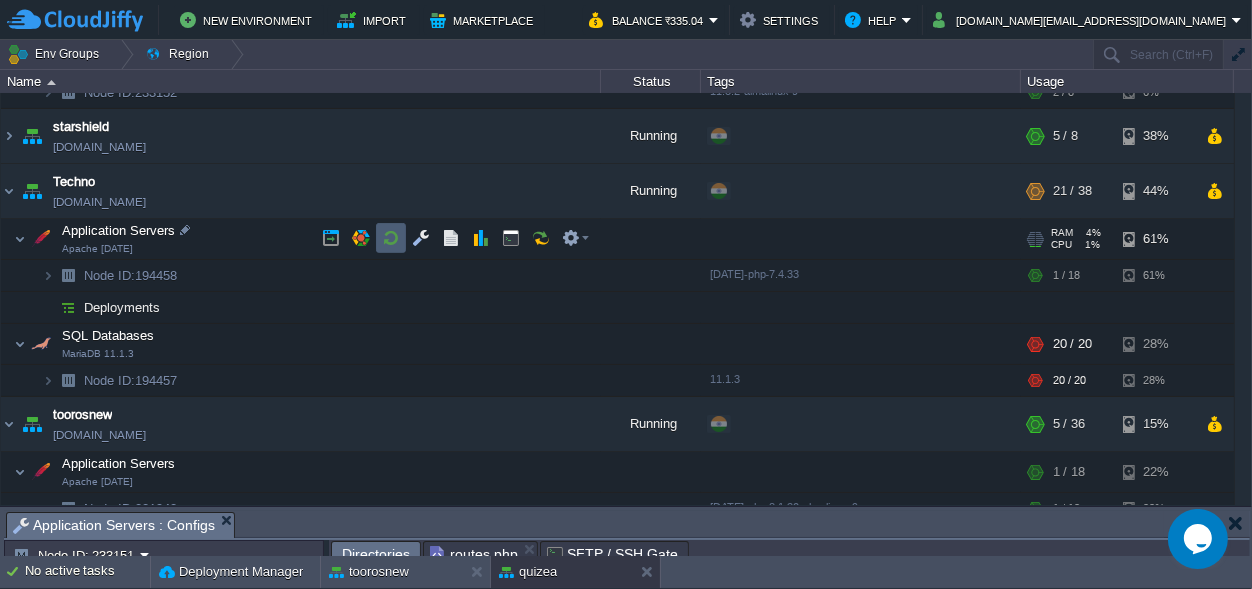 click at bounding box center (391, 238) 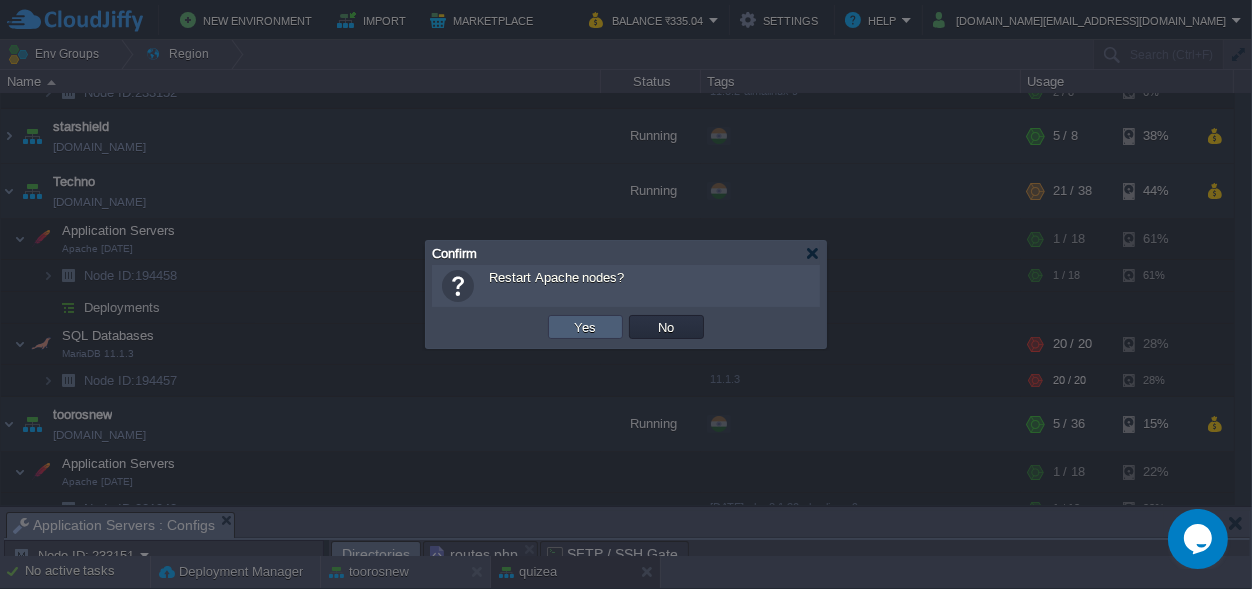 click on "Yes" at bounding box center [586, 327] 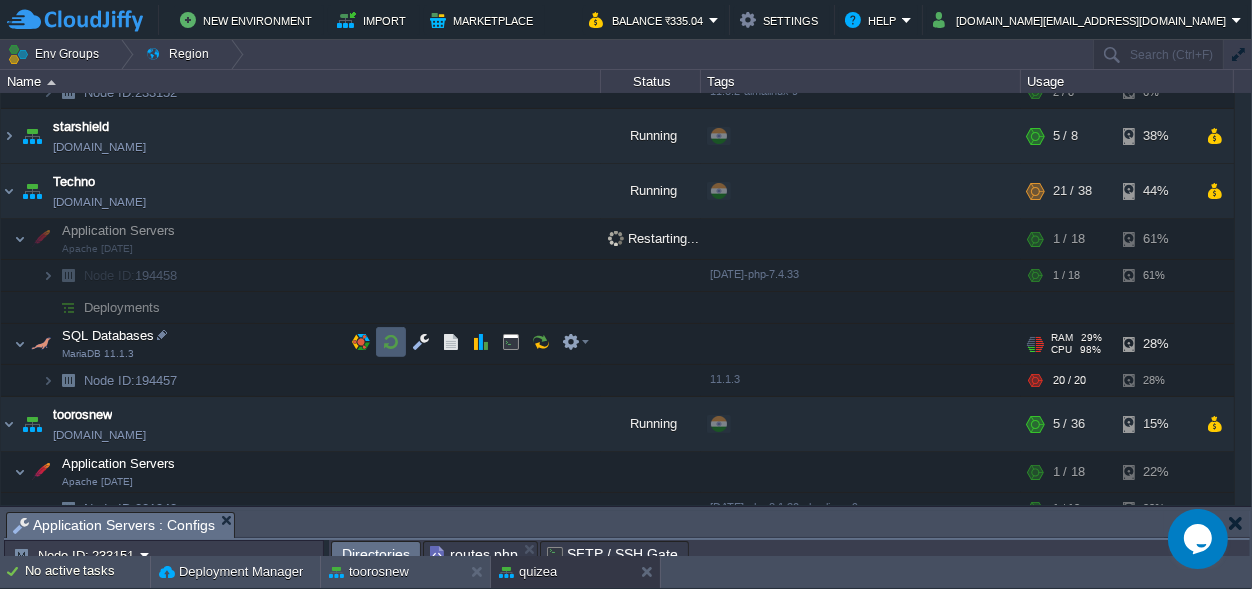 drag, startPoint x: 397, startPoint y: 335, endPoint x: 389, endPoint y: 326, distance: 12.0415945 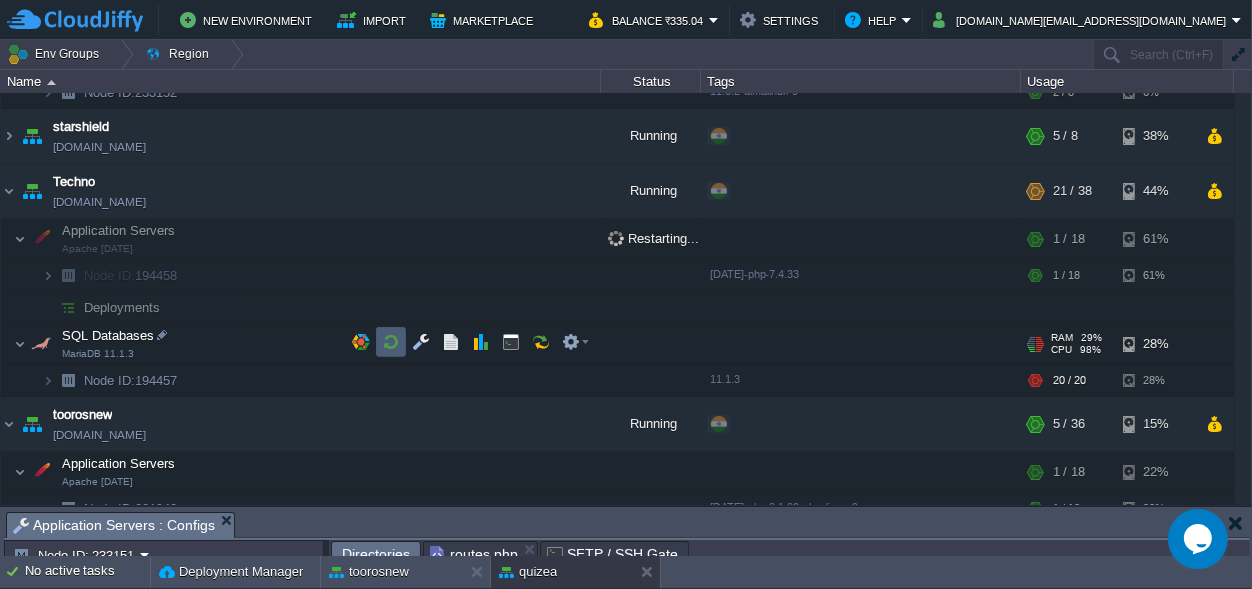 click at bounding box center [391, 342] 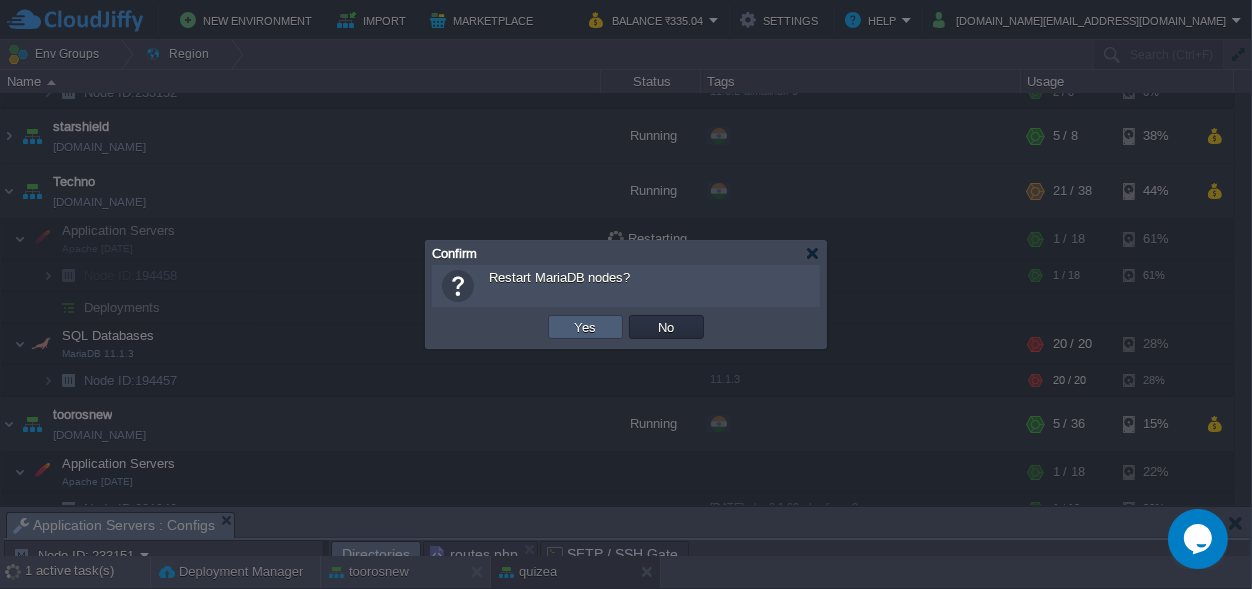 click on "Yes" at bounding box center (585, 327) 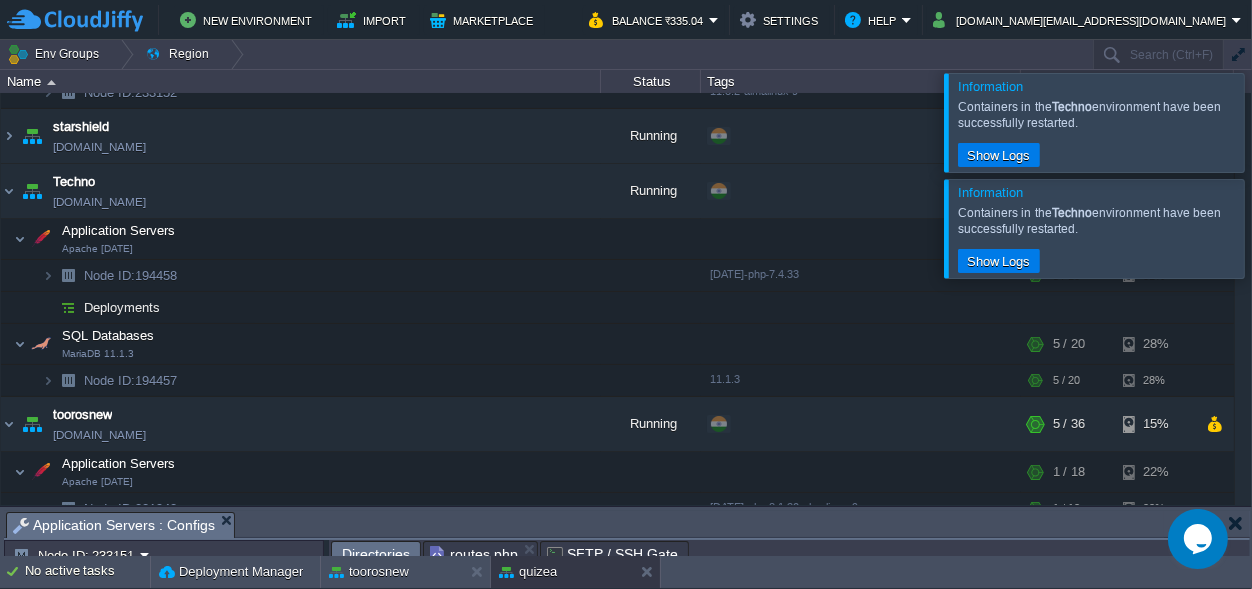 click at bounding box center (1276, 228) 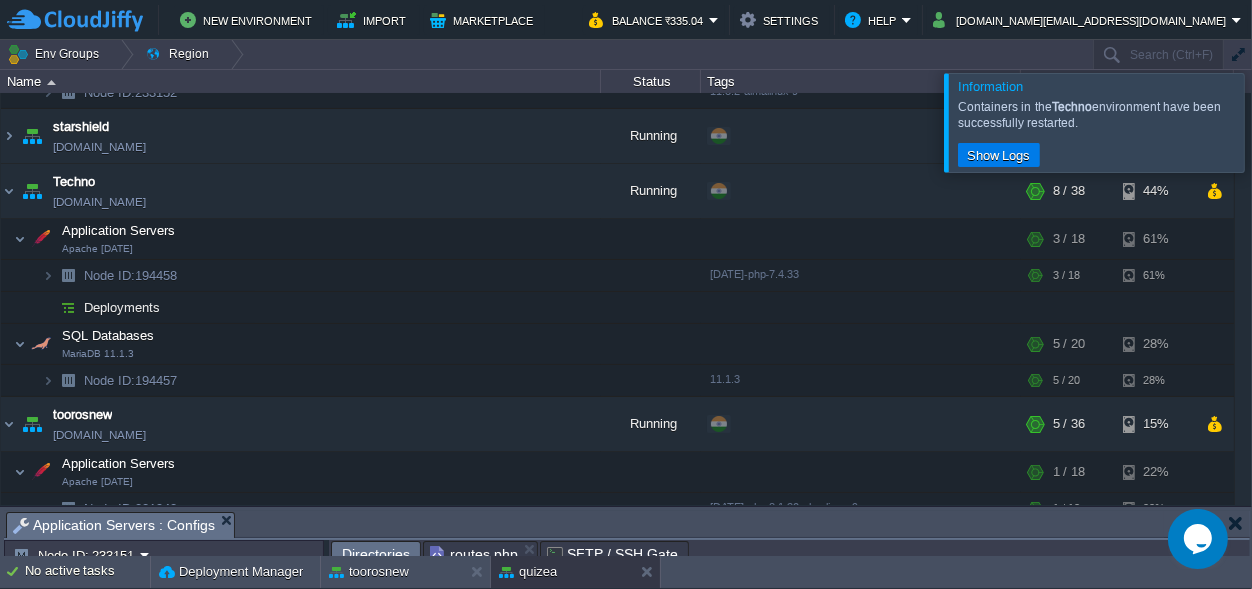 click at bounding box center [1276, 122] 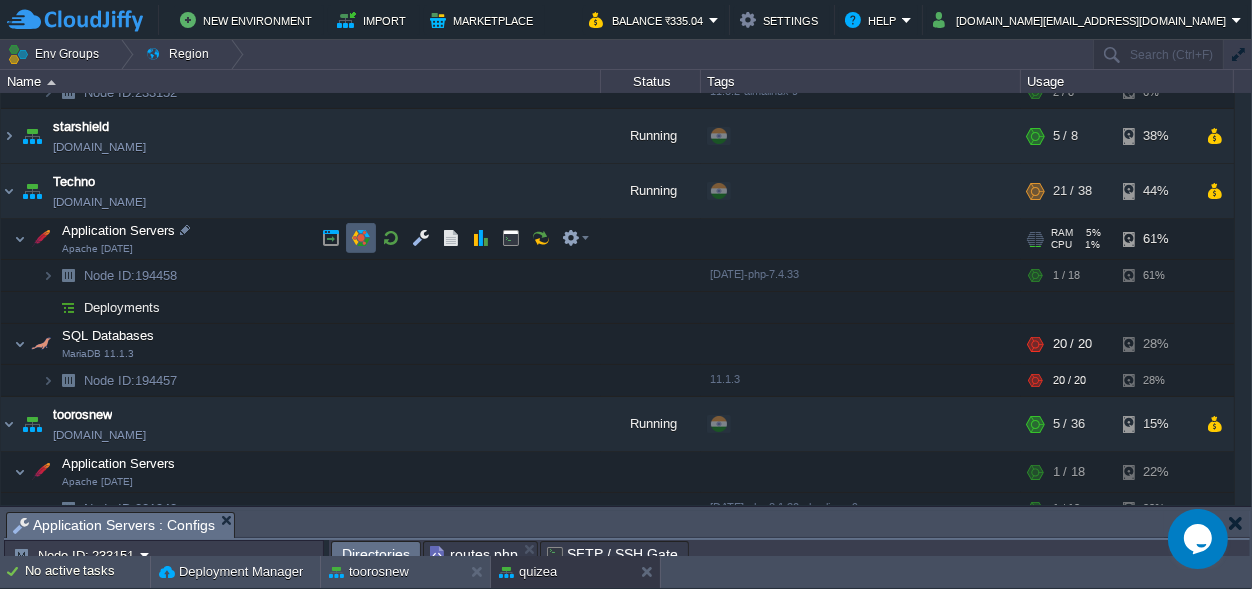 click at bounding box center [361, 238] 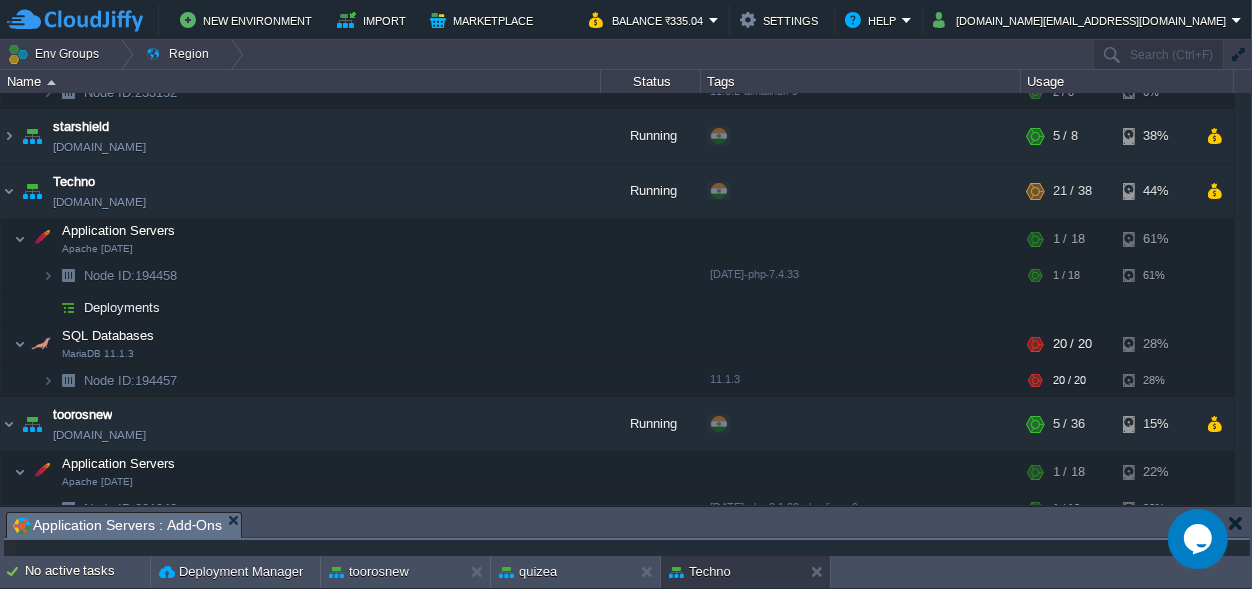 drag, startPoint x: 665, startPoint y: 523, endPoint x: 596, endPoint y: -28, distance: 555.3035 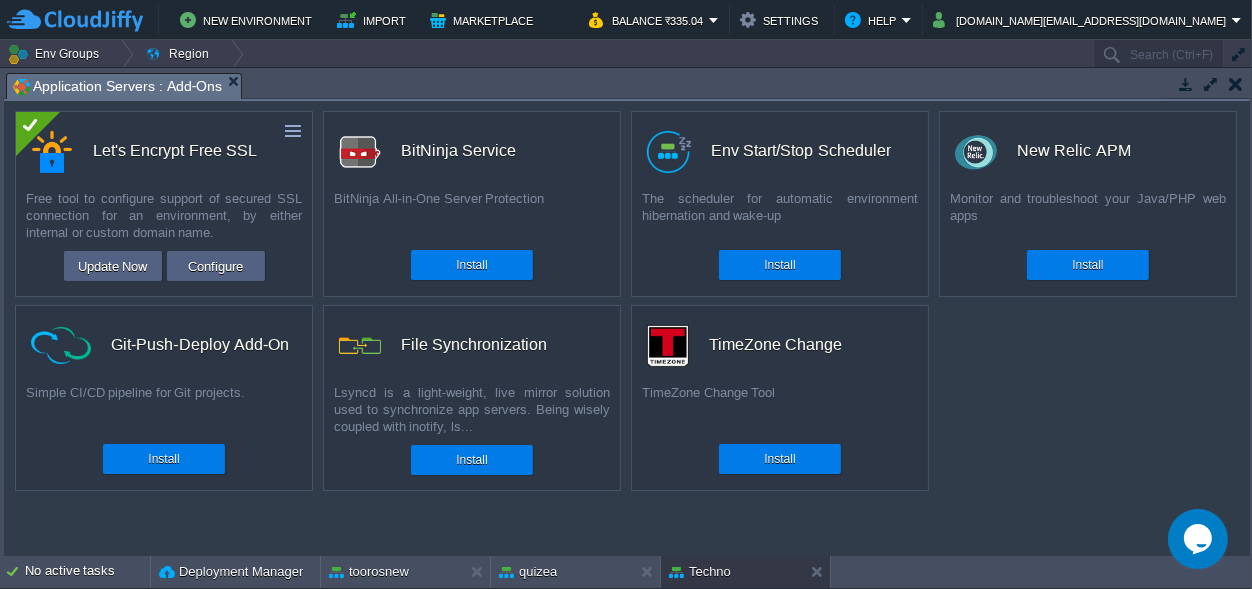 click at bounding box center [1236, 84] 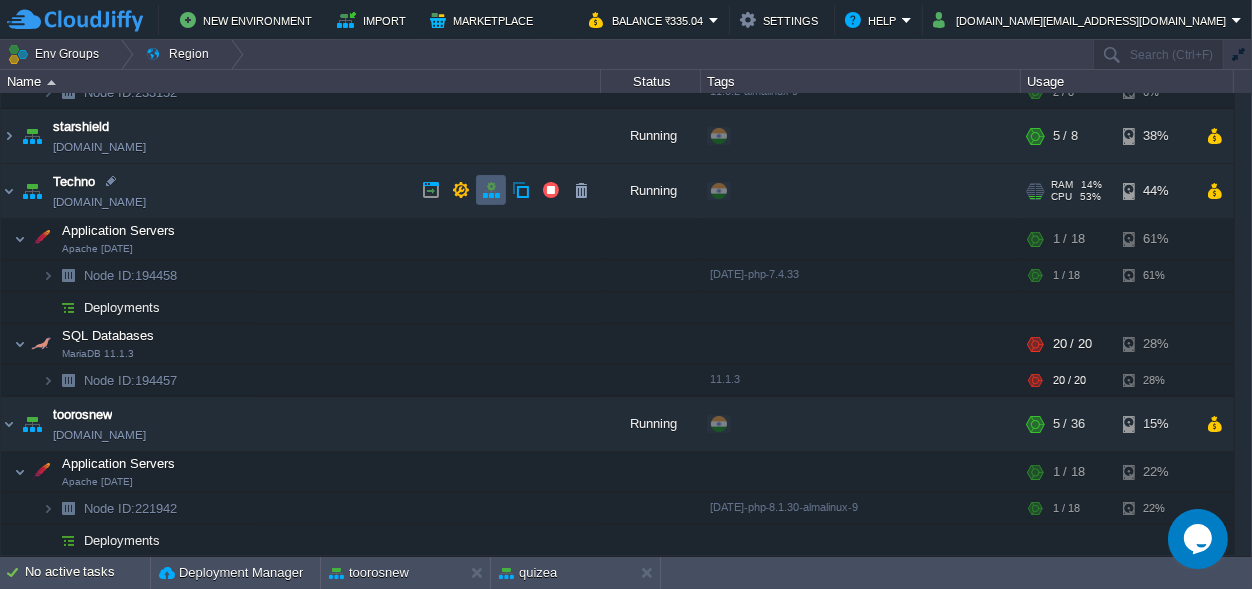 click at bounding box center (491, 190) 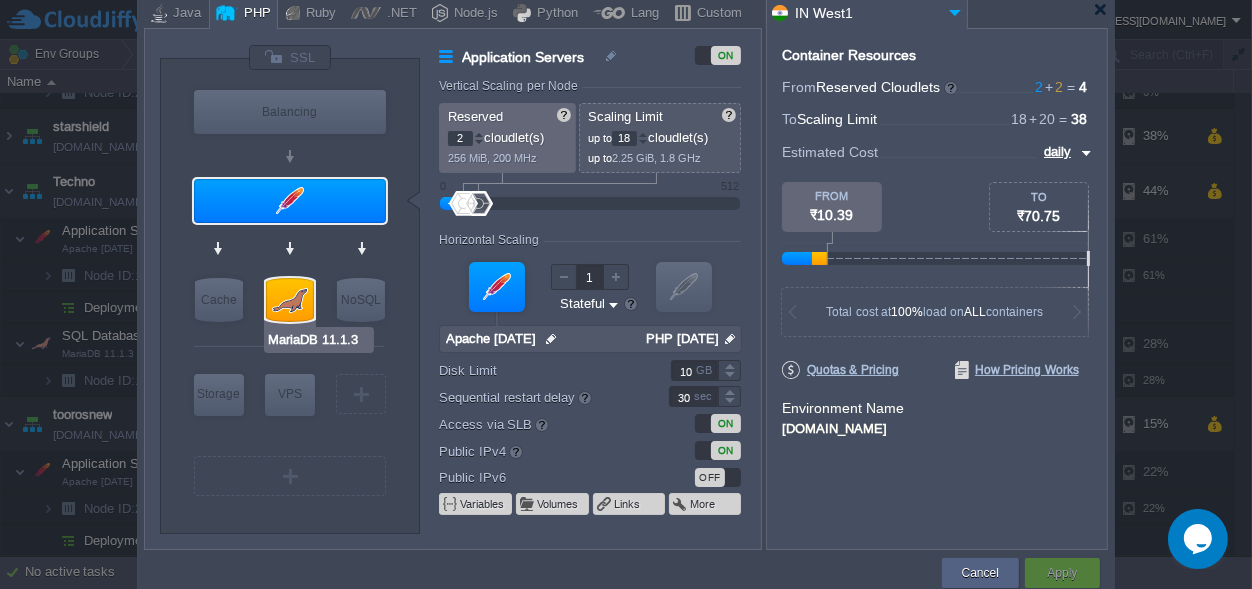 click at bounding box center [290, 300] 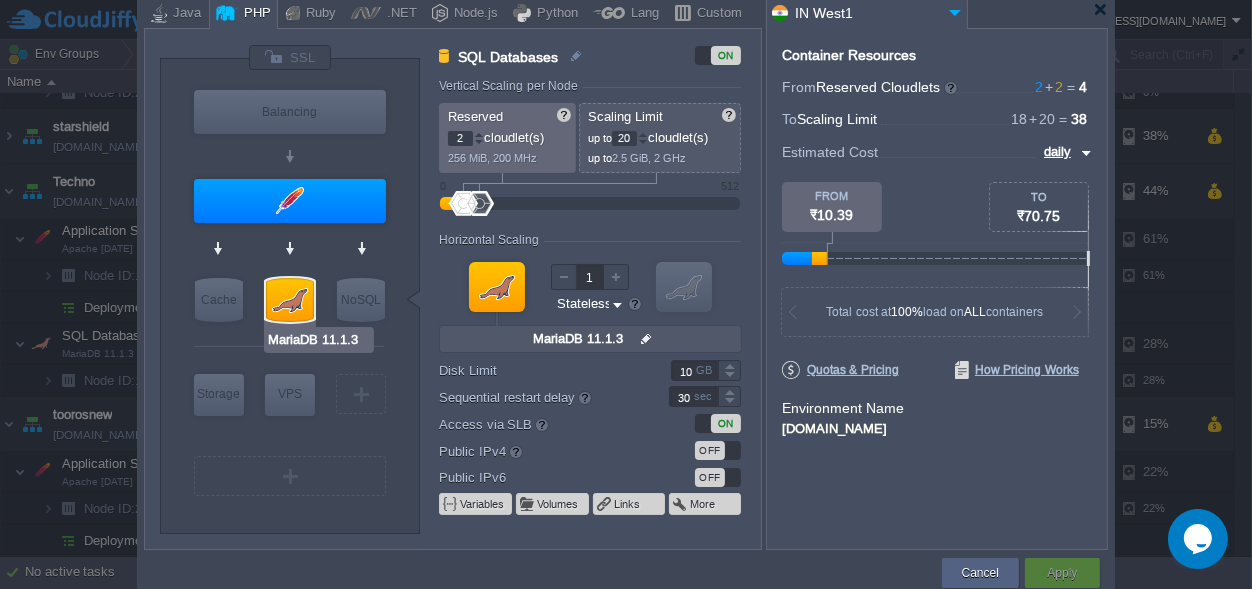 type on "Couchbase CE 7.1.1" 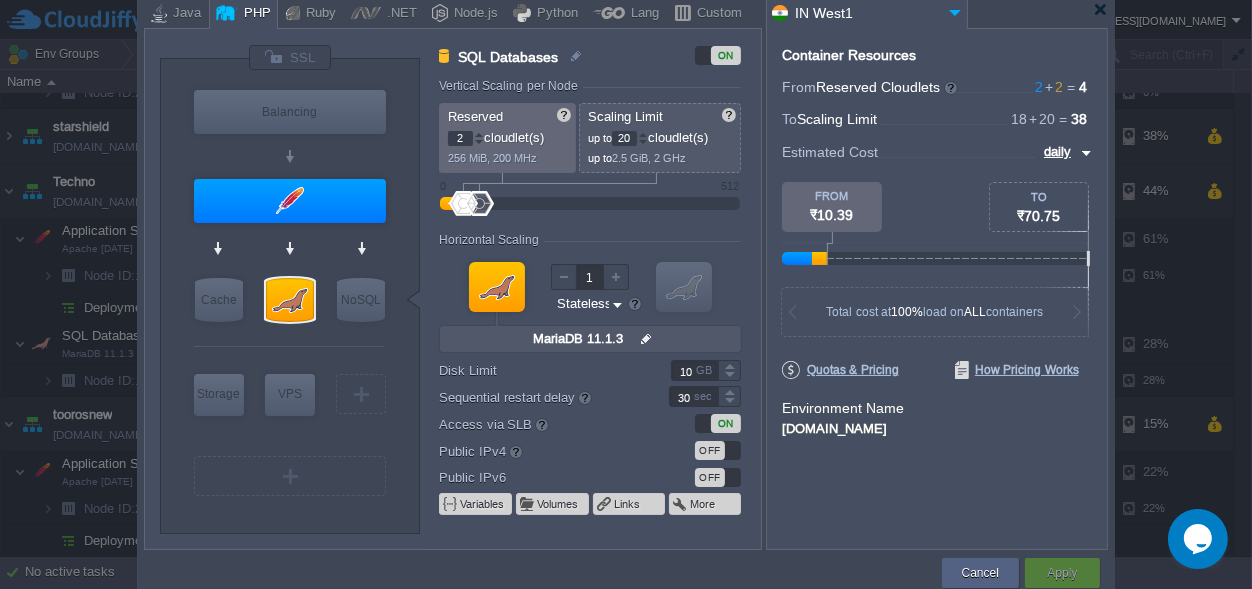 click on "2" at bounding box center [460, 138] 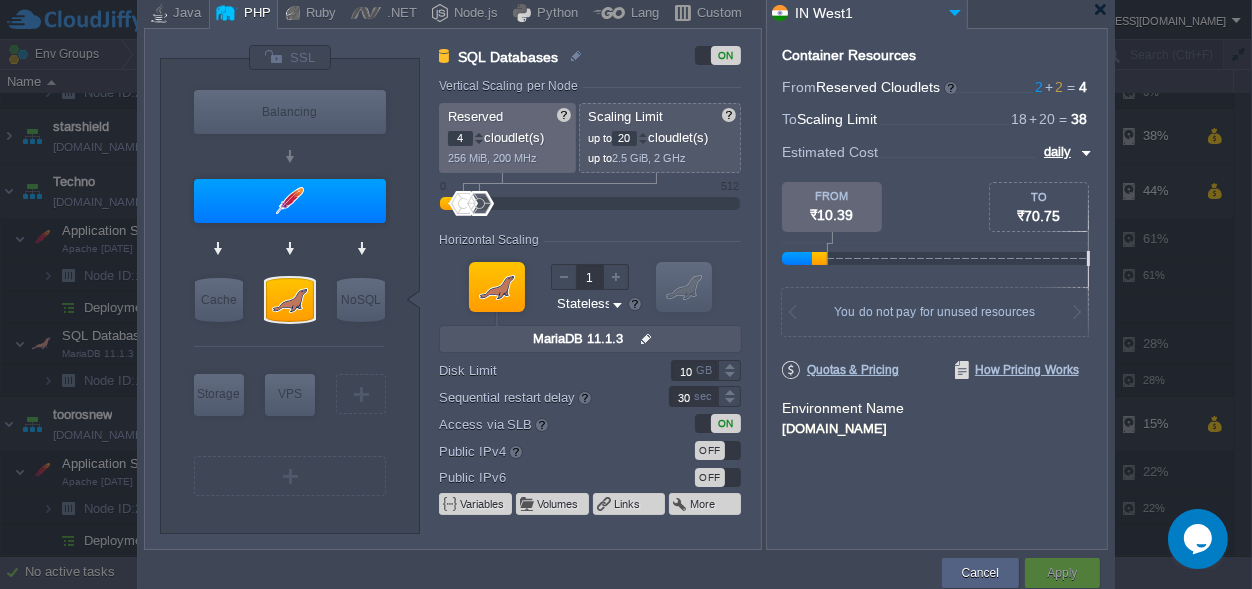 type on "4" 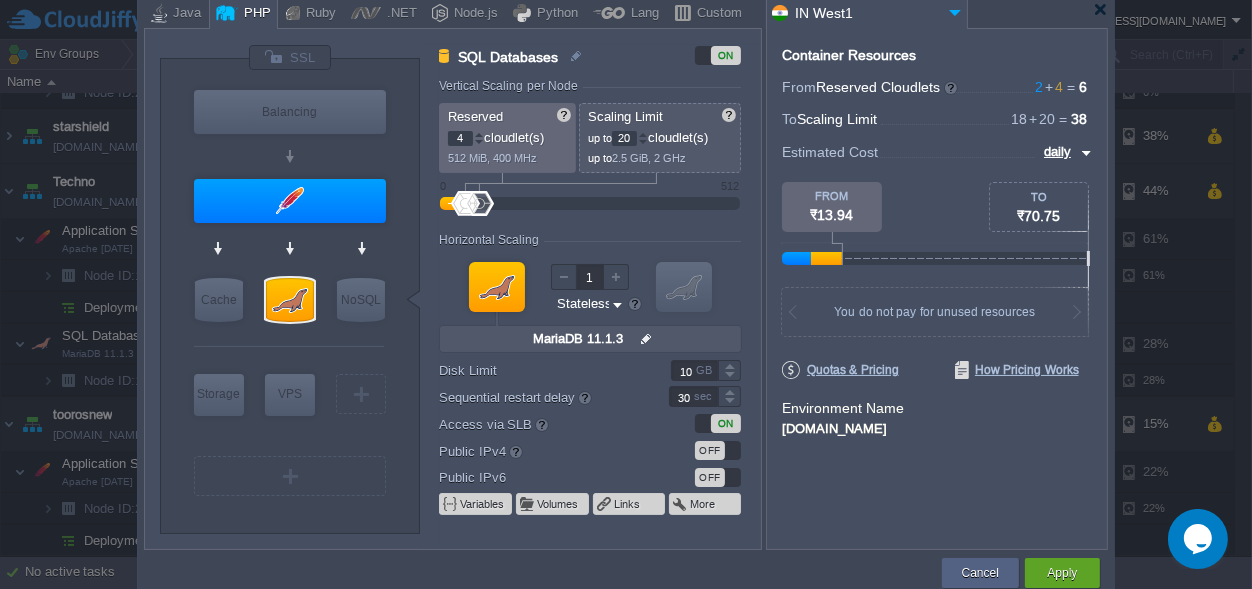 click on "4  cloudlet(s)" at bounding box center [508, 135] 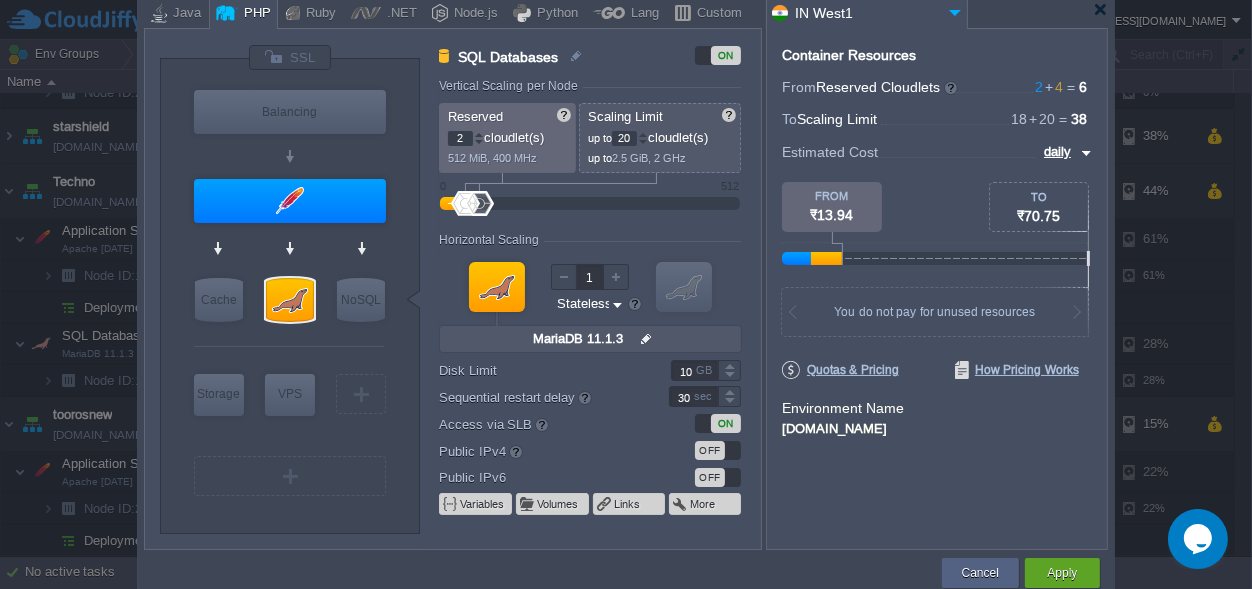 type on "2" 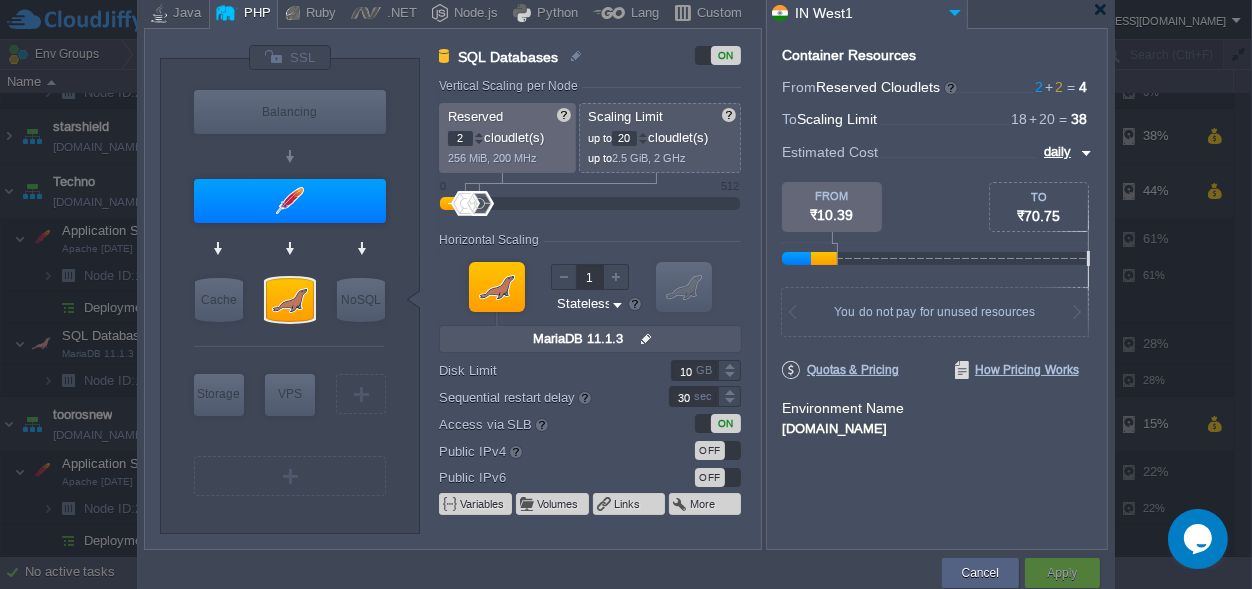 click on "Vertical Scaling per Node Reserved 2  cloudlet(s)   256 MiB, 200 MHz Scaling Limit up to  20  cloudlet(s)   up to  2.5 GiB, 2 GHz 0 512 Resources Reserved   RAM   vCPU   Horizontal Scaling 1             VM             VM   MariaDB 11.1.3 null 11.1.3            Stateless            Stateful   Auto-Clustering beta   OFF Disk Limit 10 GB Sequential restart delay   30 sec High-Availability OFF Access via SLB   ON Public IPv4   OFF Public IPv6 OFF   Variables   Volumes   Links   More" at bounding box center [599, 314] 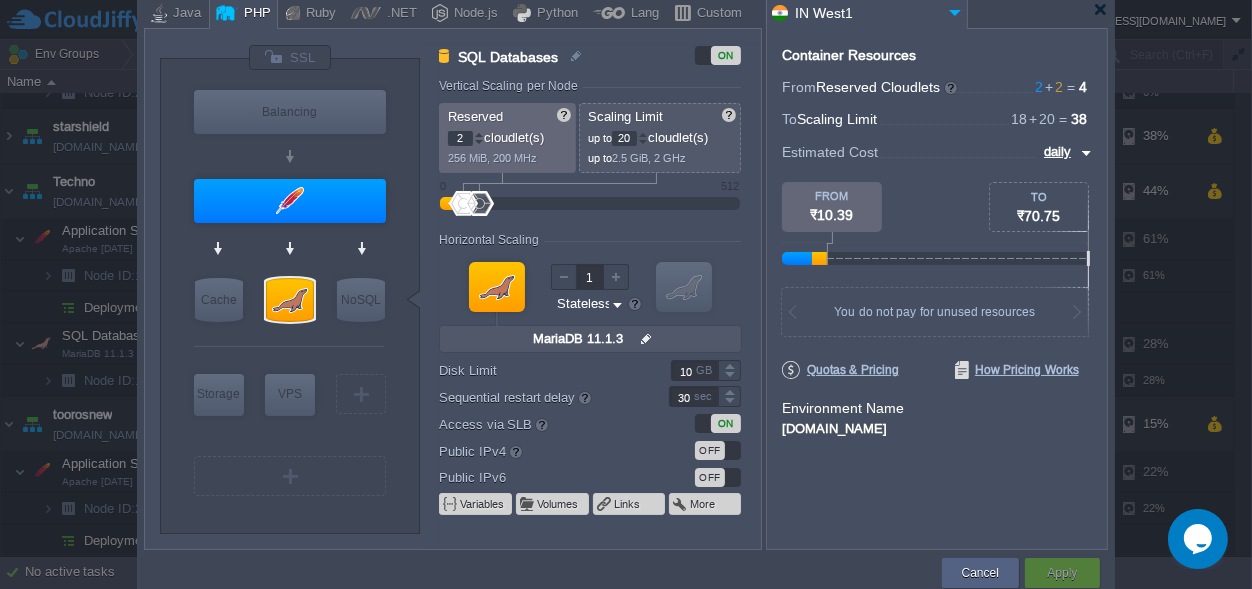 click on "2" at bounding box center (460, 138) 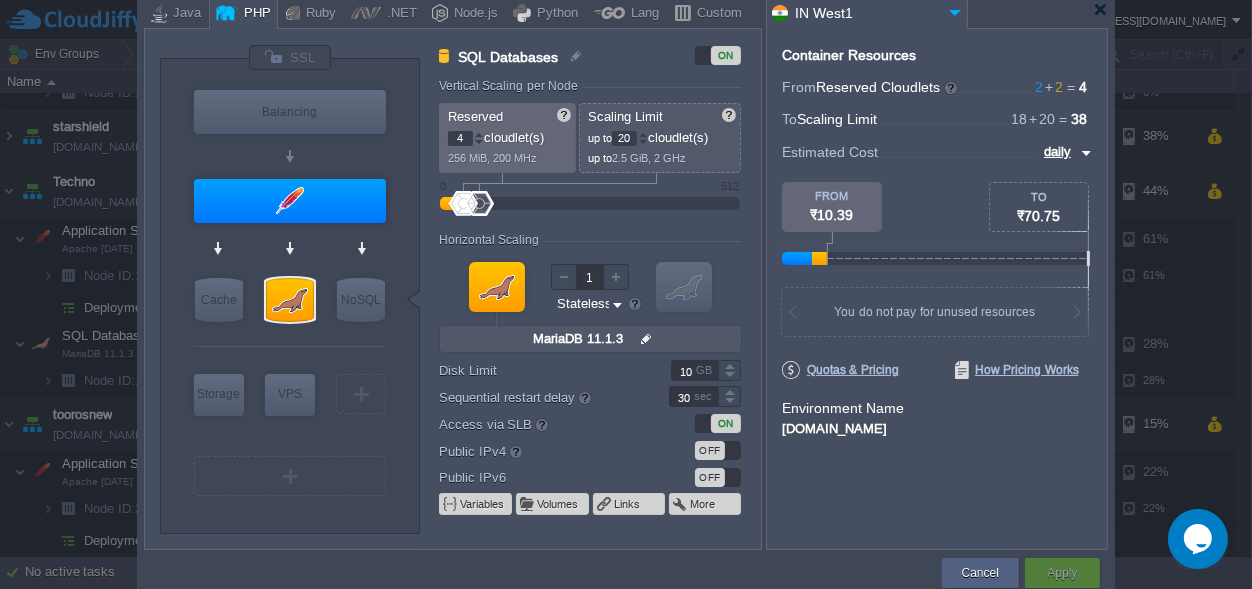 type on "4" 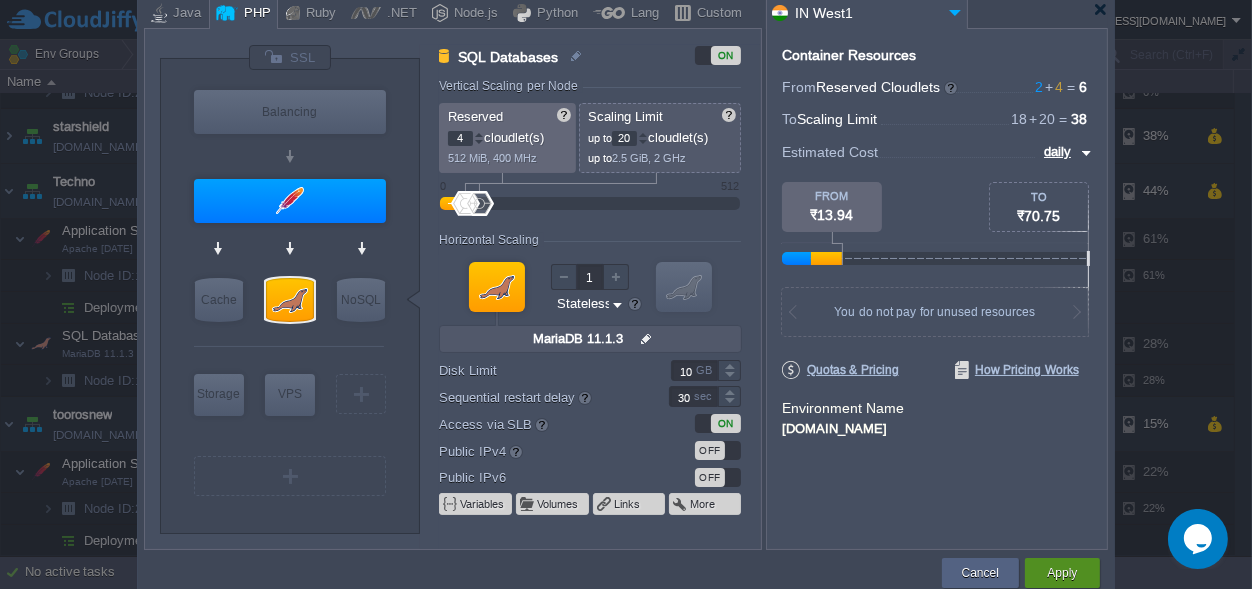 click on "Apply" at bounding box center (1062, 573) 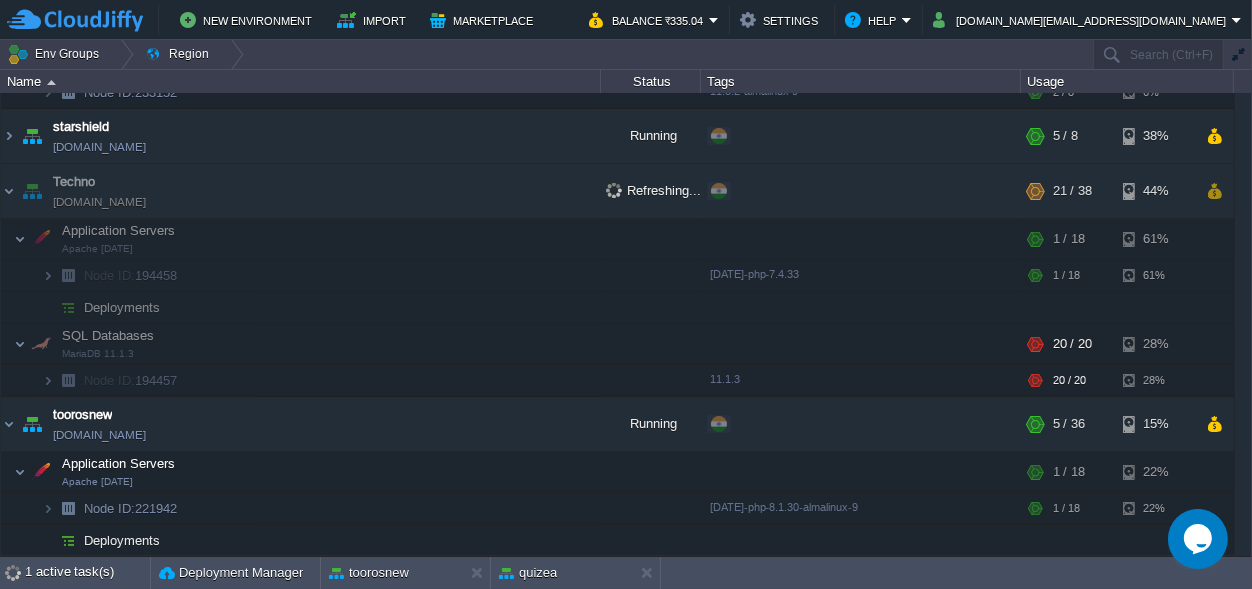 scroll, scrollTop: 538, scrollLeft: 0, axis: vertical 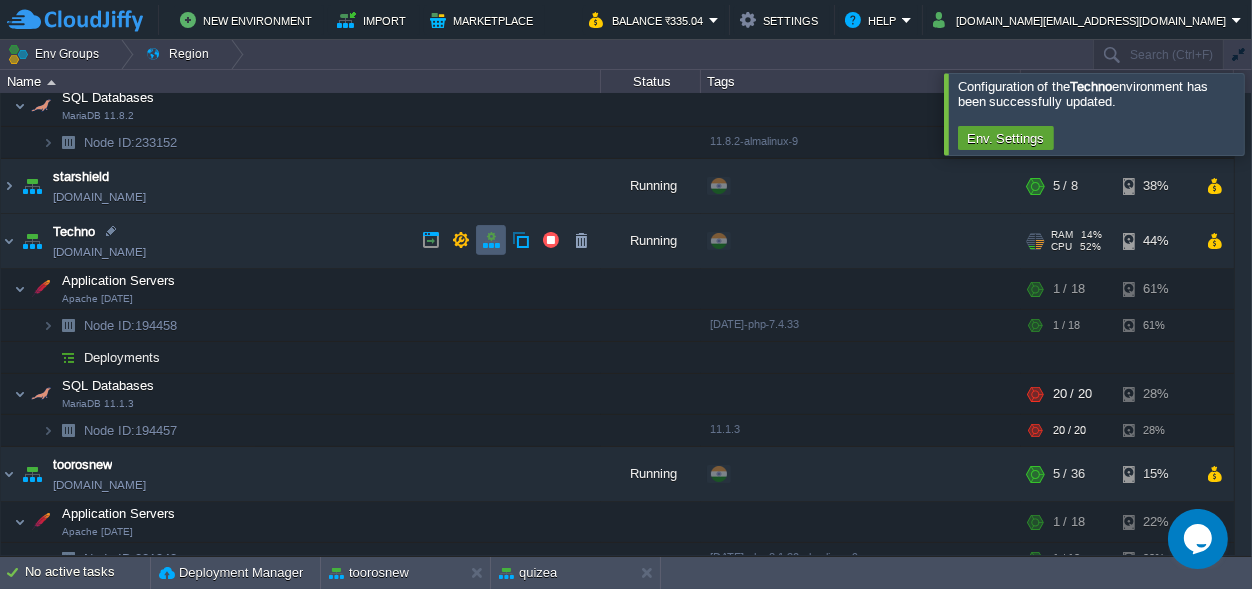 click at bounding box center [491, 240] 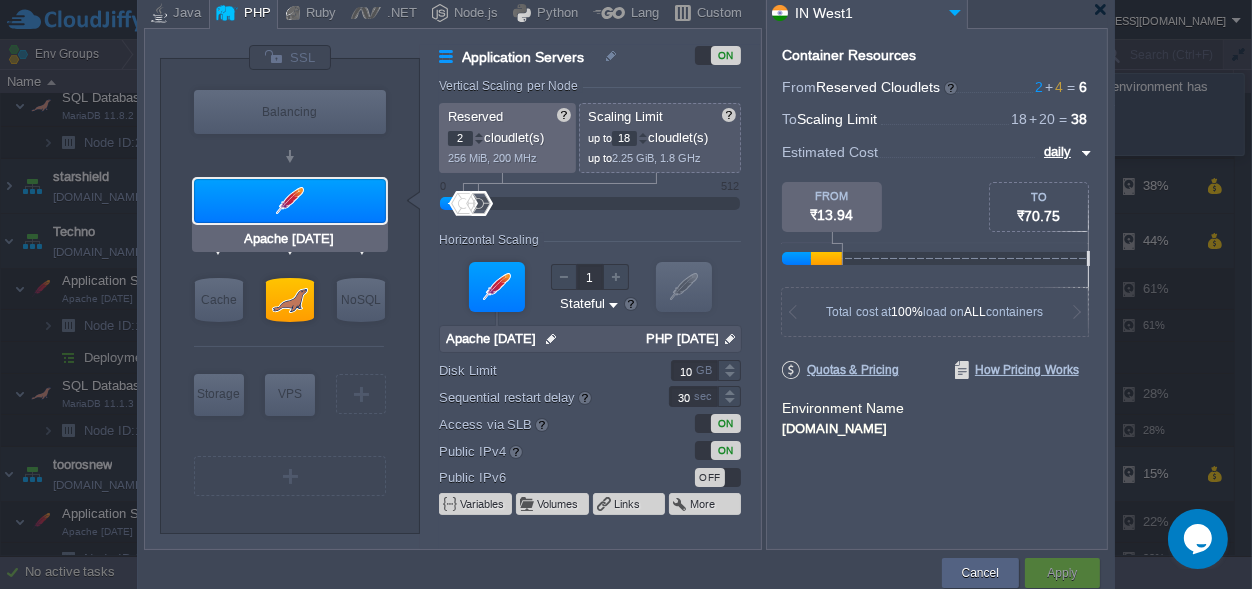 type on "MariaDB 11.1.3" 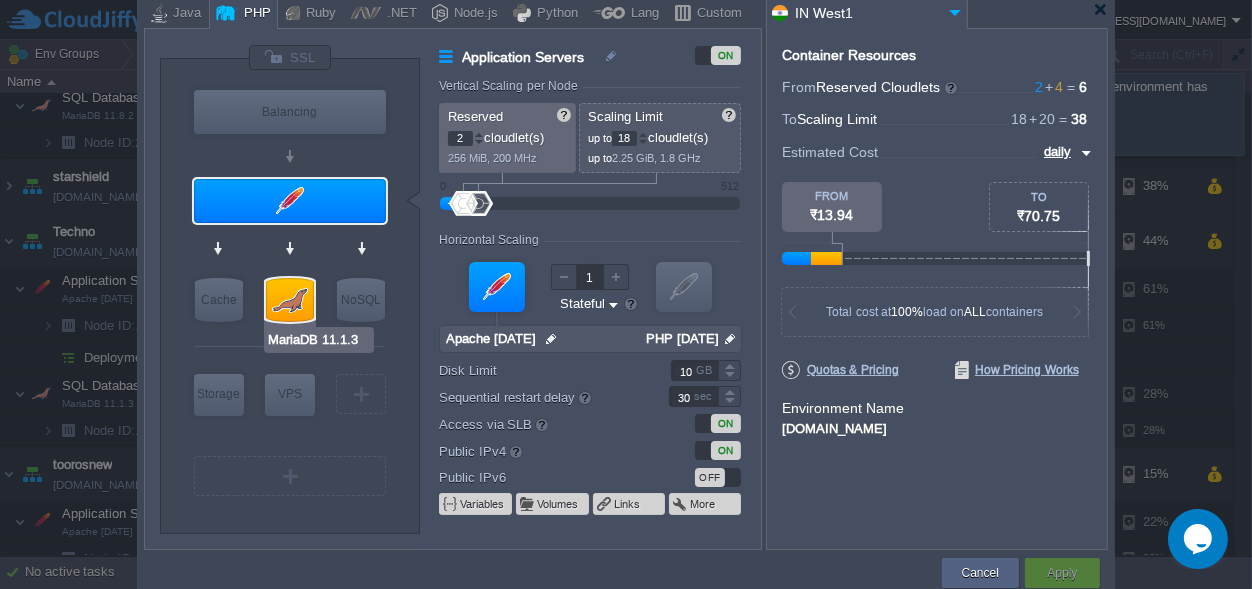 click at bounding box center (290, 300) 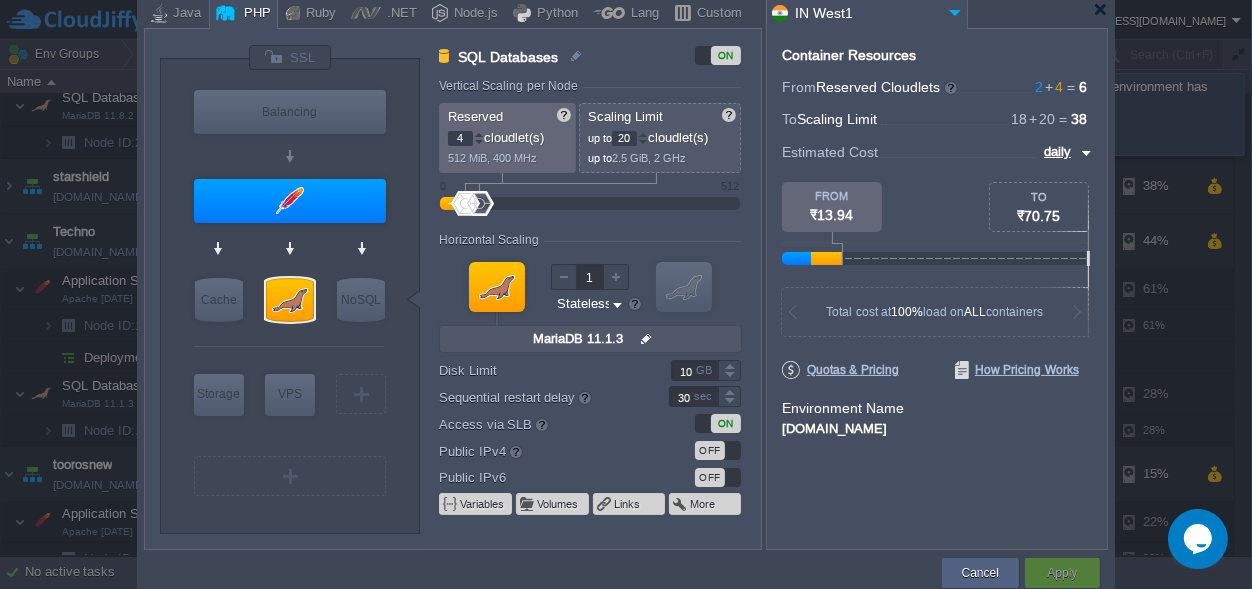 click on "4" at bounding box center (460, 138) 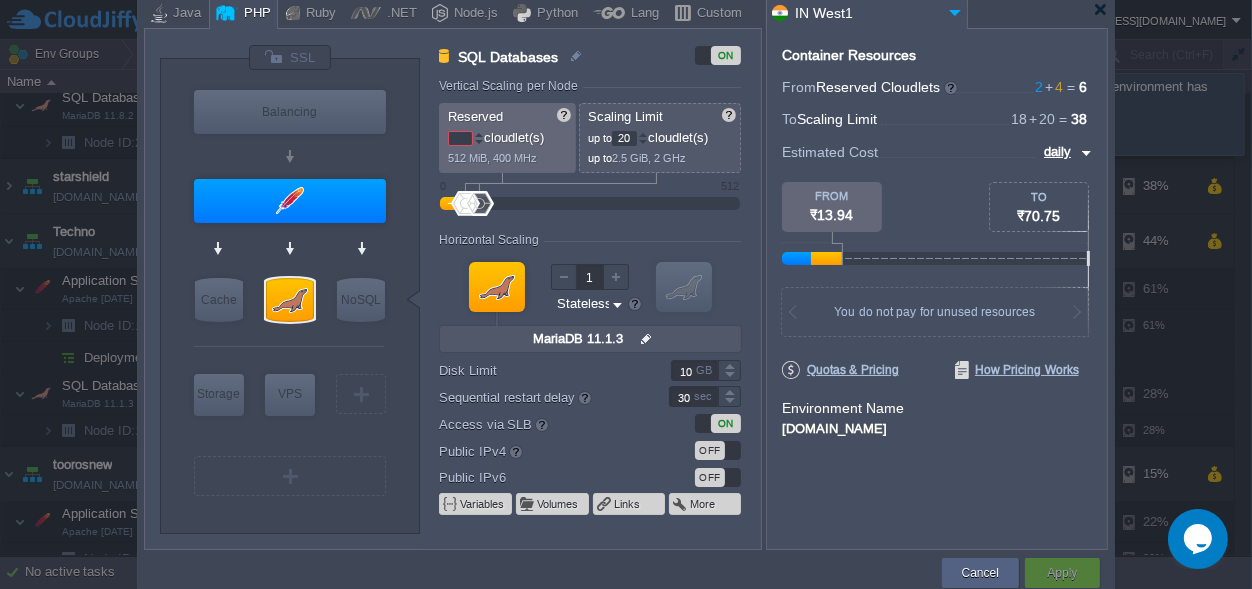 type on "2" 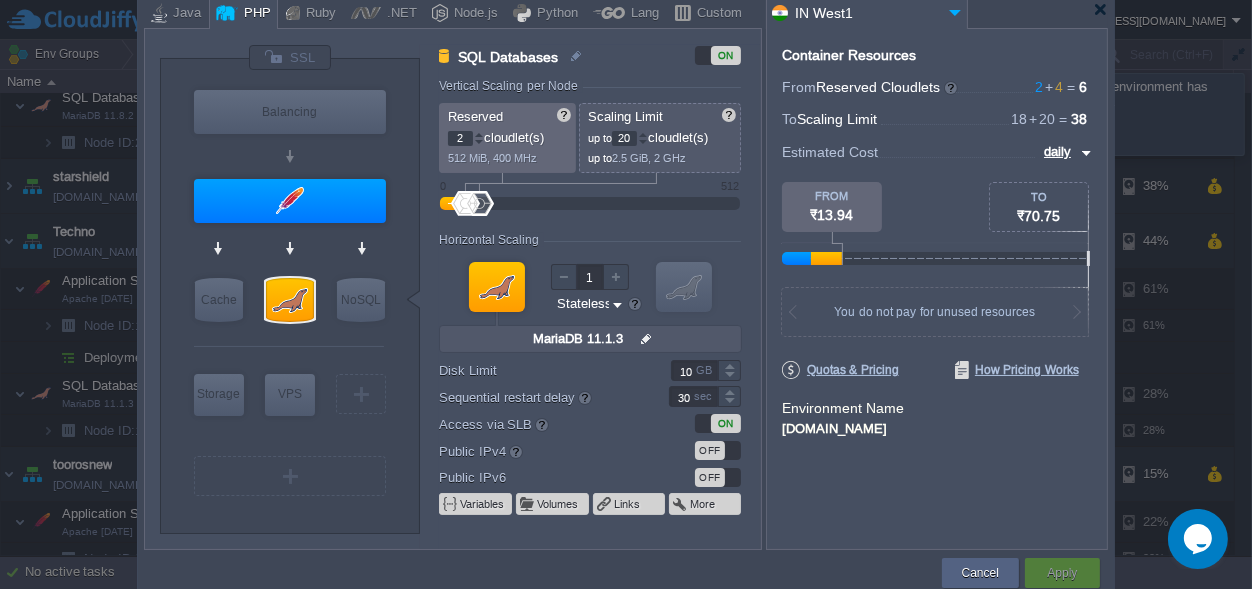 type on "2" 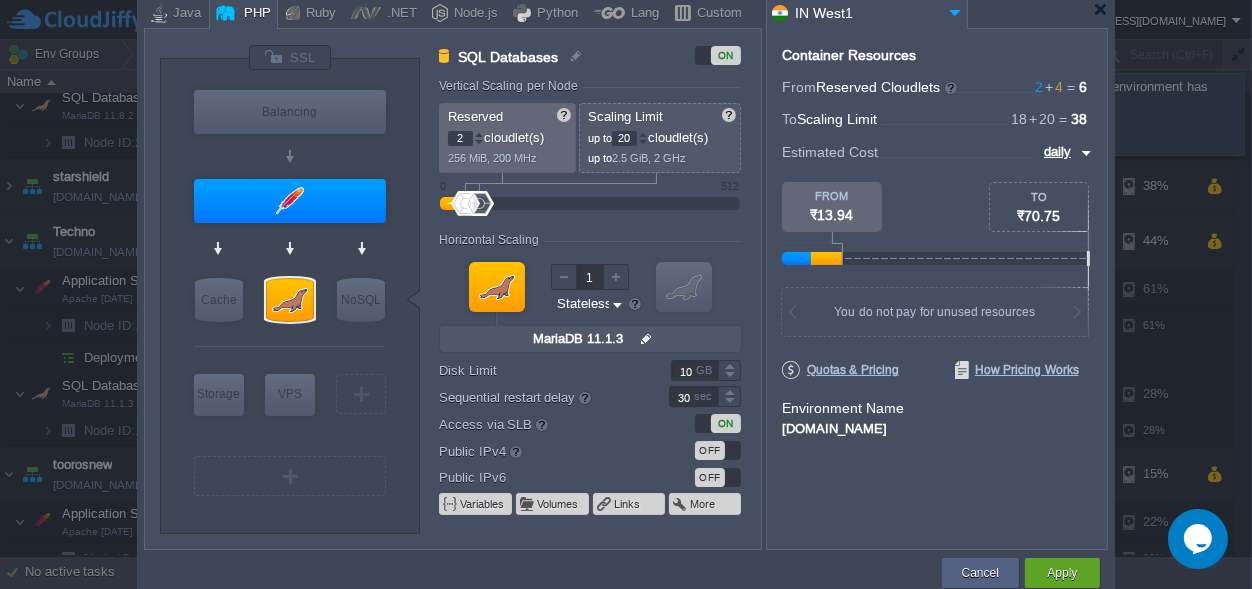 click on "20" at bounding box center [624, 138] 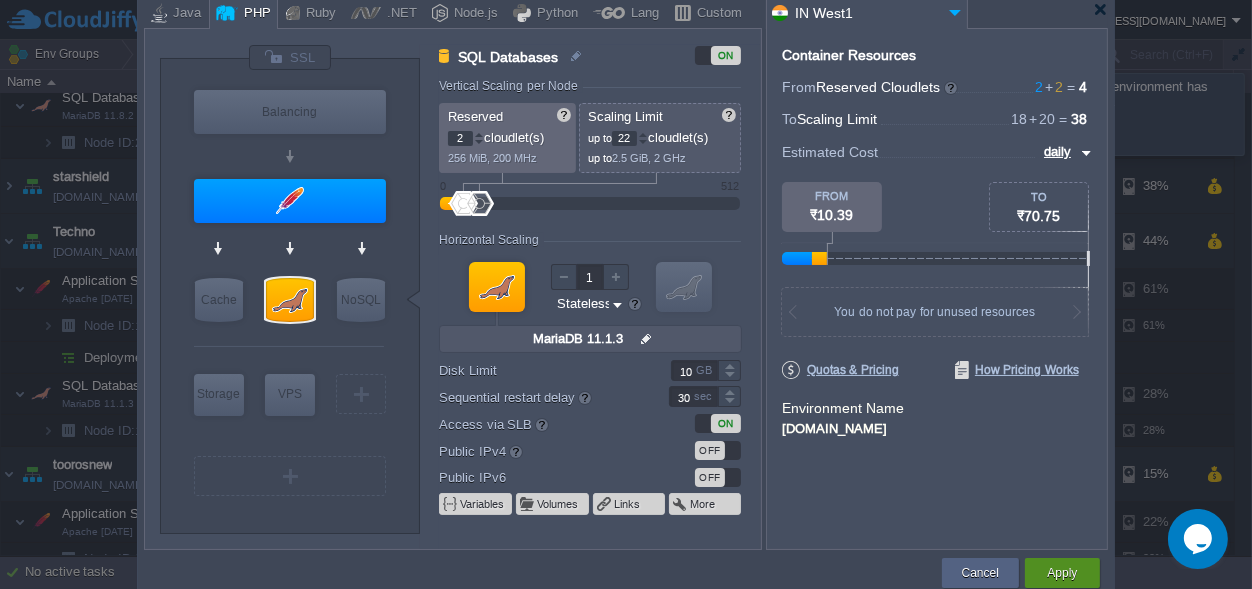 type on "22" 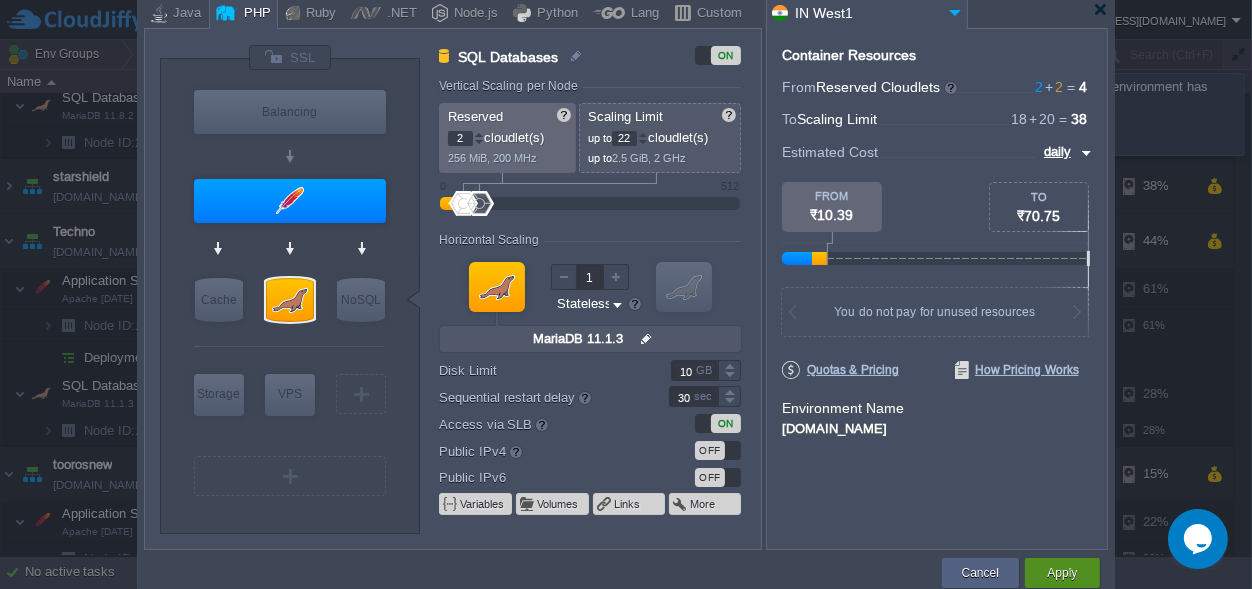 click on "Apply" at bounding box center [1062, 573] 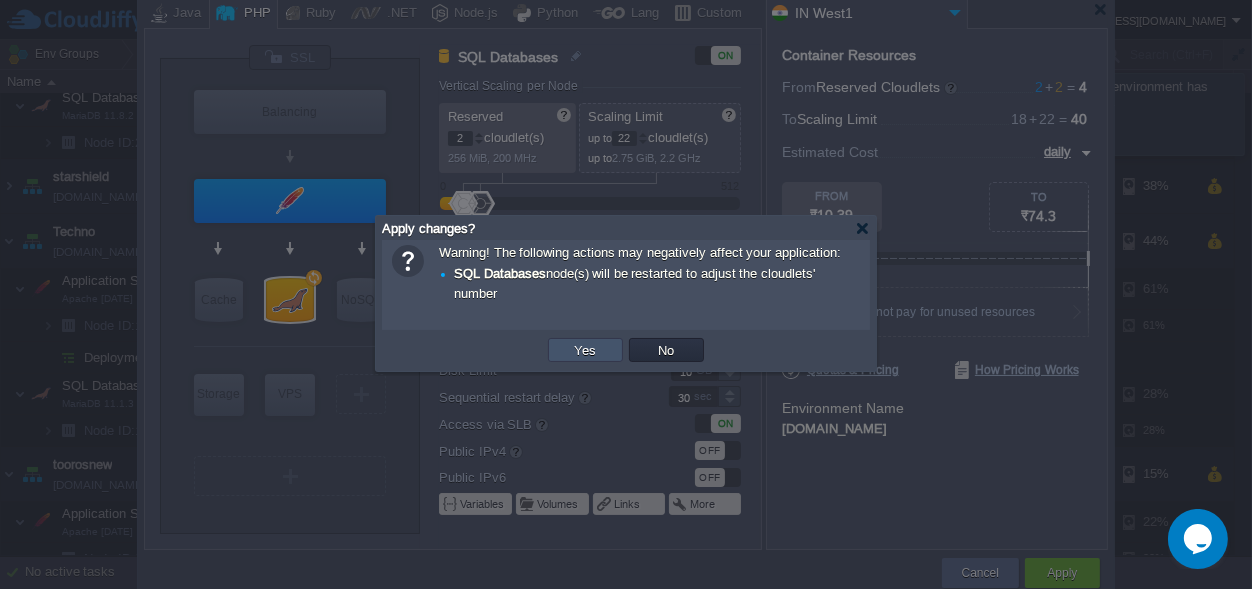 click on "Yes" at bounding box center [586, 350] 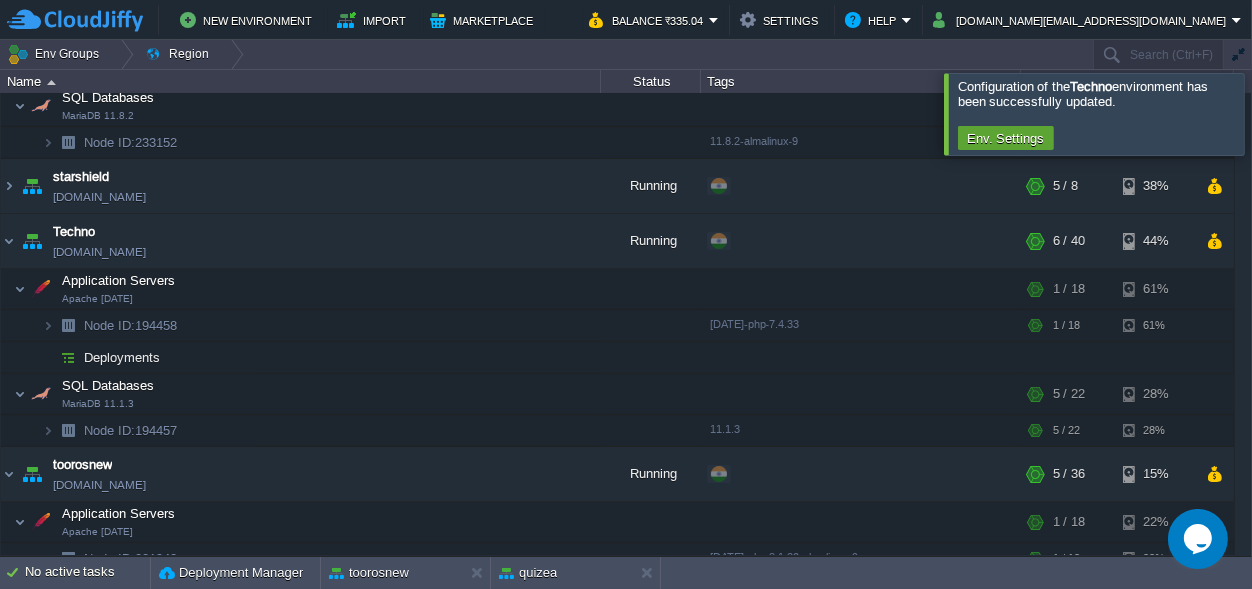 click at bounding box center (1276, 113) 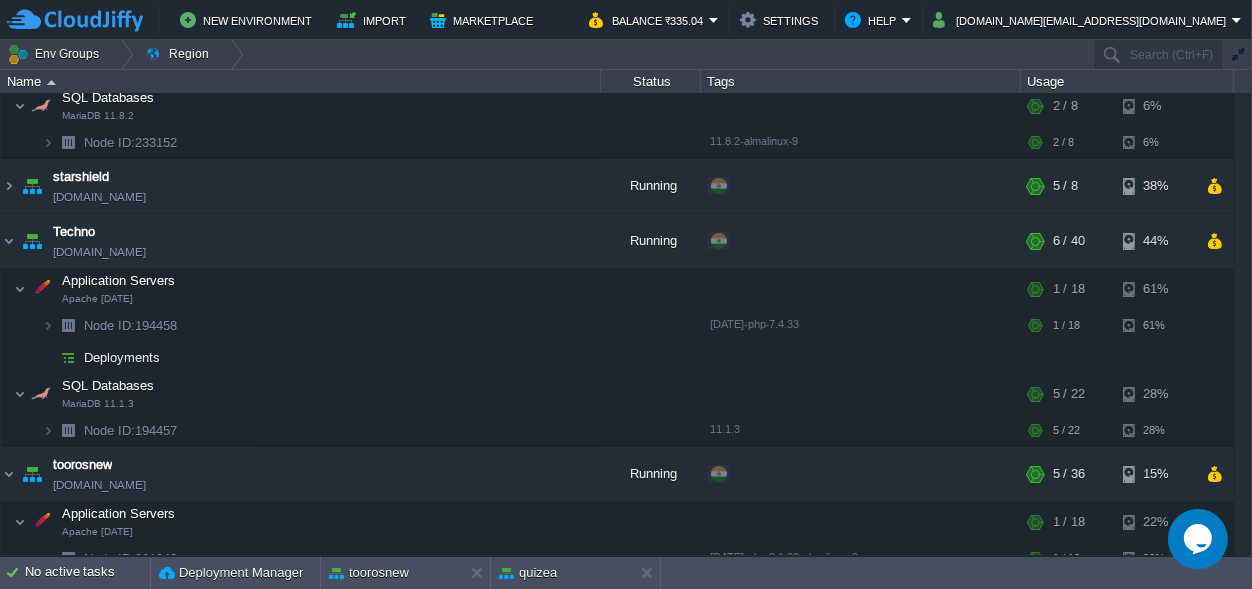 scroll, scrollTop: 107, scrollLeft: 0, axis: vertical 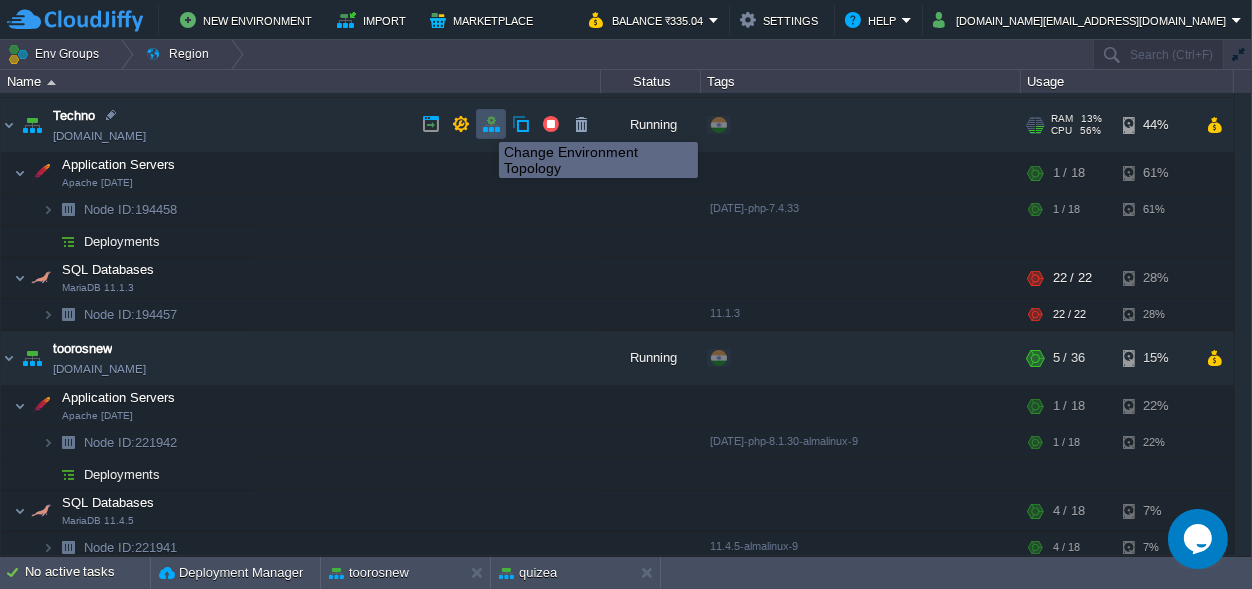 click at bounding box center [491, 124] 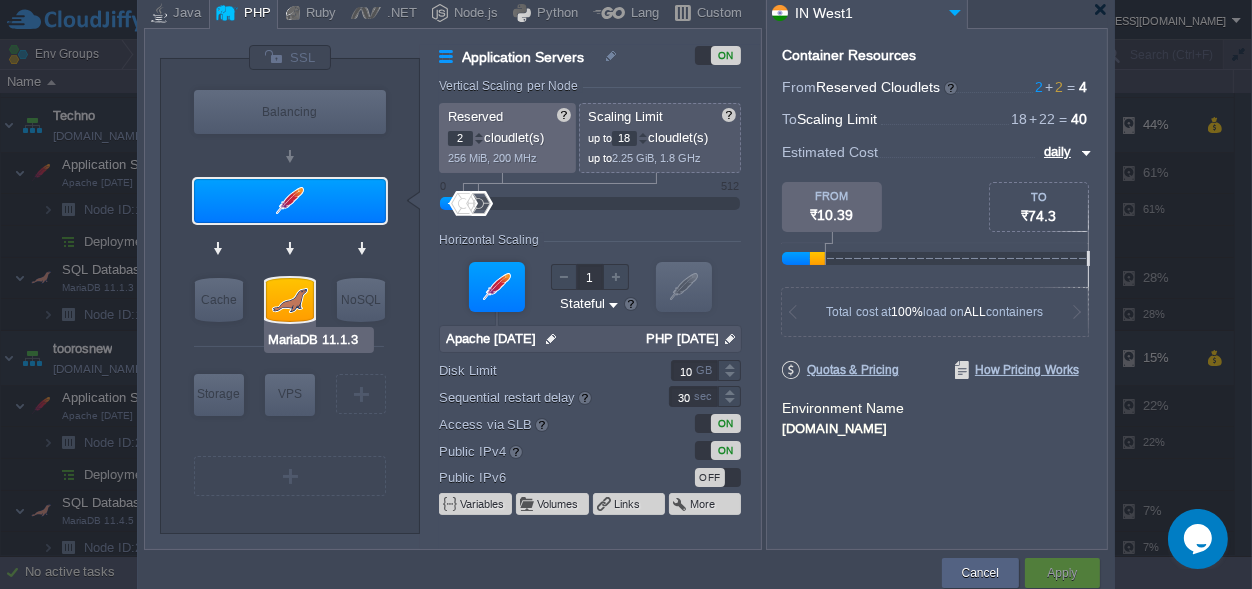 click at bounding box center [290, 300] 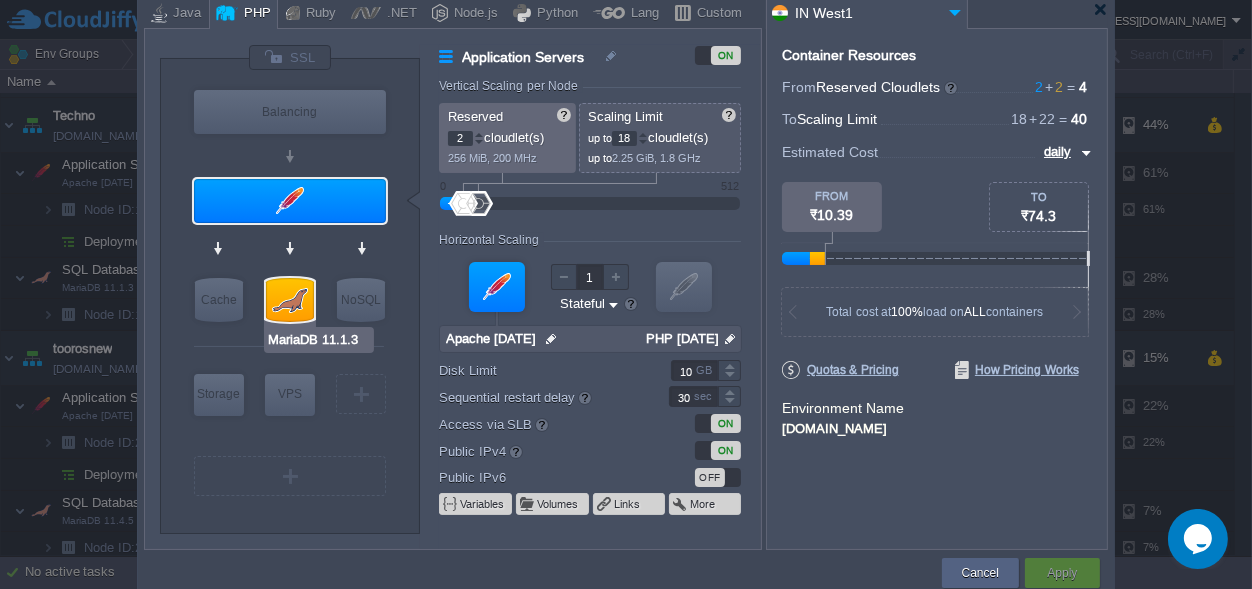 type on "SQL Databases" 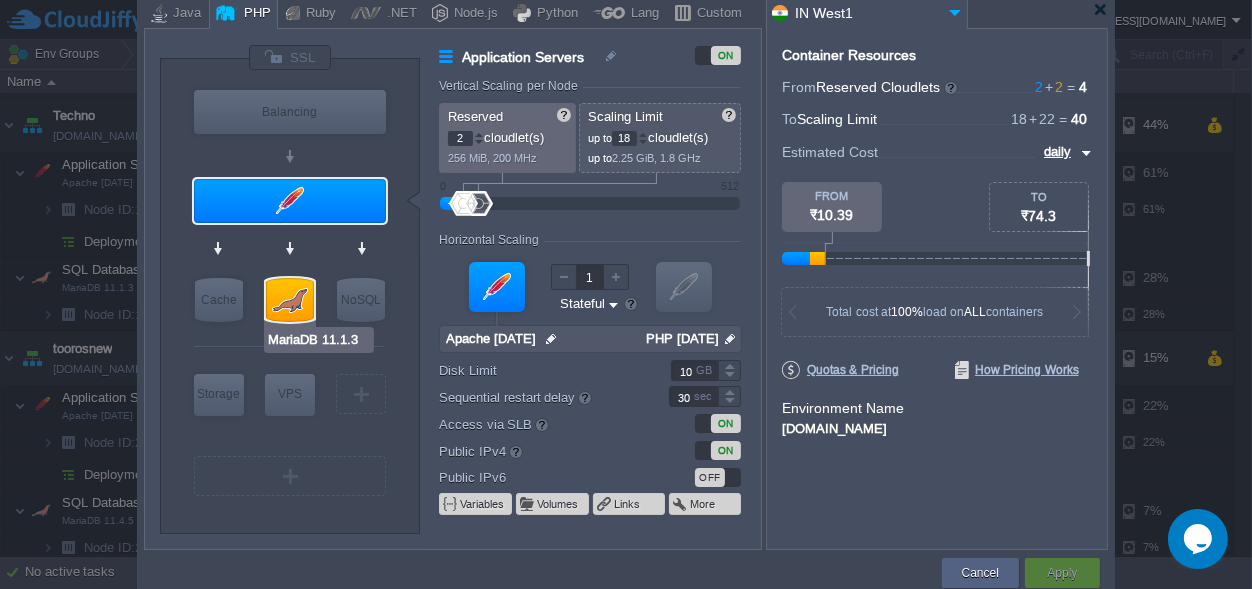 type on "22" 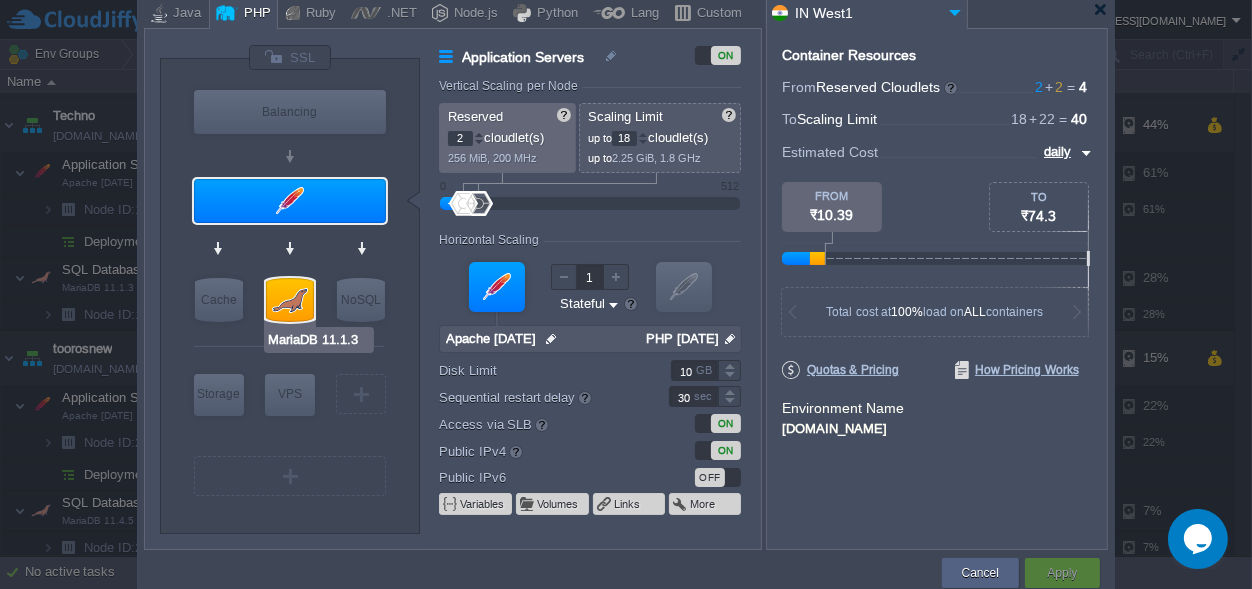 type on "11.1.3" 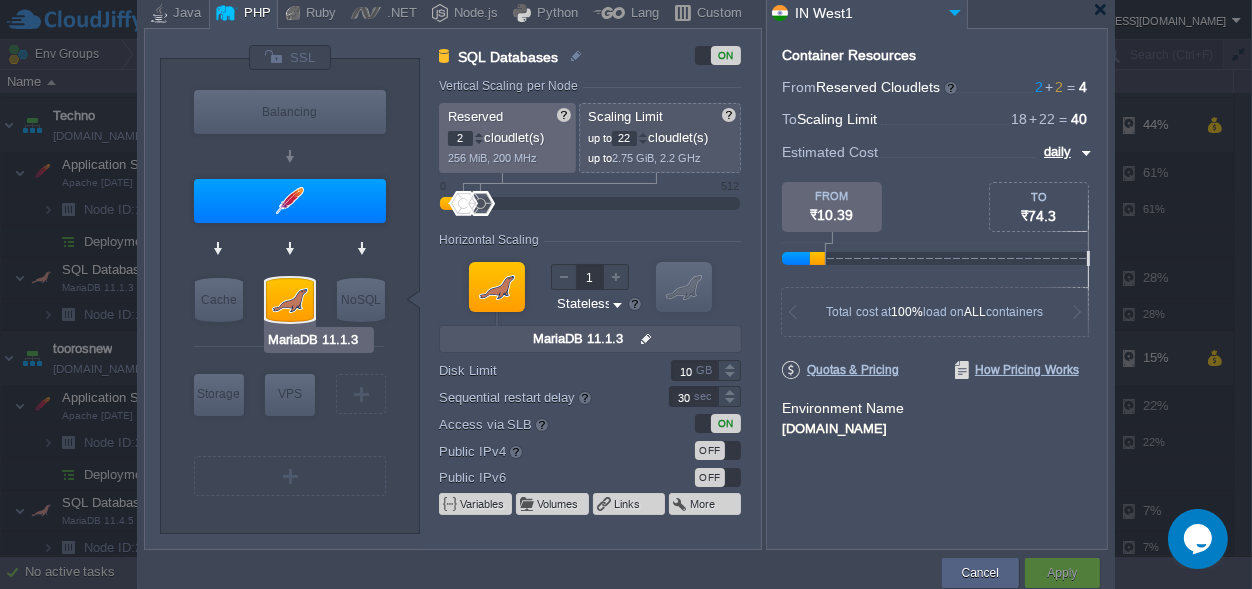 type on "Couchbase CE 7.1.1" 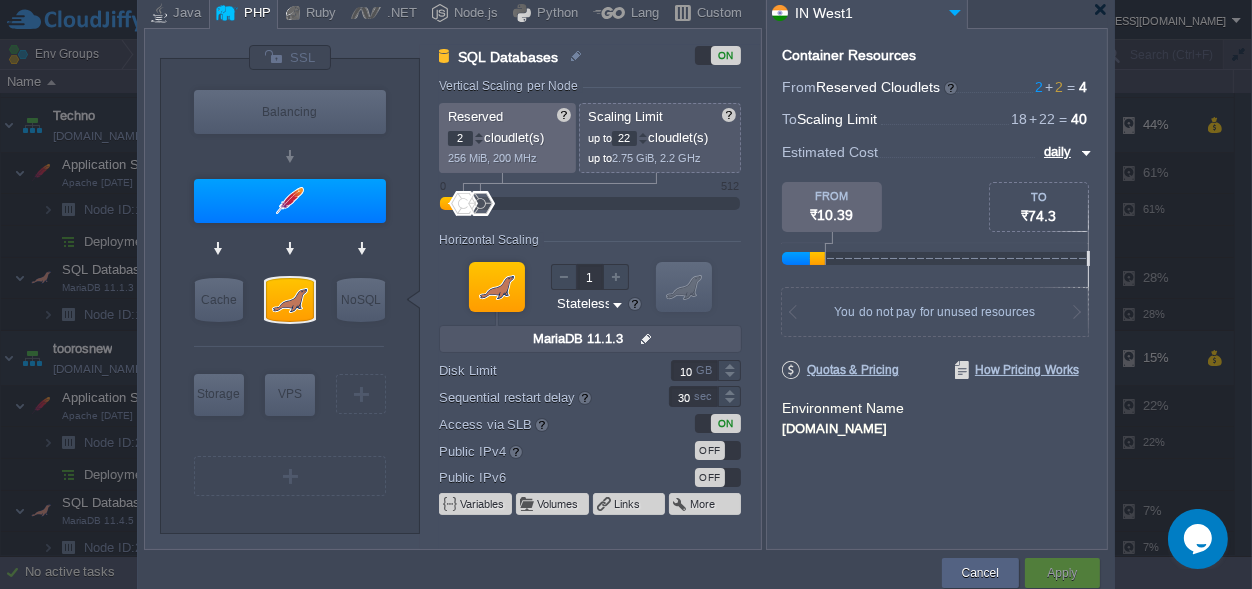 click on "22" at bounding box center [624, 138] 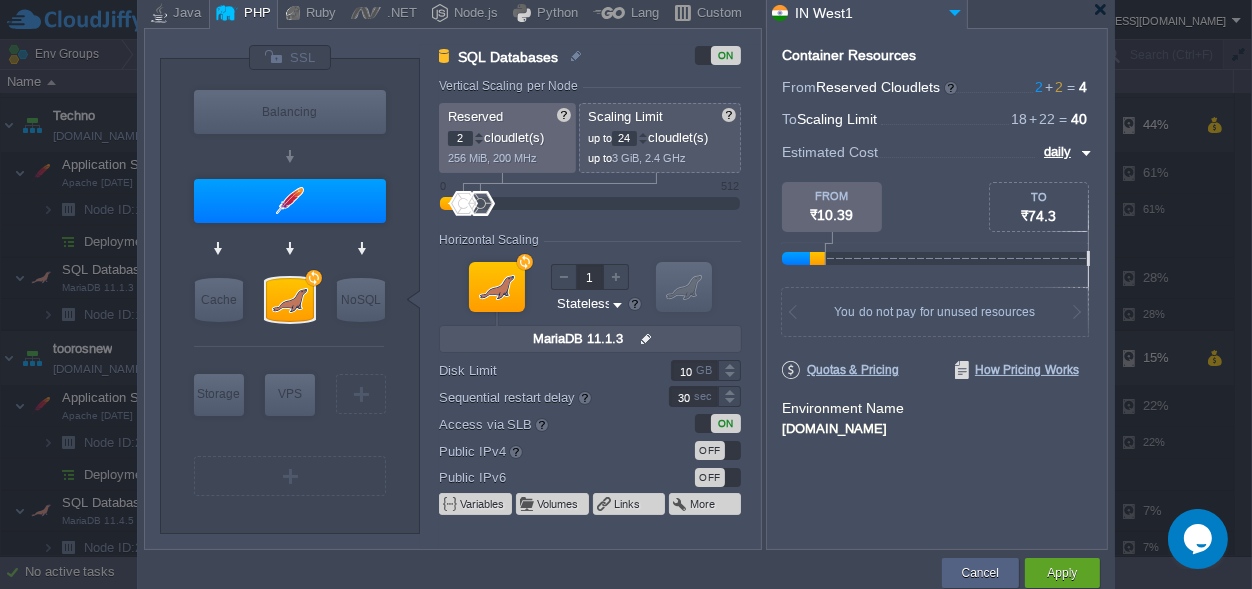 type on "24" 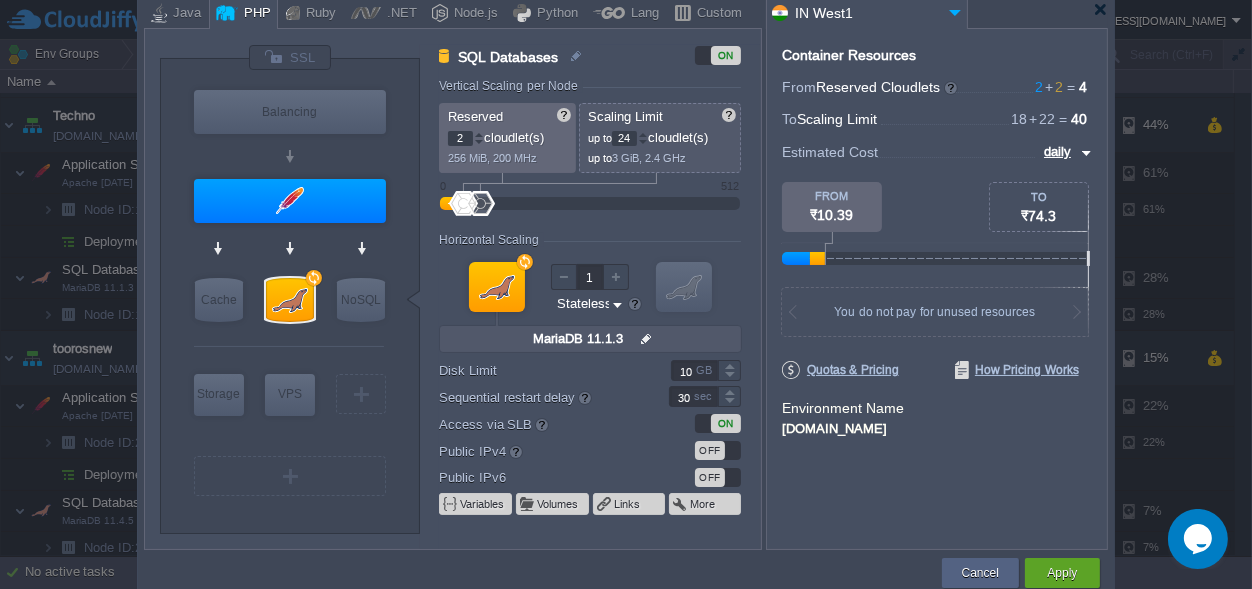 click on "Container Resources From  Reserved Cloudlets   2   +   2 ... = 4 not added To  Scaling Limit 18   +   22 ... = 40 not added   VM Resources ... = 0 GiB, 0 vCPU not added Estimated Cost daily TO ₹74.3 FROM ₹10.39 512 MiB RAM + 400 MHz CPU + 20 GB Disk You pay the fixed price for reserved resources Total cost at  100%  load on  ALL  containers You do not pay for unused resources Disk Limit per Node 200 GB Traffic Limit per Node 300 GB Quotas & Pricing How Pricing Works Environment Name [DOMAIN_NAME]" at bounding box center (937, 289) 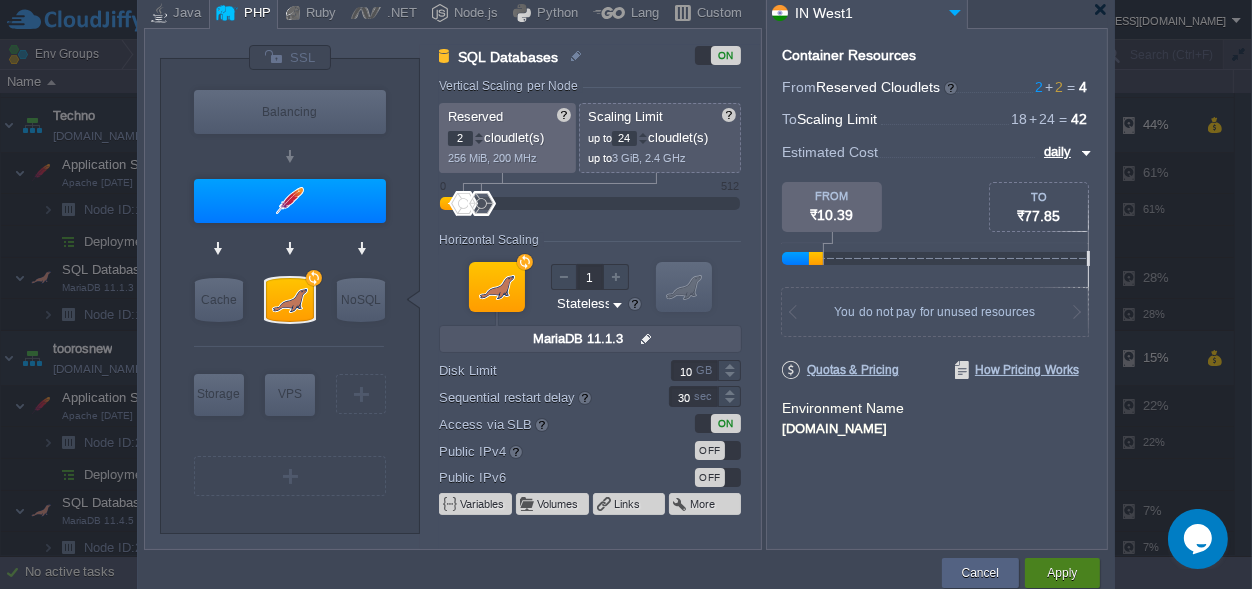 click on "Apply" at bounding box center [1062, 573] 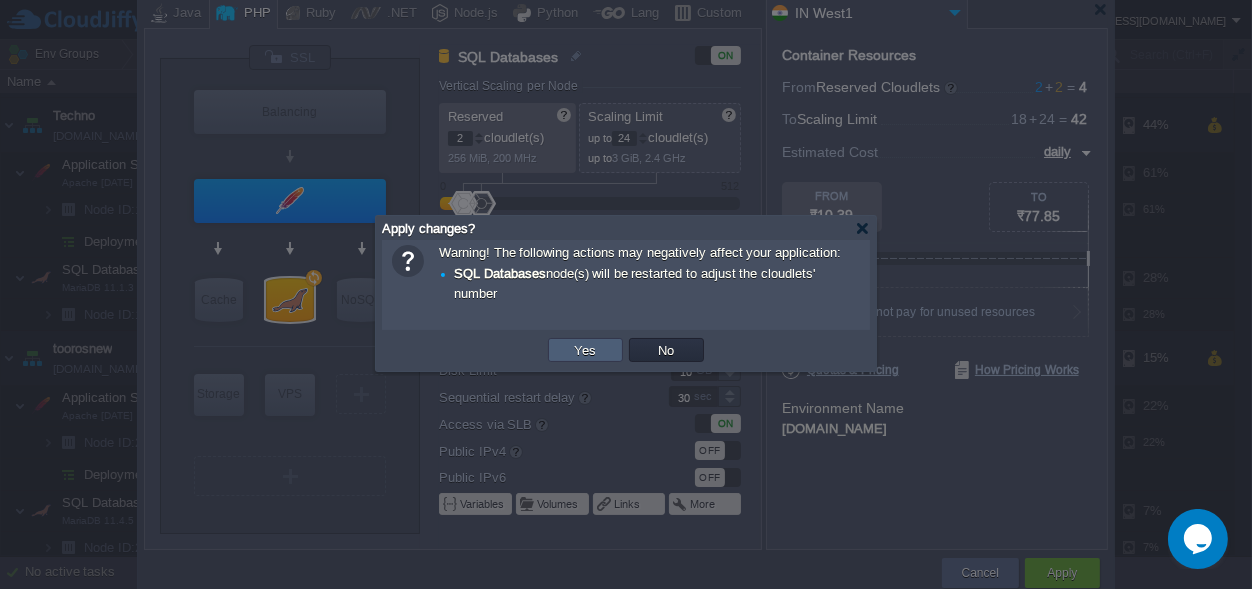 click on "Yes" at bounding box center (586, 350) 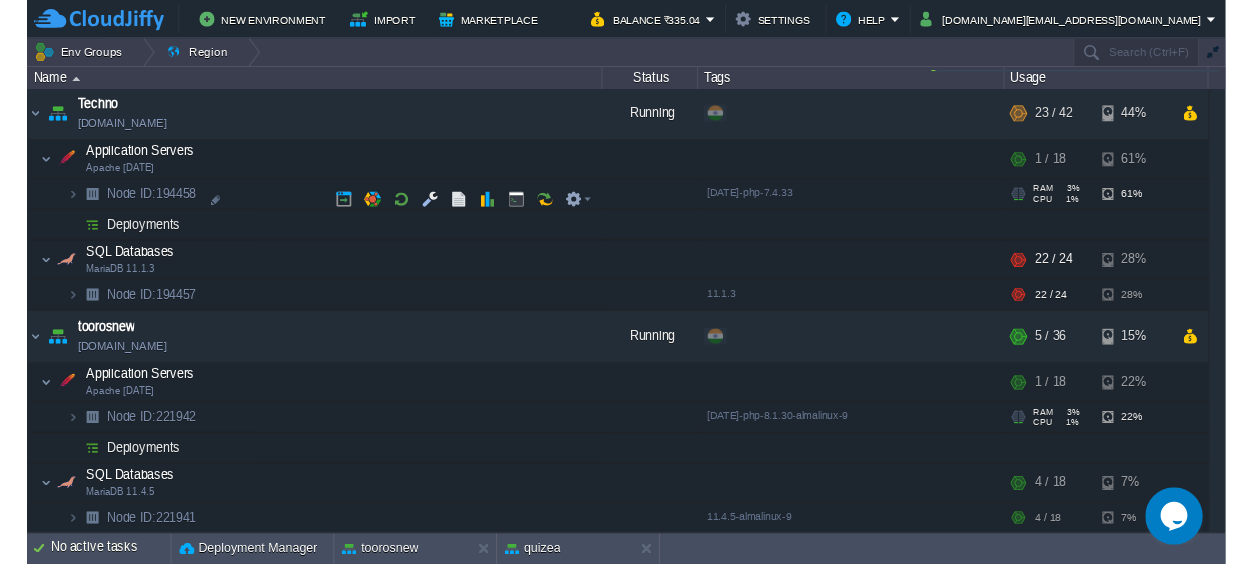 scroll, scrollTop: 538, scrollLeft: 0, axis: vertical 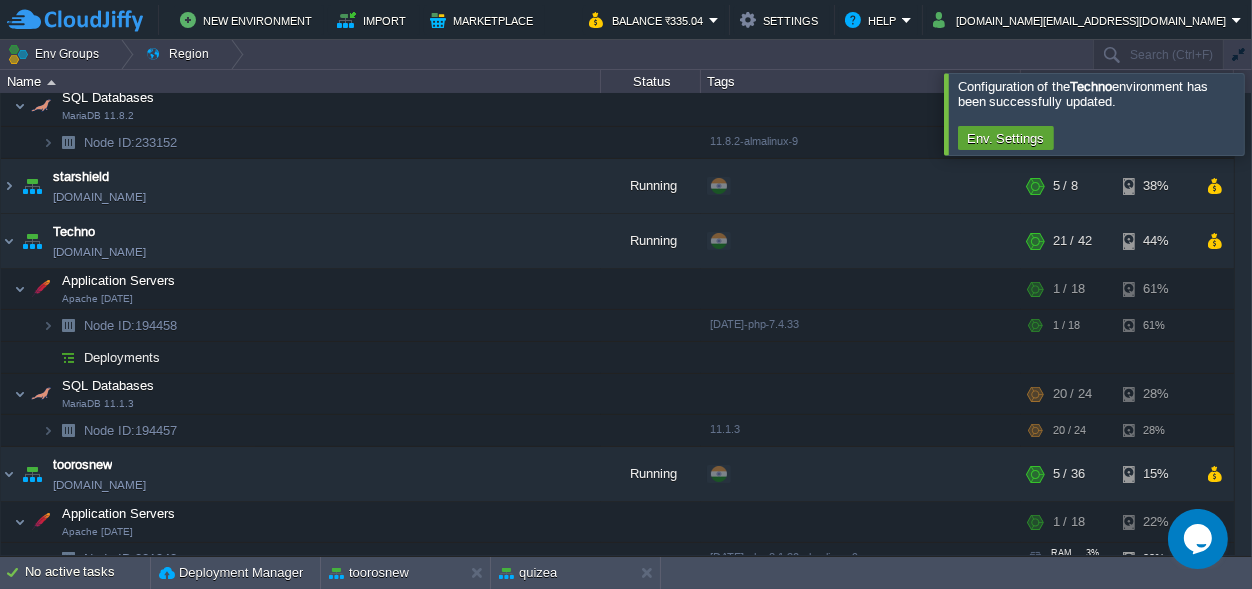 click at bounding box center (1276, 113) 